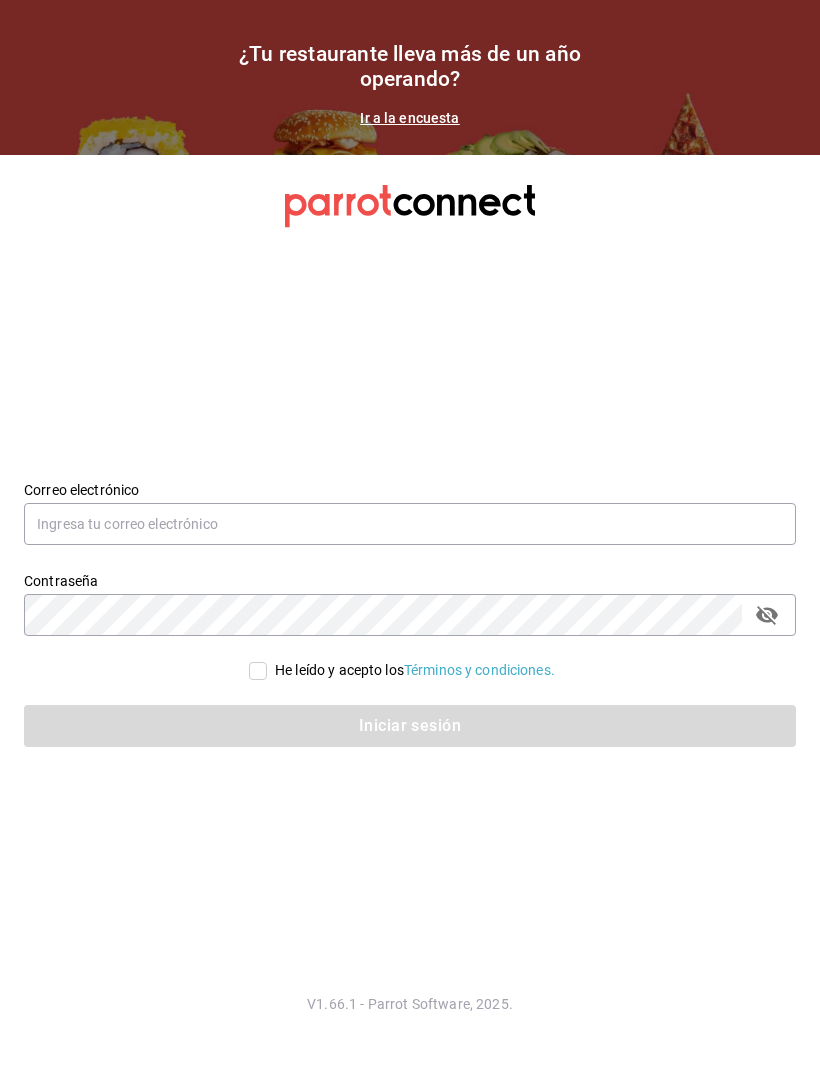 scroll, scrollTop: 0, scrollLeft: 0, axis: both 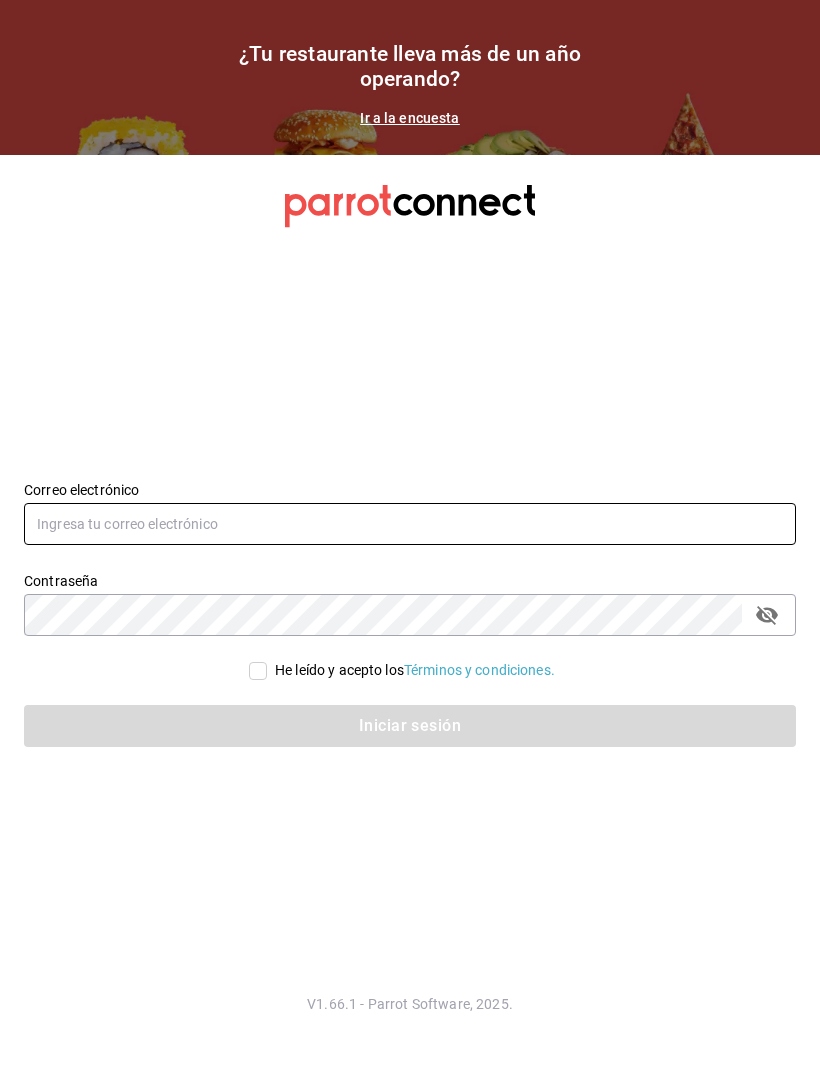 click at bounding box center (410, 524) 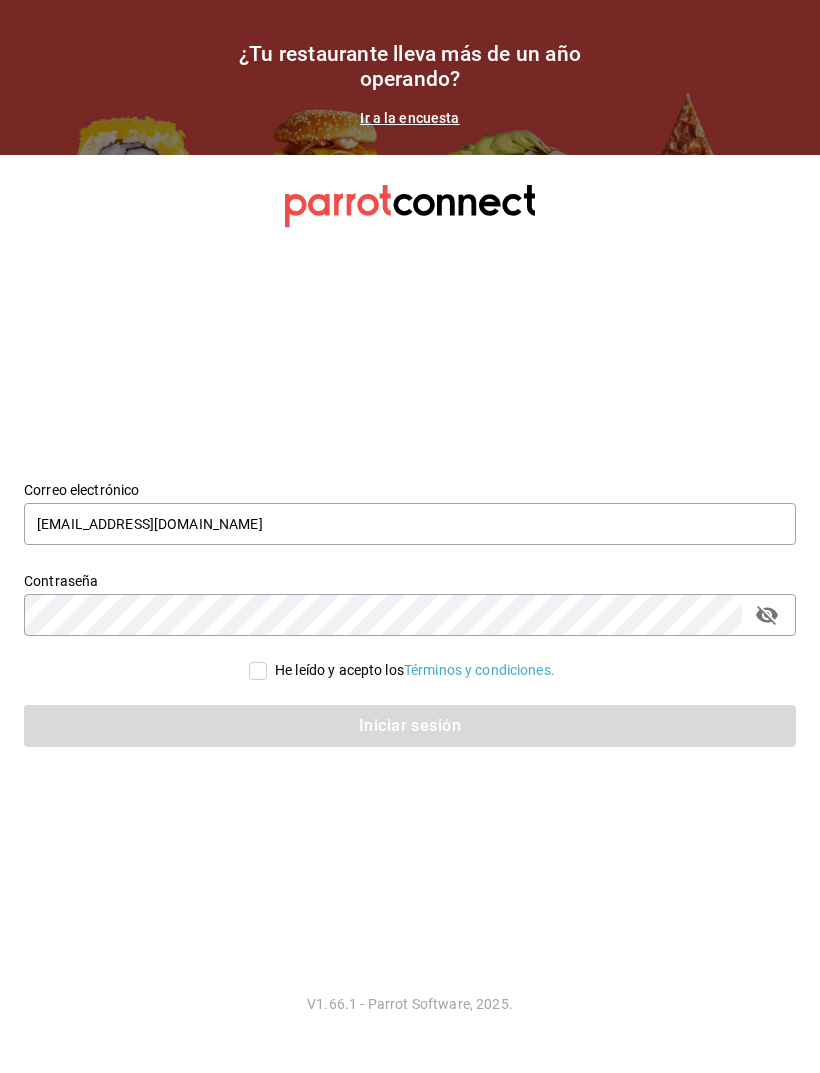 click on "He leído y acepto los  Términos y condiciones." at bounding box center (258, 671) 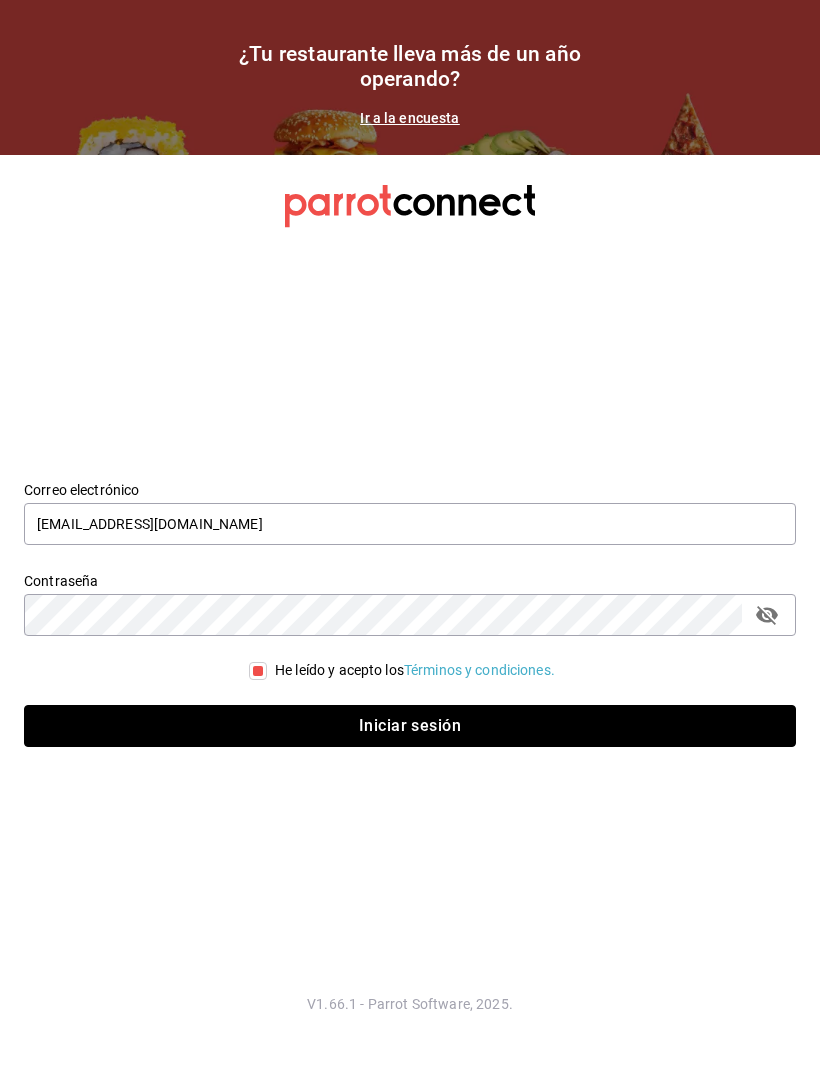 click on "Iniciar sesión" at bounding box center (410, 726) 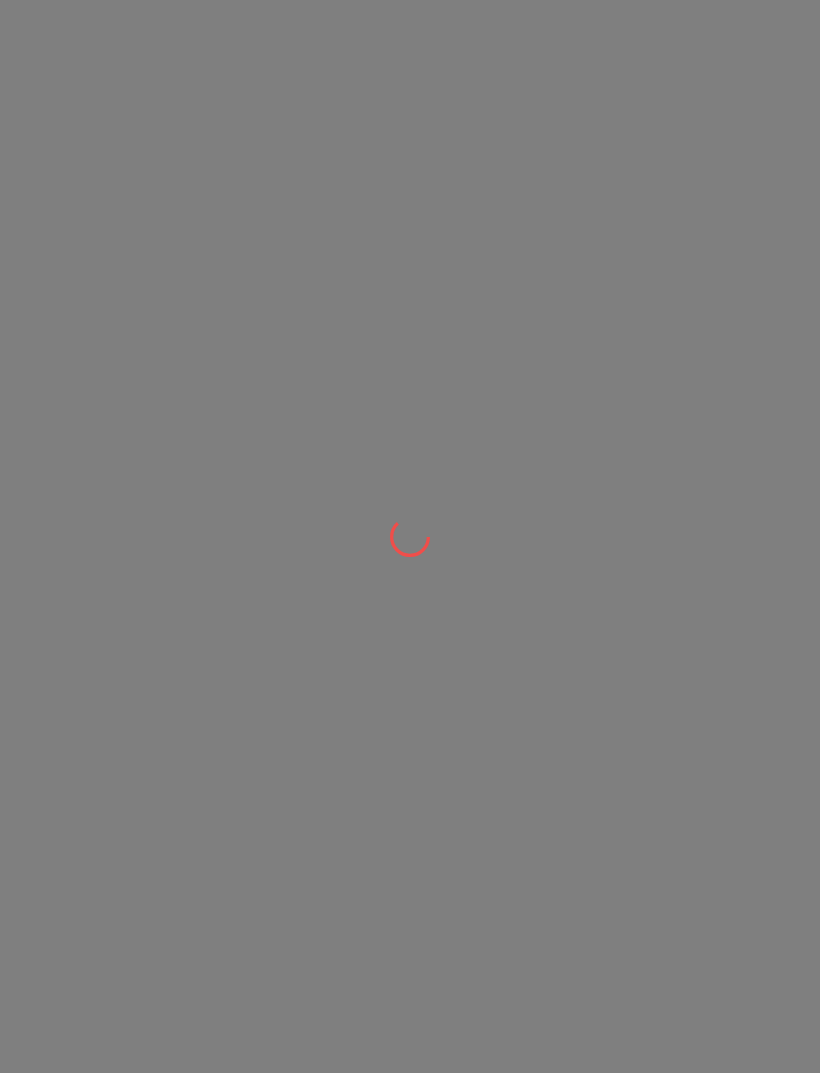 scroll, scrollTop: 0, scrollLeft: 0, axis: both 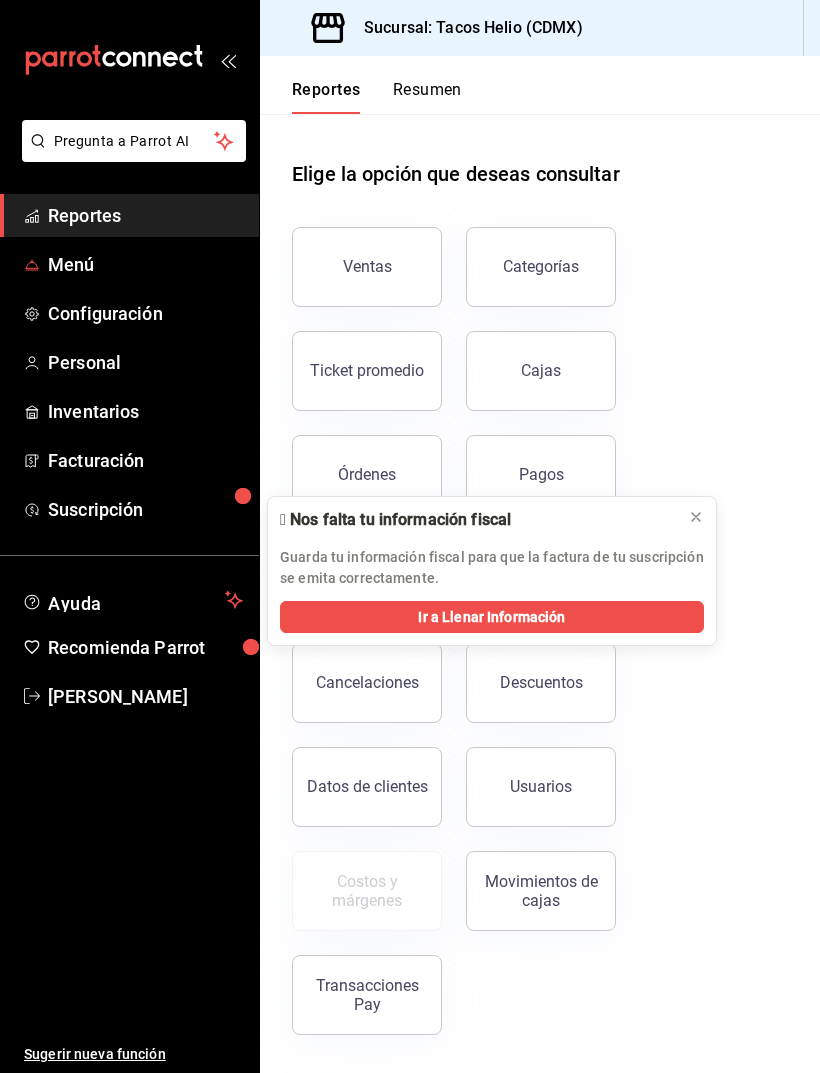 click on "Menú" at bounding box center (145, 264) 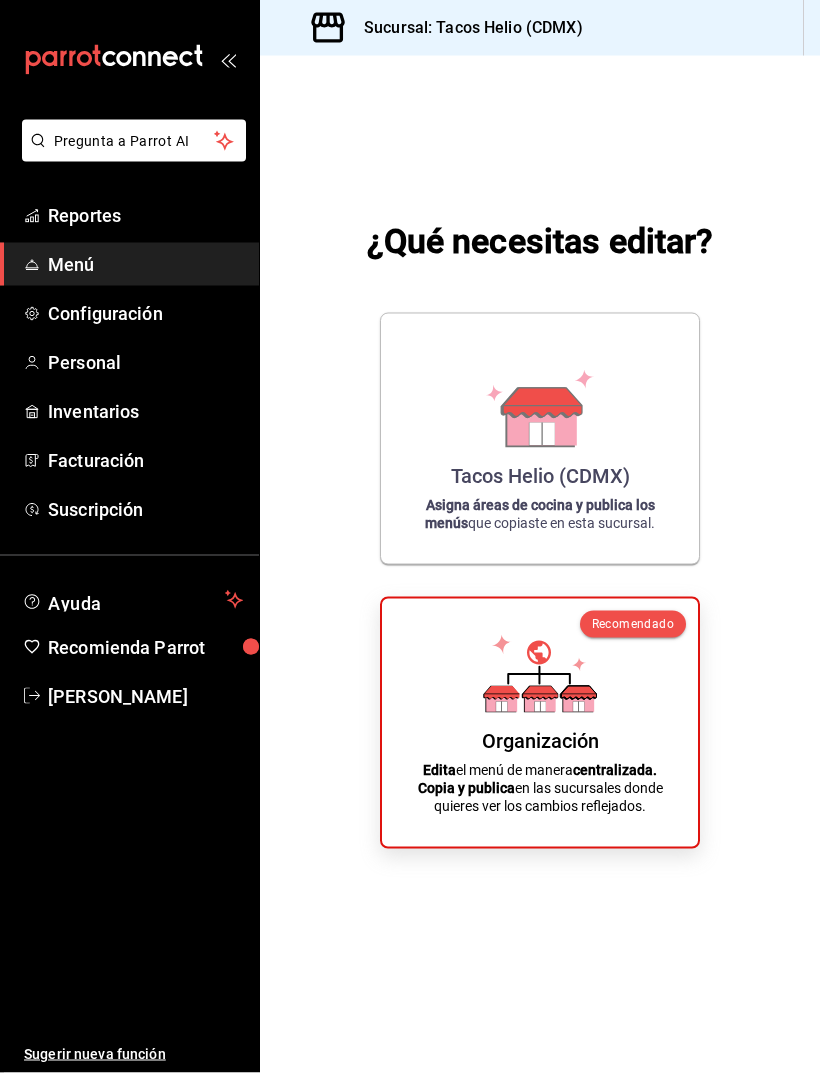 scroll, scrollTop: 40, scrollLeft: 0, axis: vertical 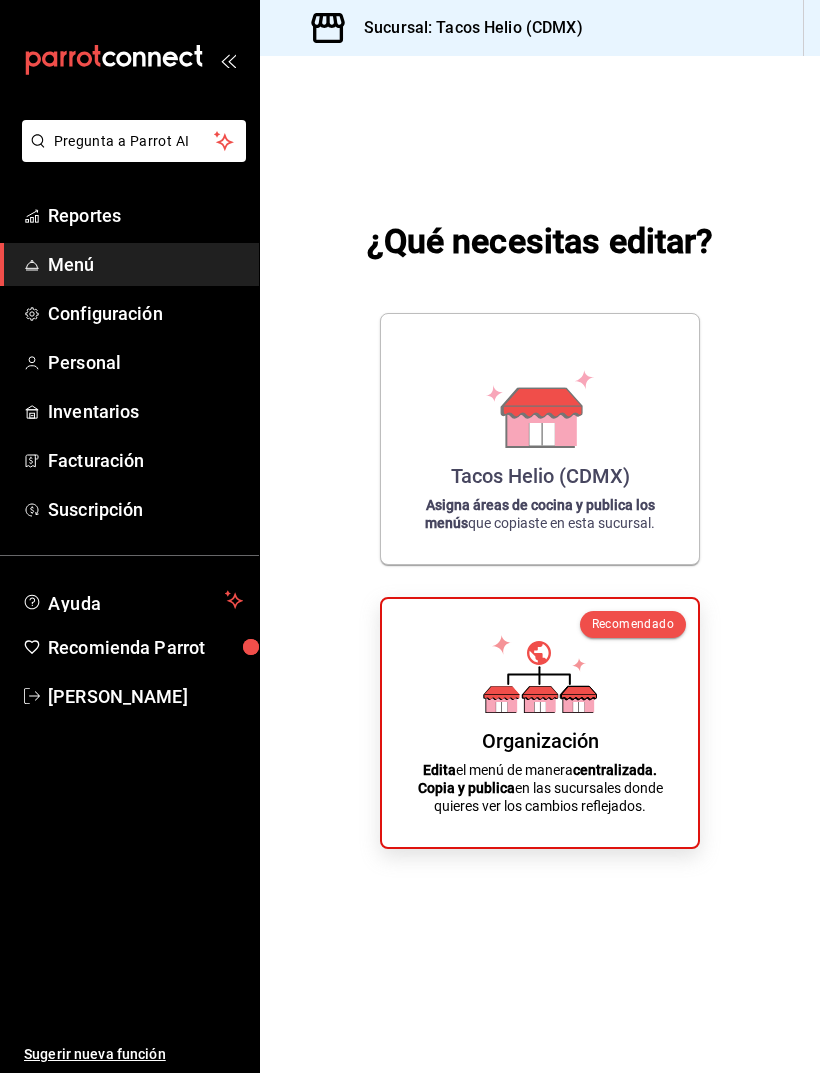 click on "Asigna áreas de cocina y publica los menús  que copiaste en esta sucursal." at bounding box center [540, 514] 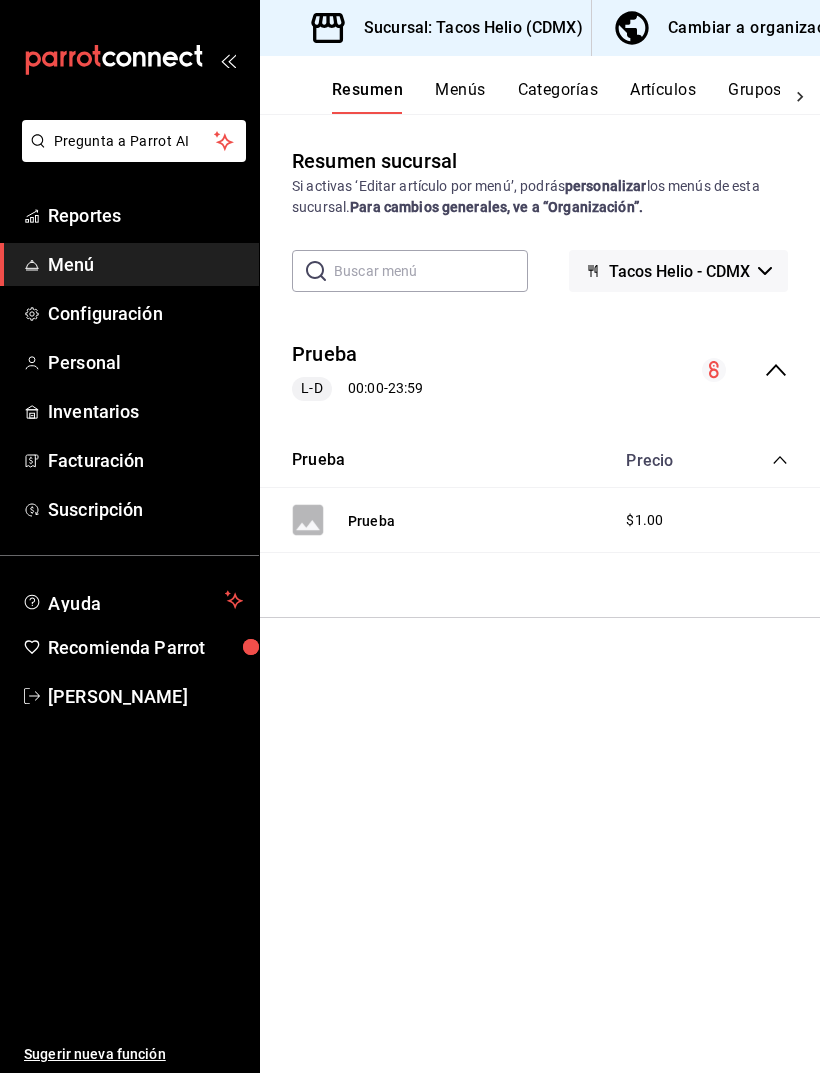 scroll, scrollTop: 64, scrollLeft: 0, axis: vertical 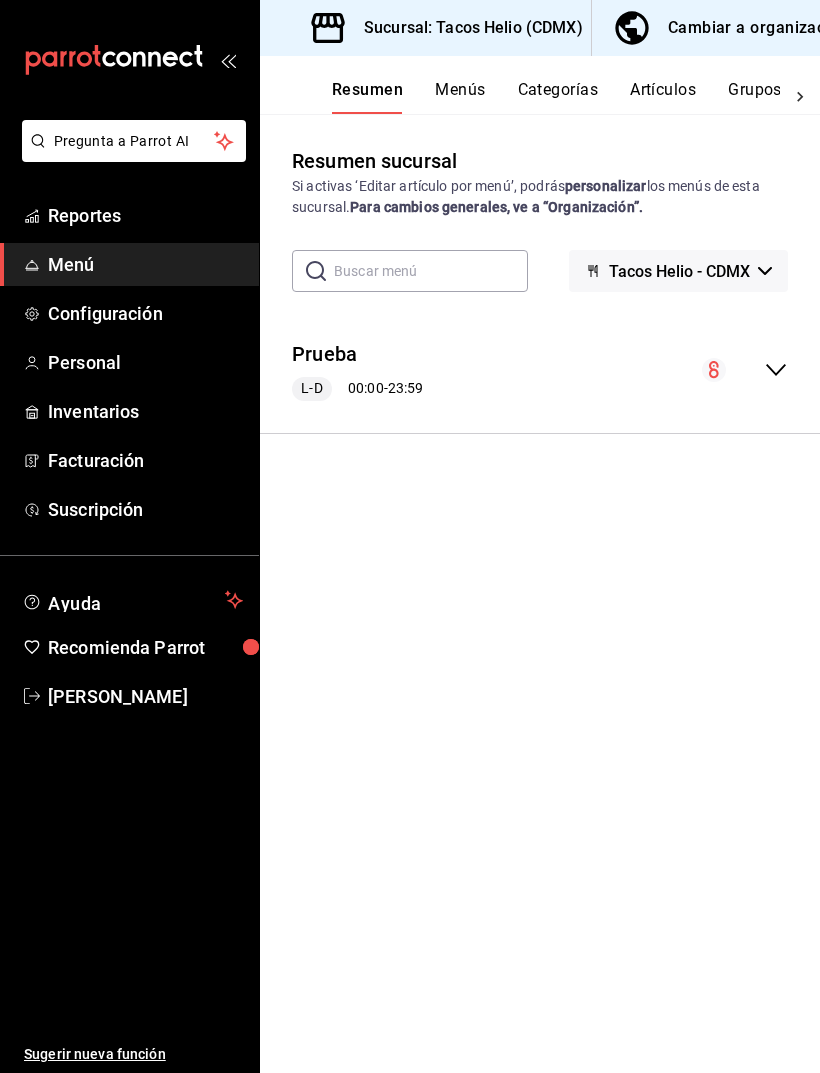 click on "Prueba L-D 00:00  -  23:59" at bounding box center [540, 370] 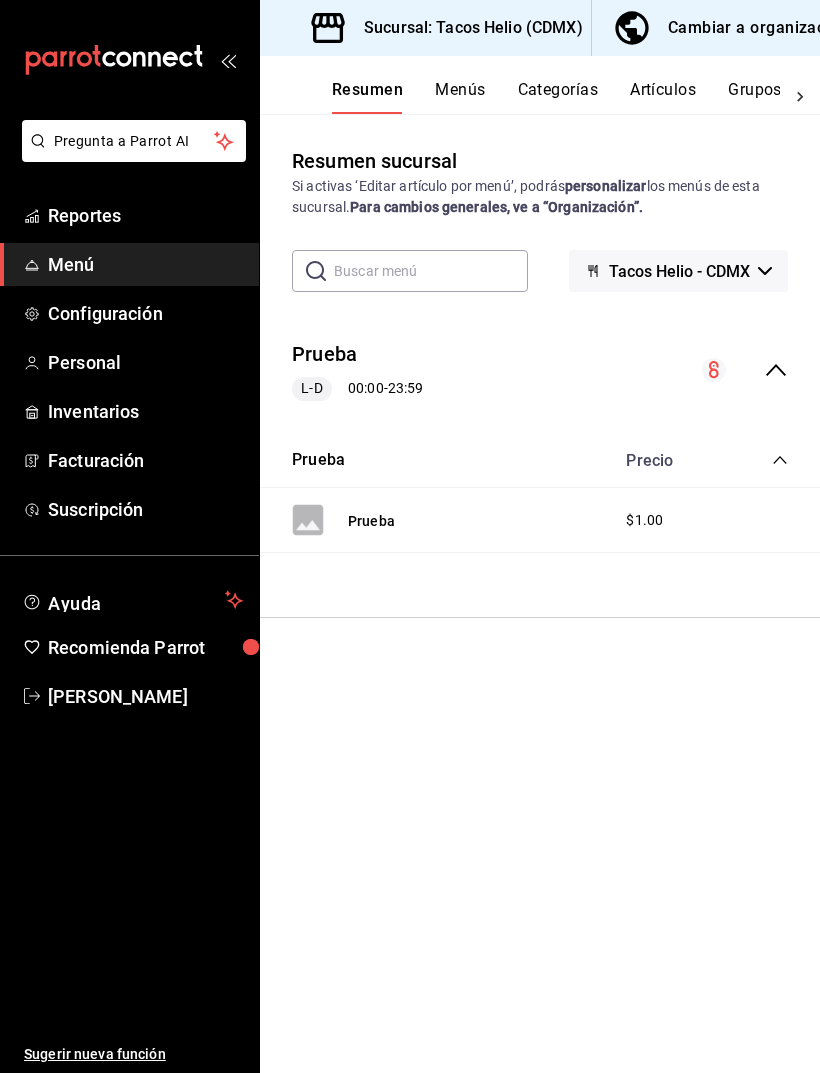 click on "Tacos Helio - CDMX" at bounding box center (679, 271) 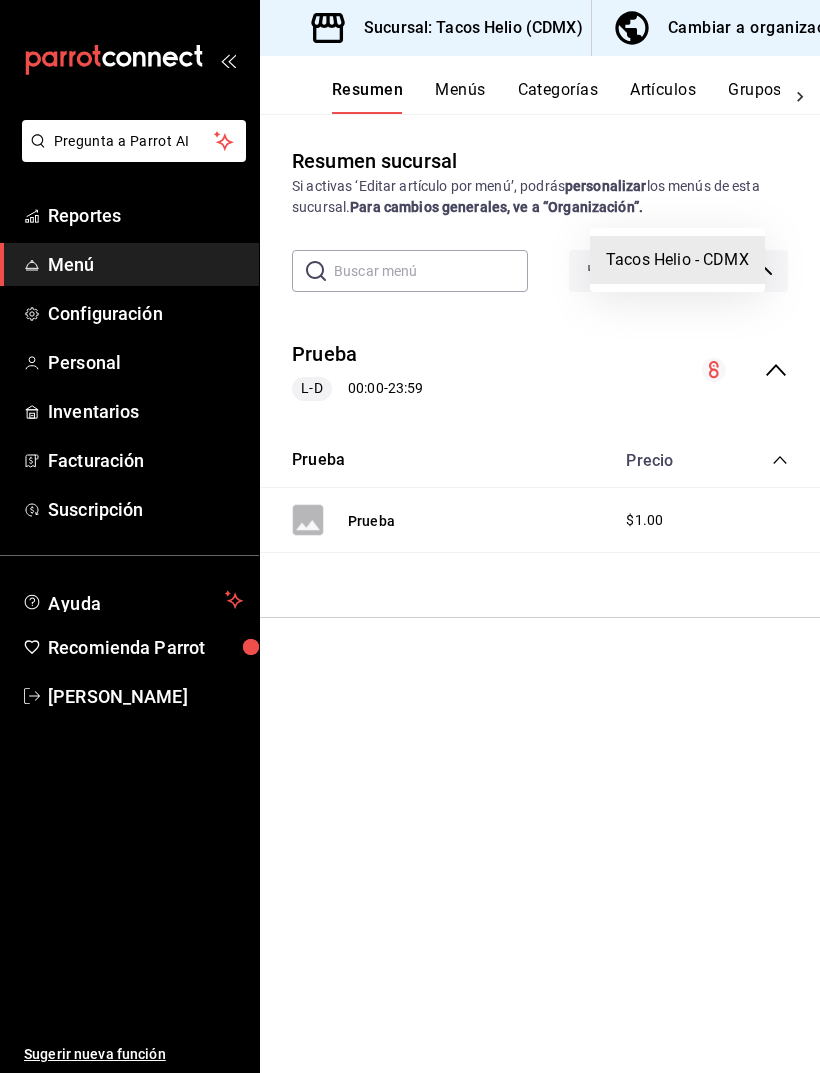 click at bounding box center (410, 536) 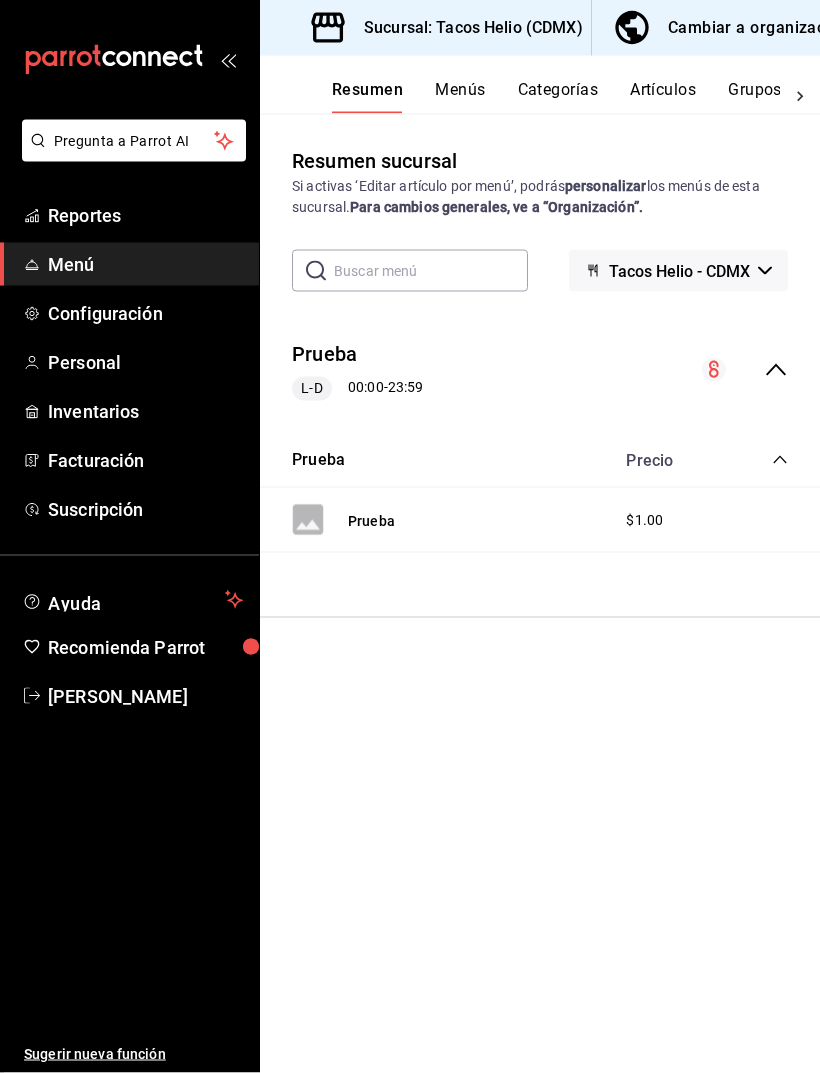 scroll, scrollTop: 0, scrollLeft: 0, axis: both 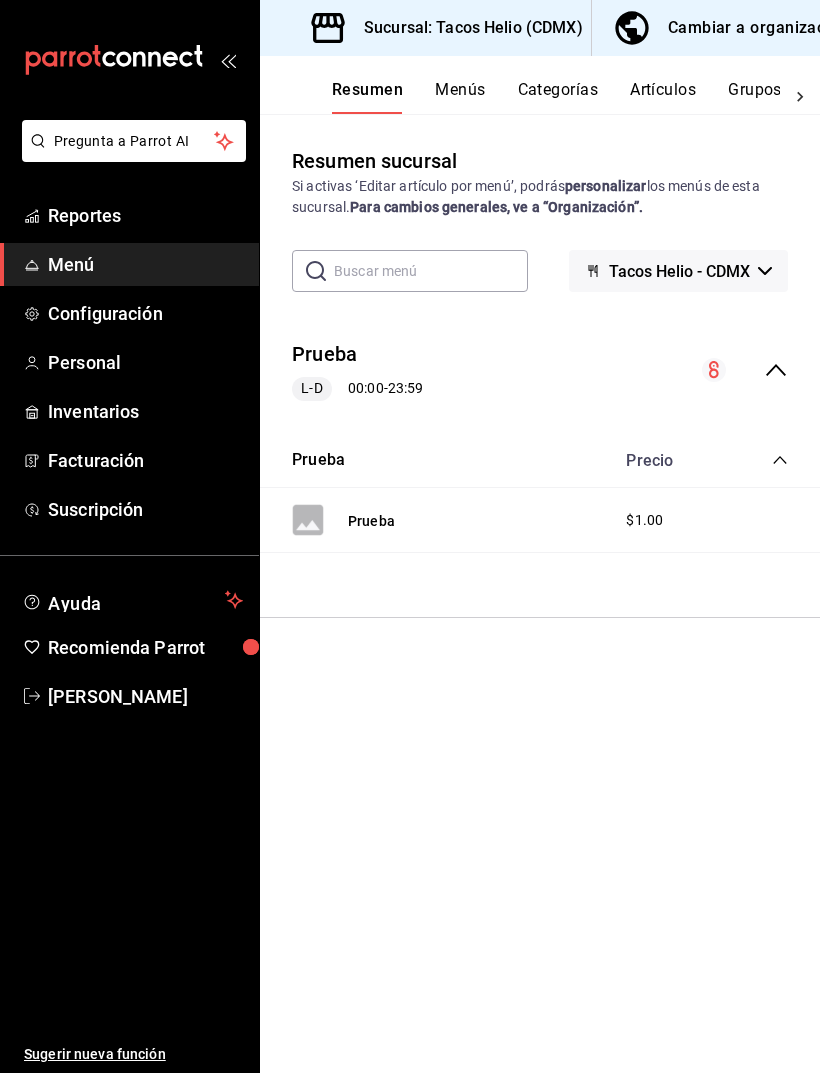 click on "Menús" at bounding box center (460, 97) 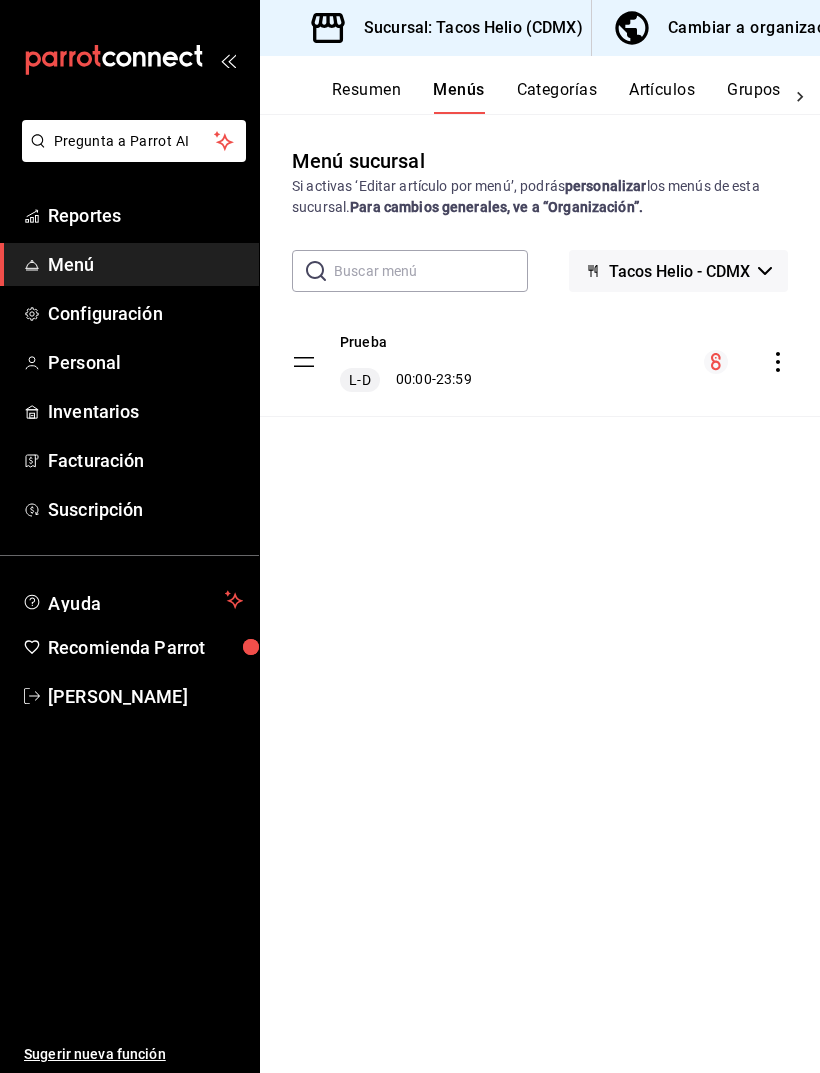click on "Categorías" at bounding box center (557, 97) 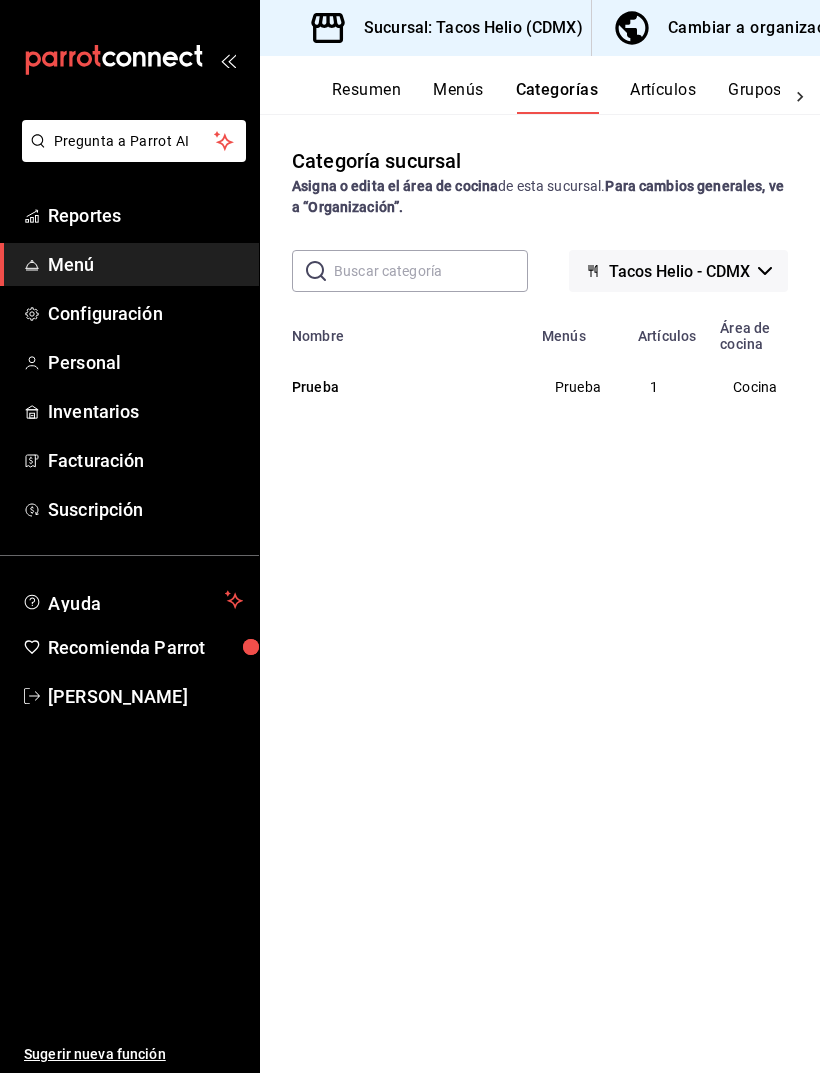 click on "Artículos" at bounding box center (663, 97) 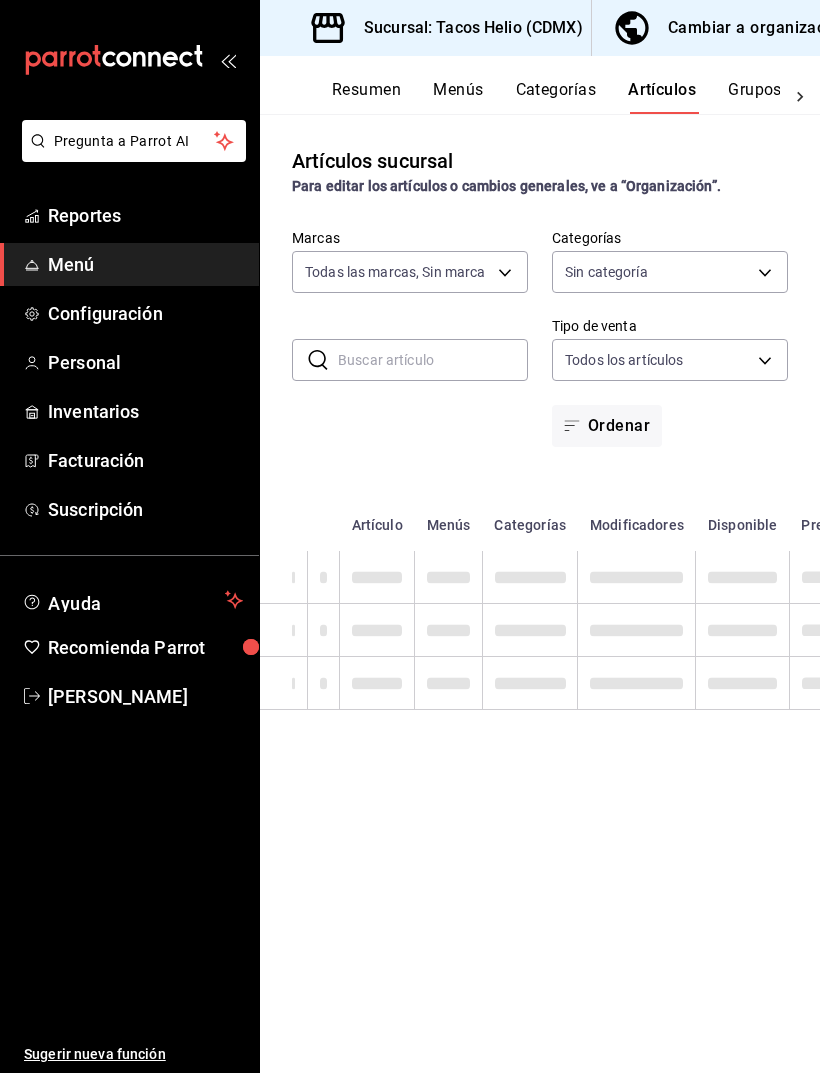 type on "67eac40b-5ce8-4d23-9cbe-5c3b07b89e62" 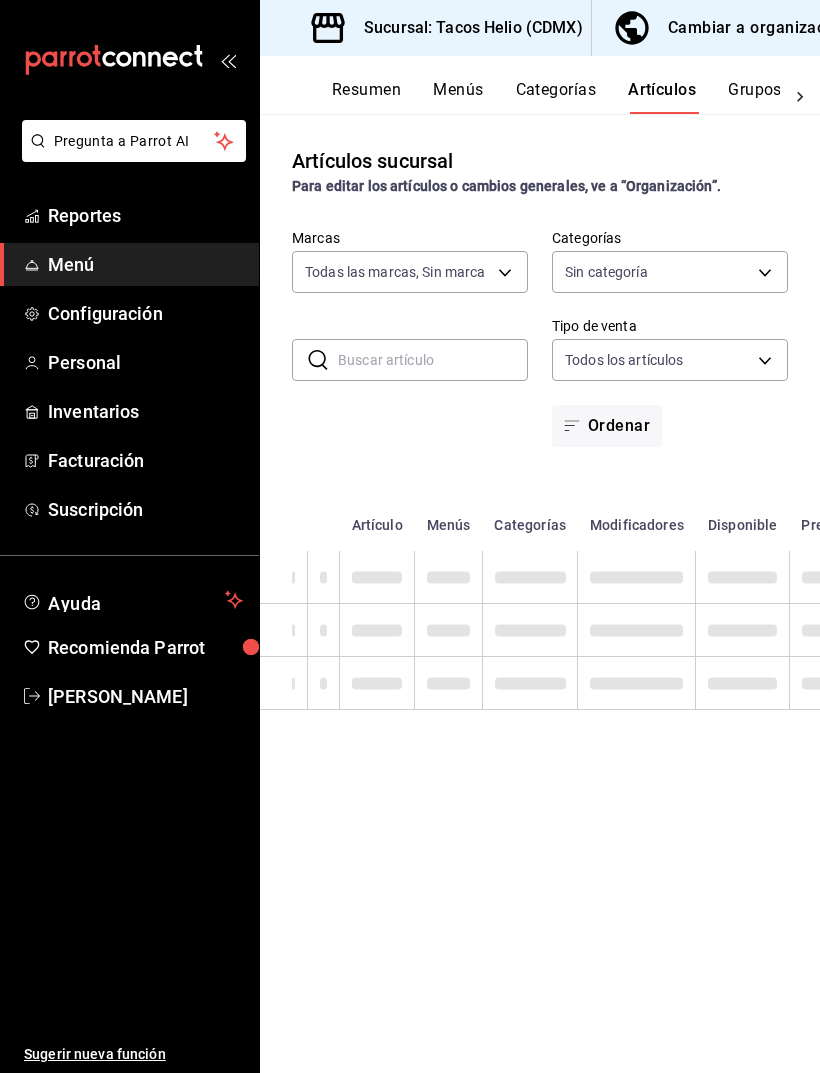 type on "e62d16fd-0c72-426b-b0af-0611a45d0f58" 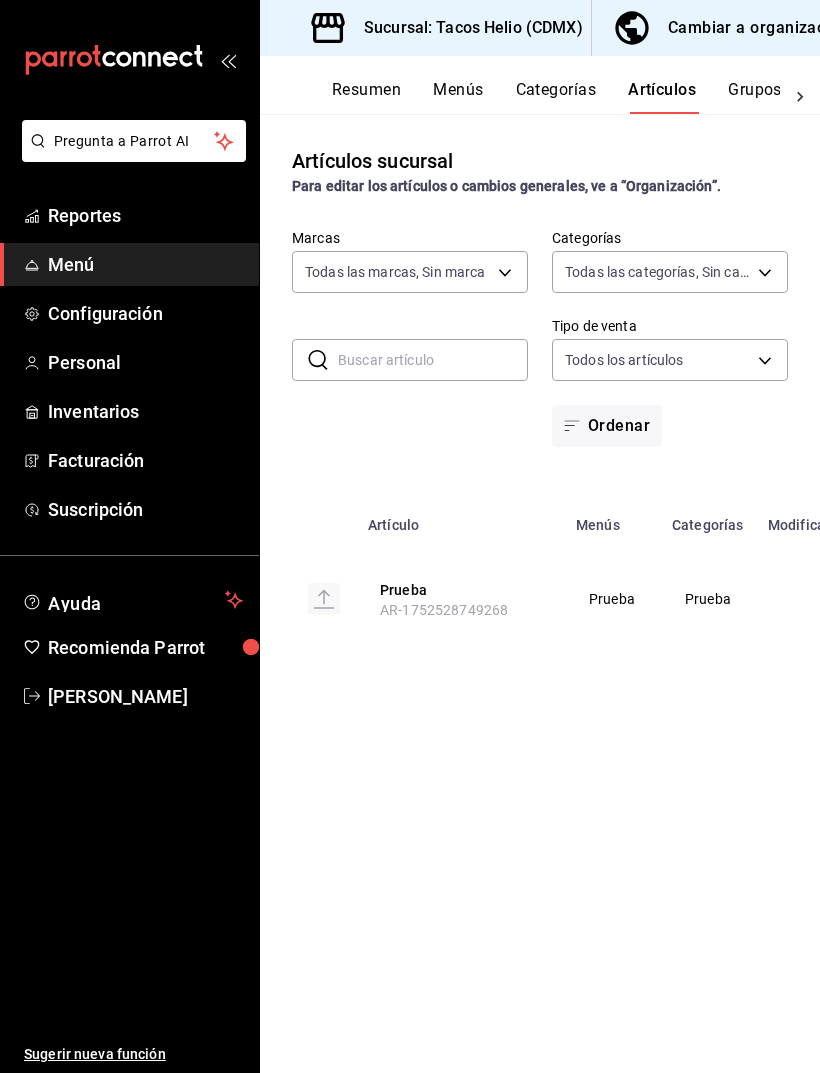 click on "Prueba" at bounding box center (460, 590) 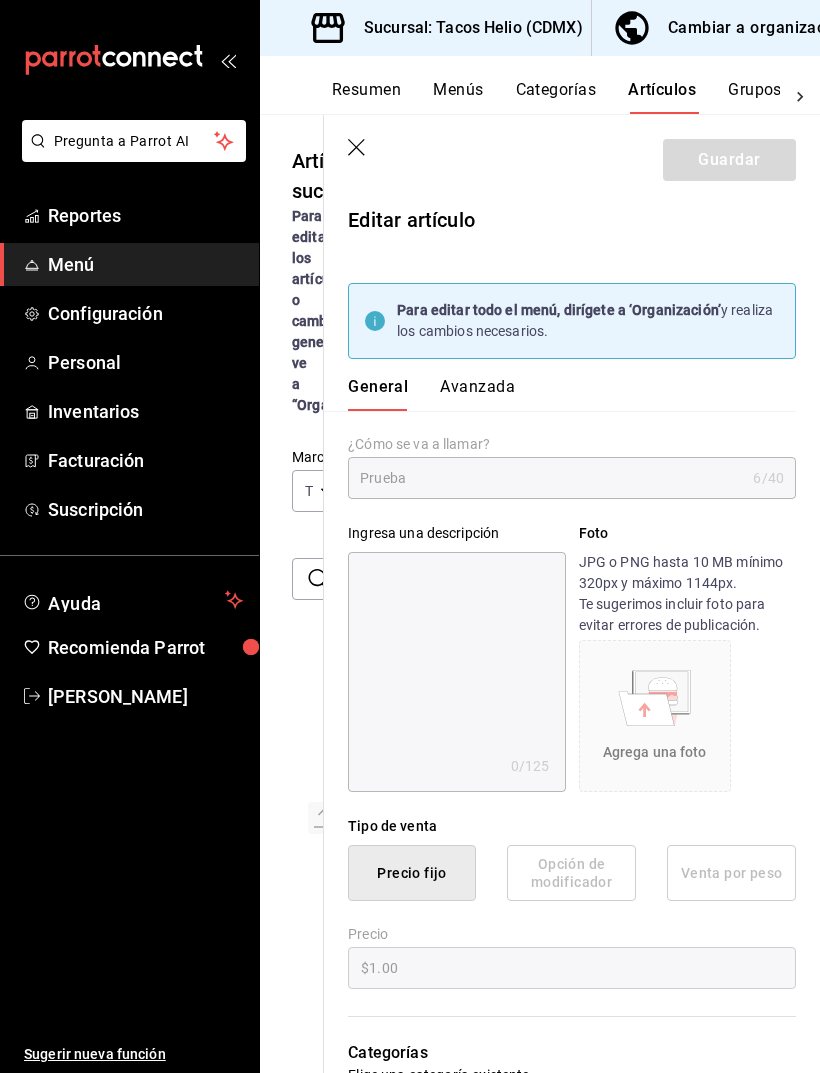 click 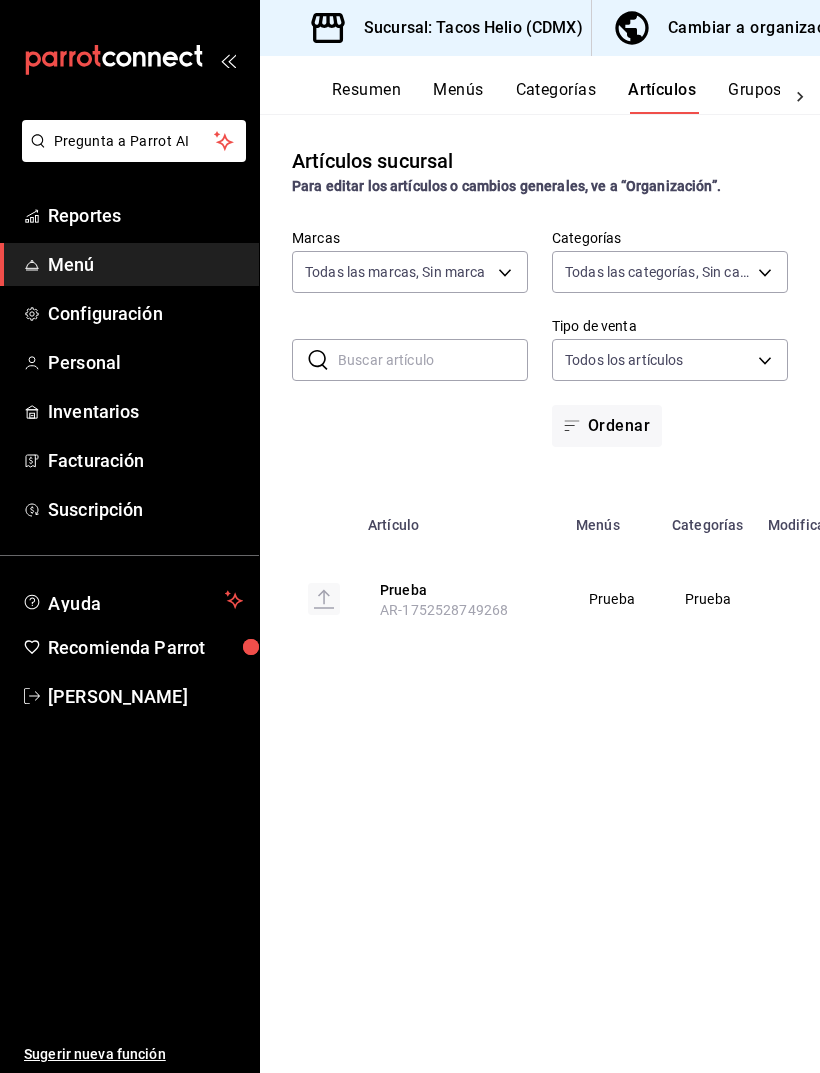 click on "Grupos modificadores" at bounding box center (811, 97) 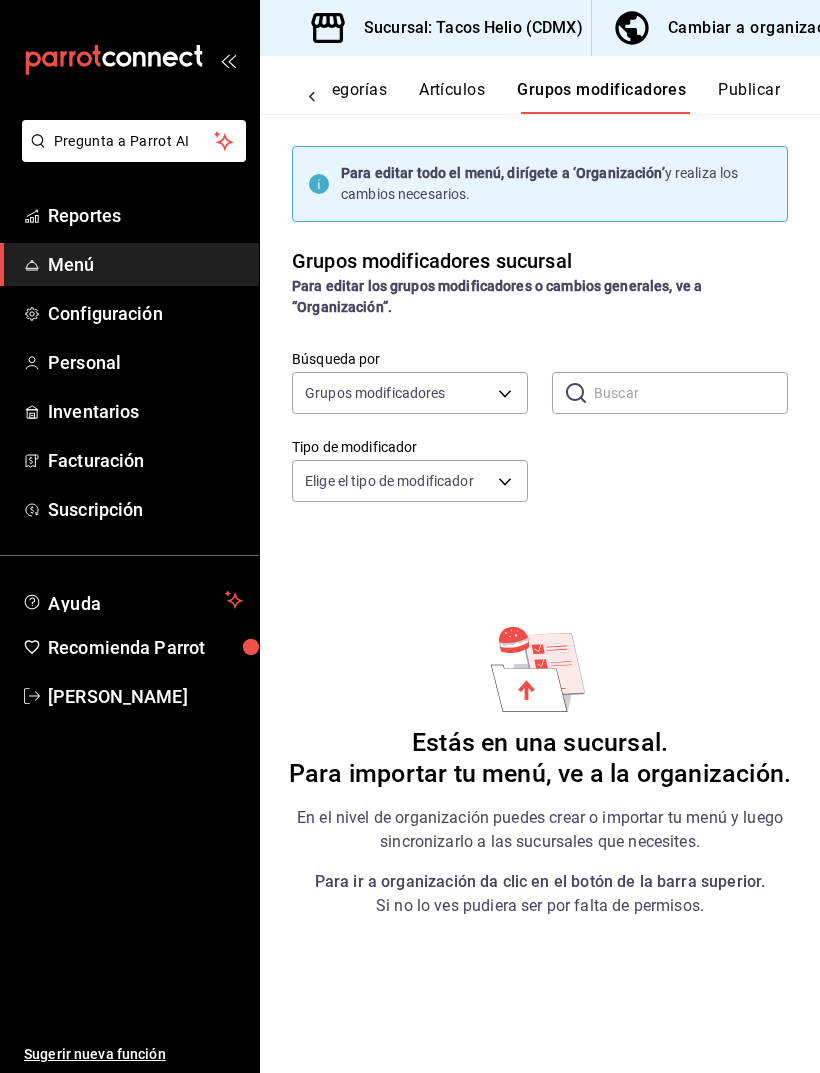 scroll, scrollTop: 0, scrollLeft: 213, axis: horizontal 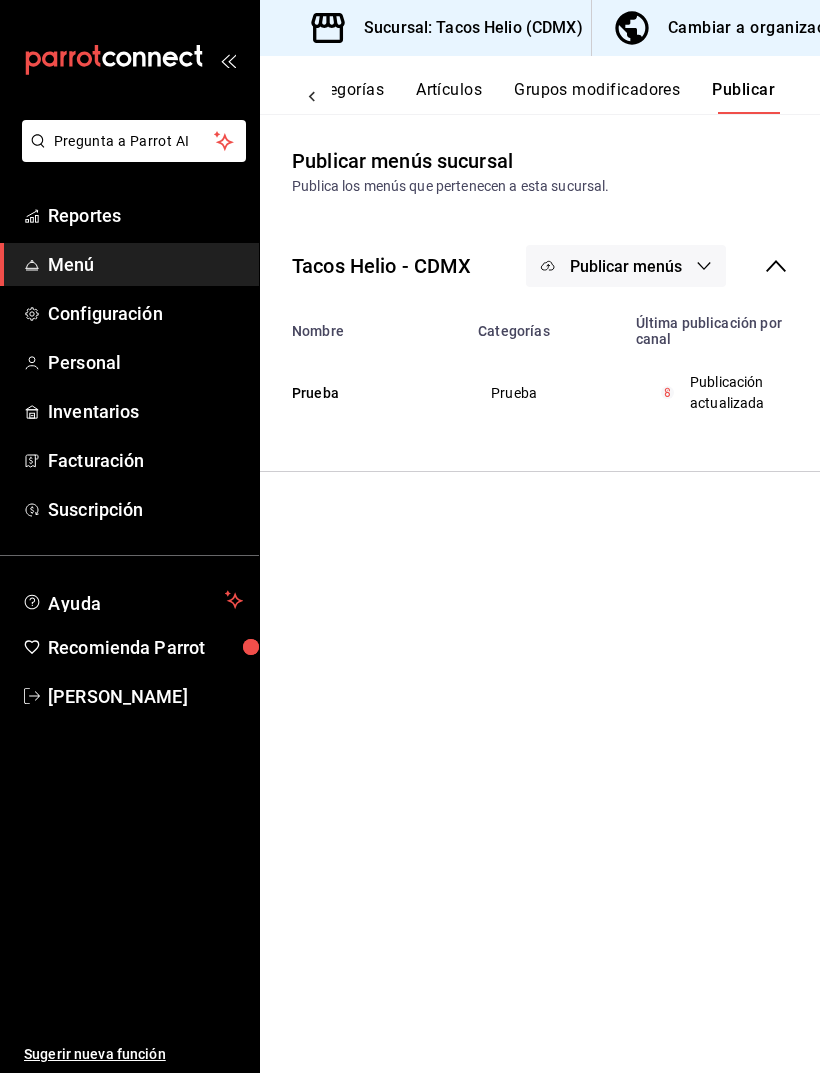 click on "Prueba" at bounding box center [544, 393] 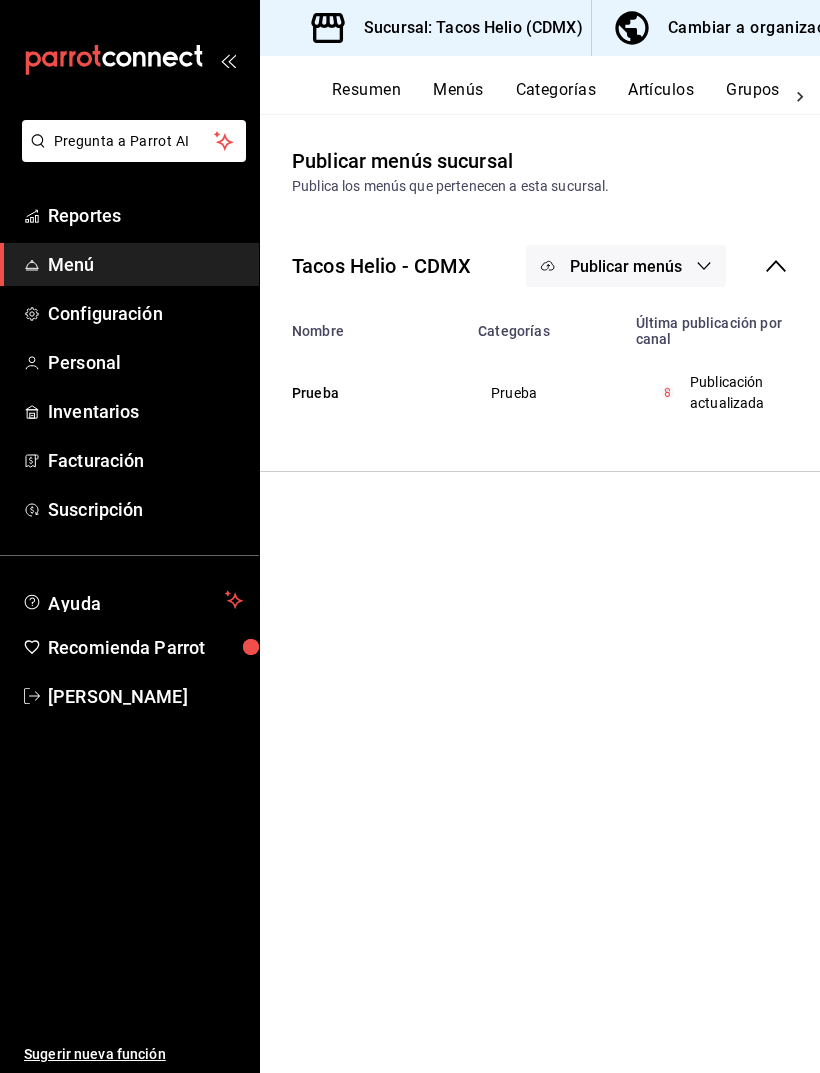 scroll, scrollTop: 0, scrollLeft: 0, axis: both 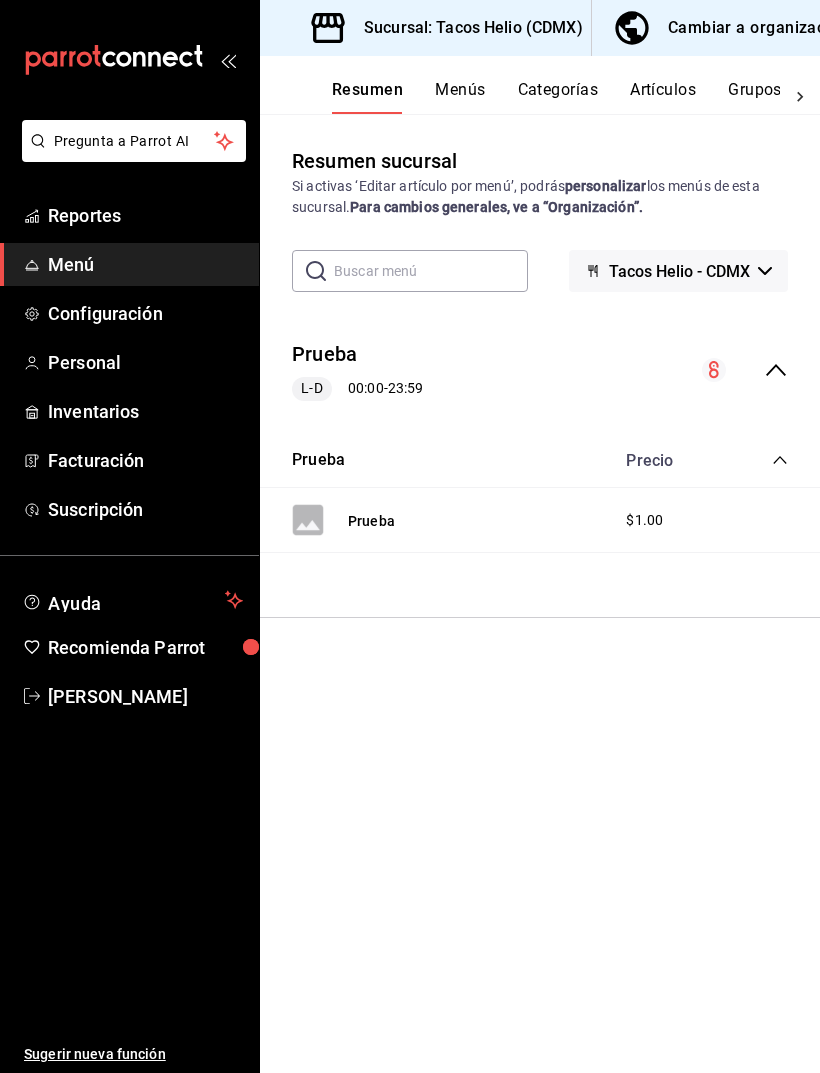 click on "Menús" at bounding box center (460, 97) 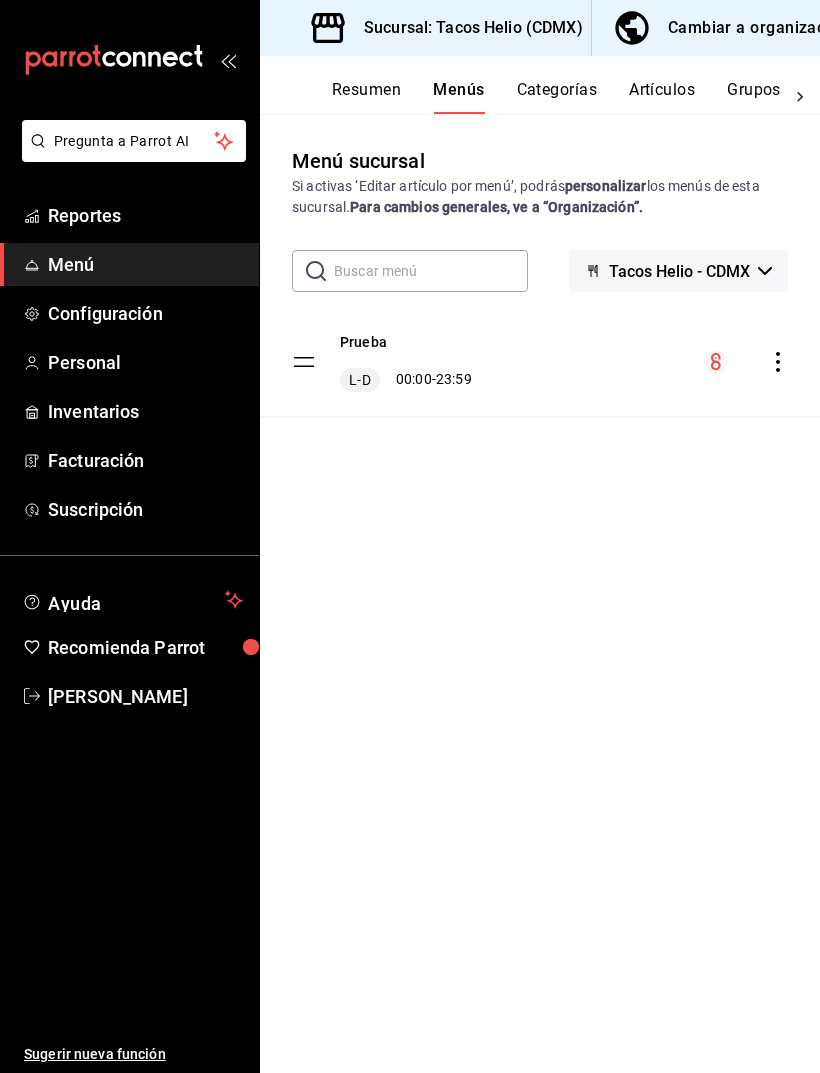 click on "Prueba L-D 00:00  -  23:59" at bounding box center (540, 362) 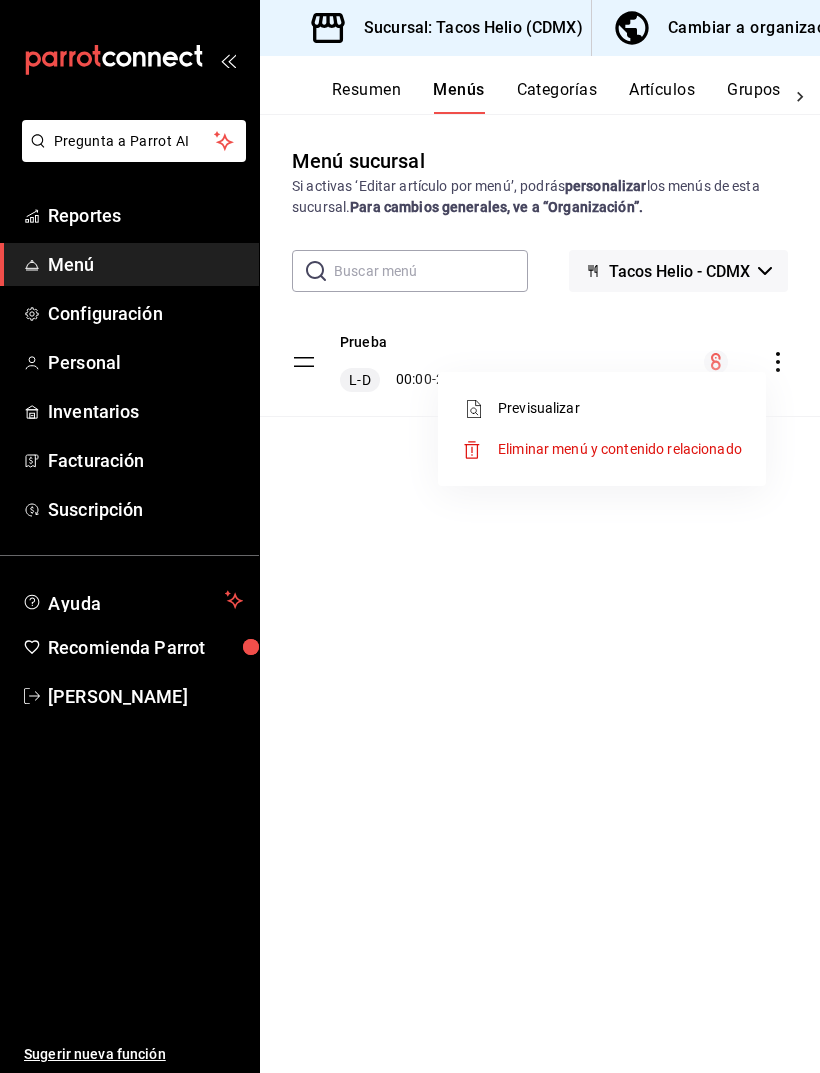 click at bounding box center [410, 536] 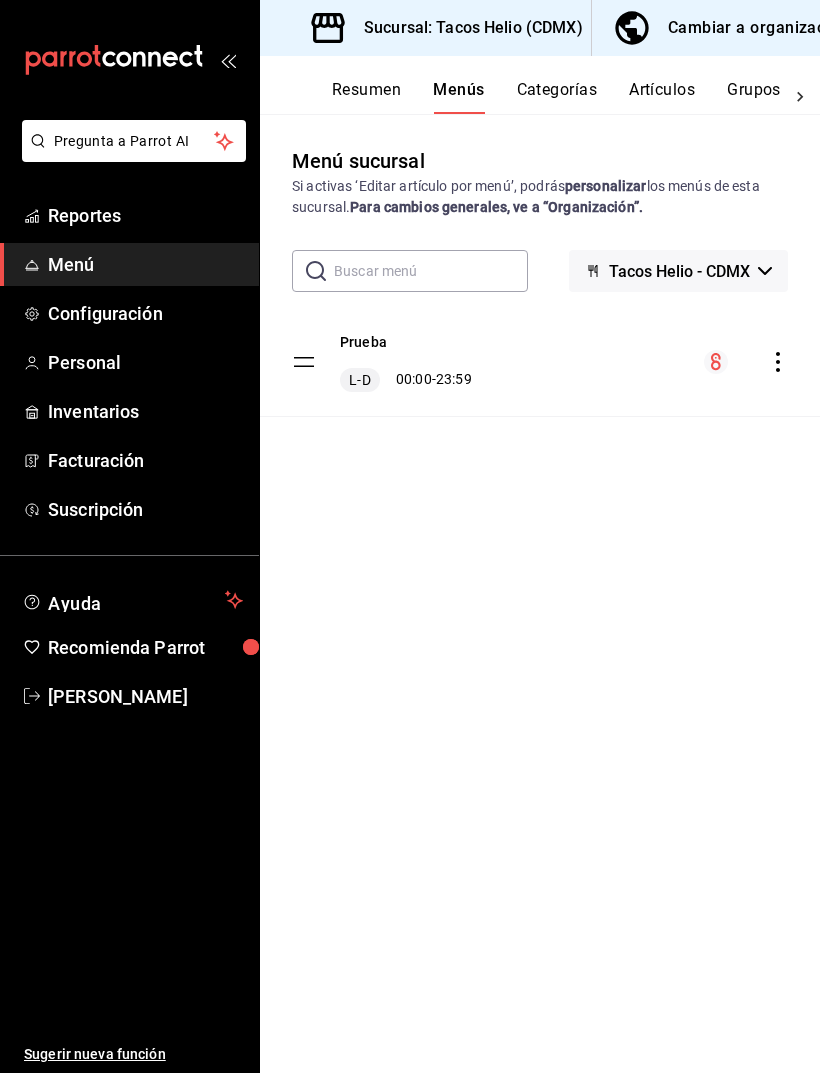 click on "Prueba L-D 00:00  -  23:59" at bounding box center [540, 362] 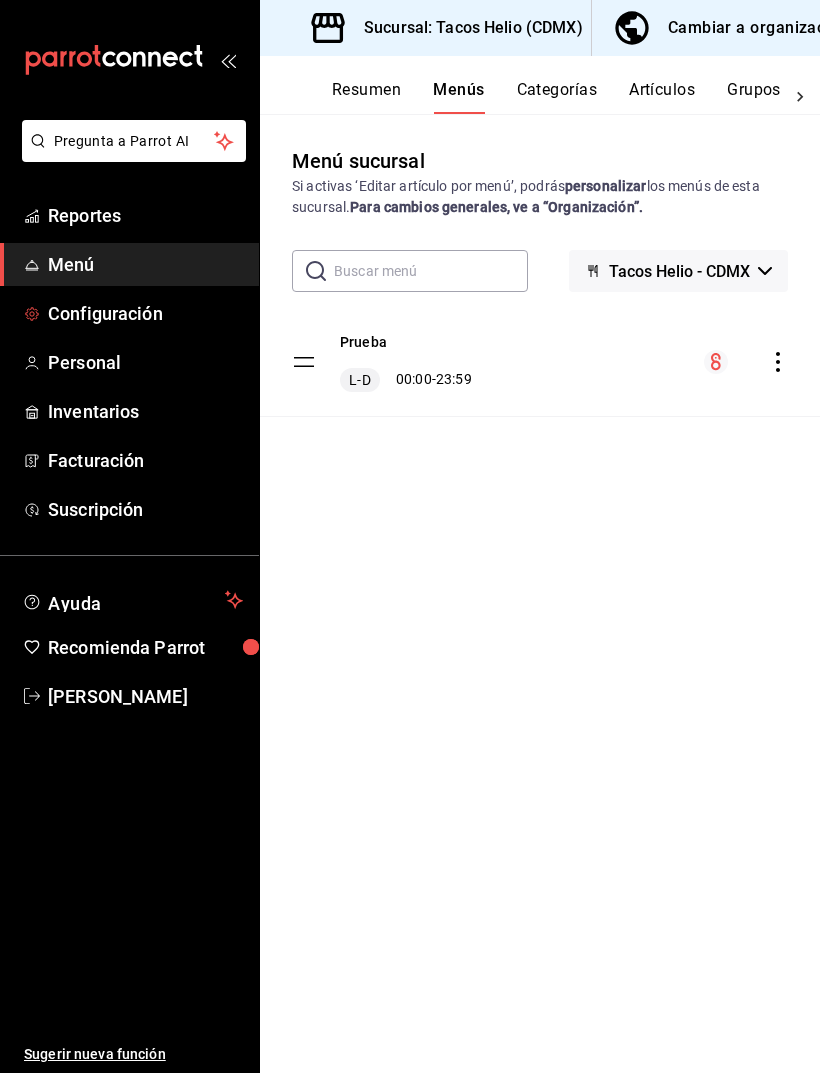 click on "Configuración" at bounding box center (145, 313) 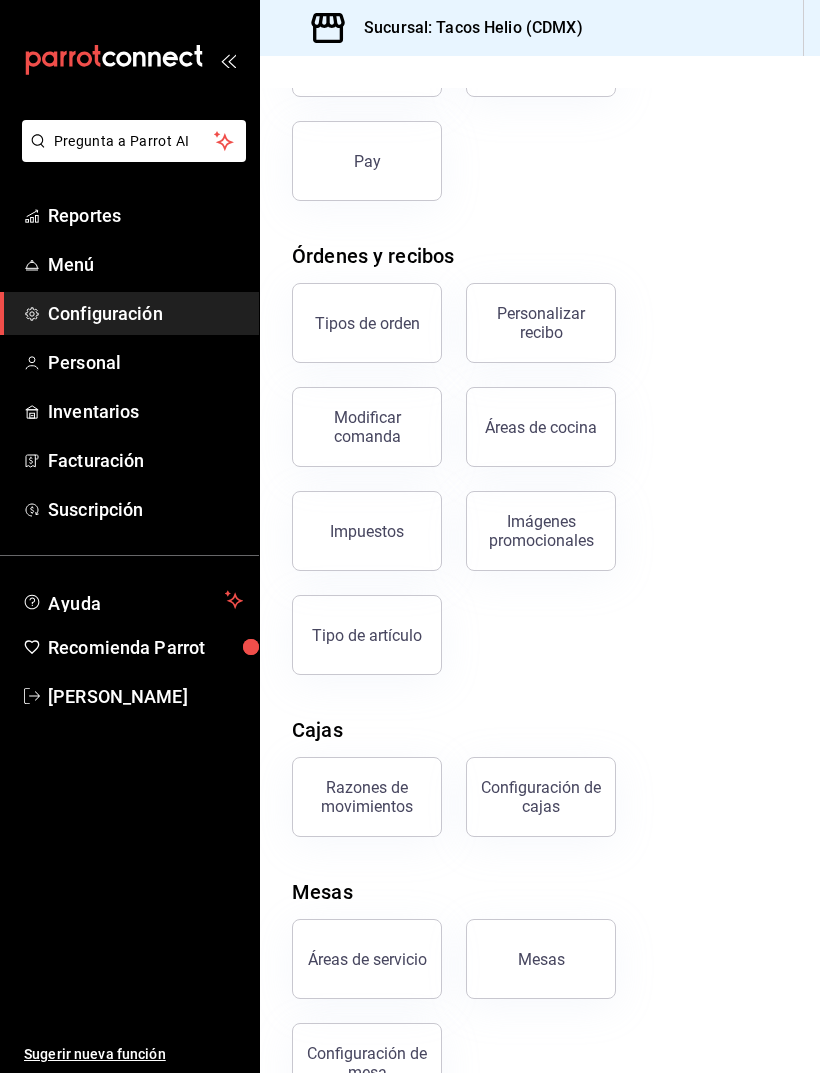scroll, scrollTop: 397, scrollLeft: 0, axis: vertical 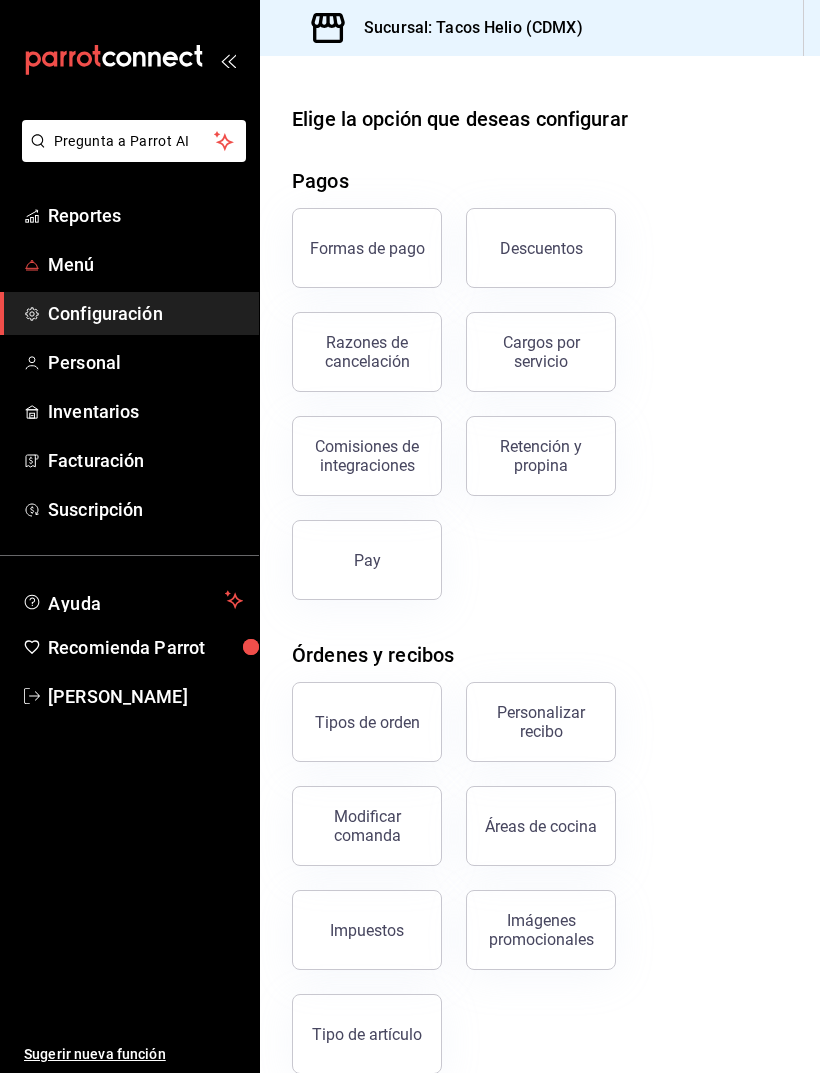 click on "Menú" at bounding box center (145, 264) 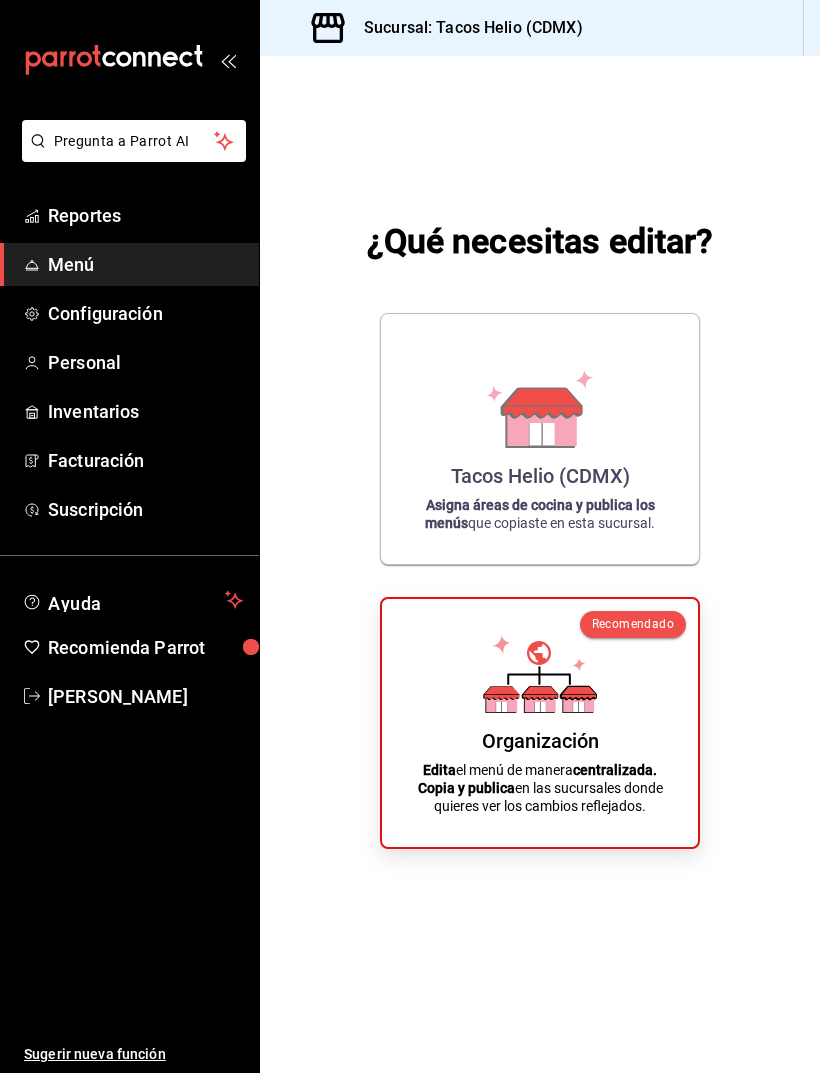 click on "Tacos Helio (CDMX)" at bounding box center [540, 476] 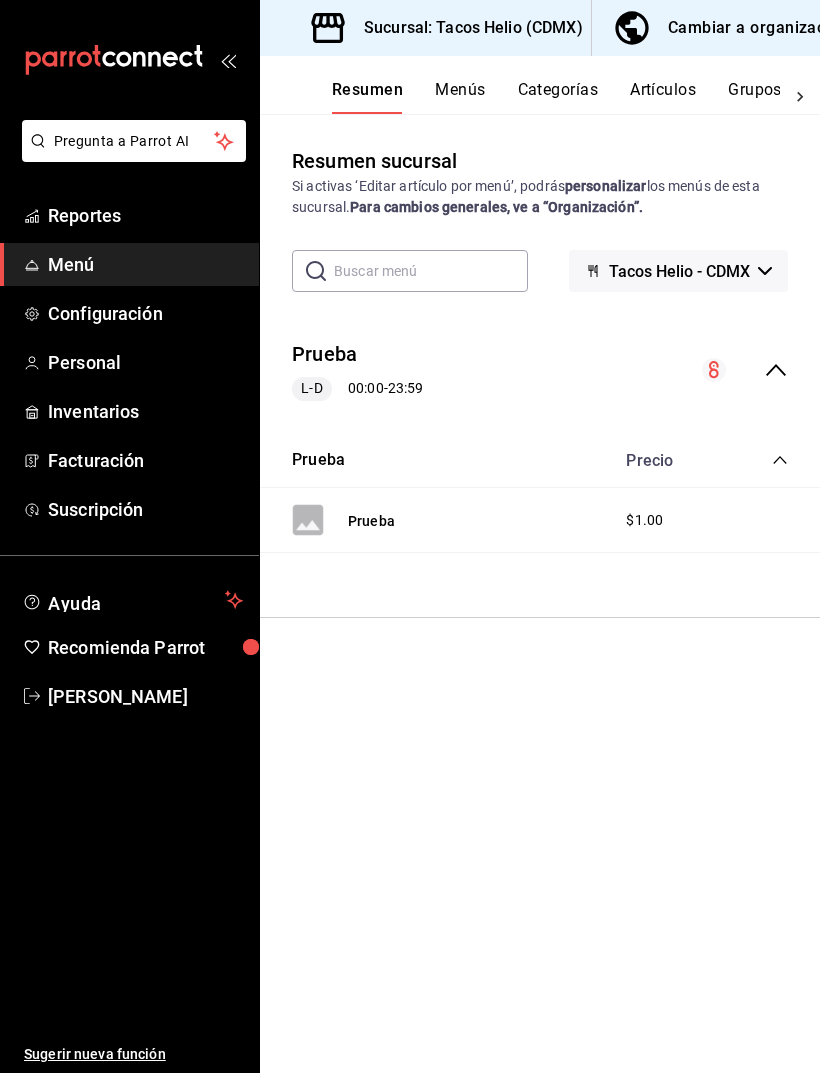click on "Prueba L-D 00:00  -  23:59" at bounding box center [540, 370] 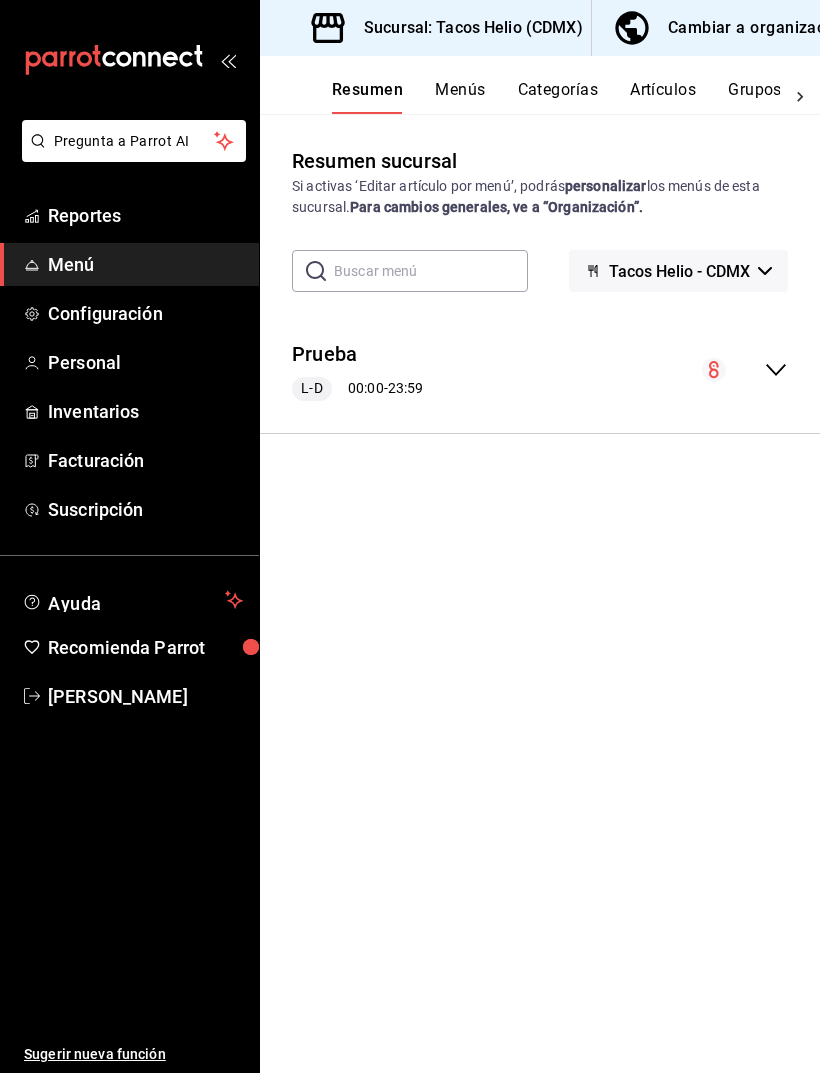 click on "Prueba L-D 00:00  -  23:59" at bounding box center [540, 370] 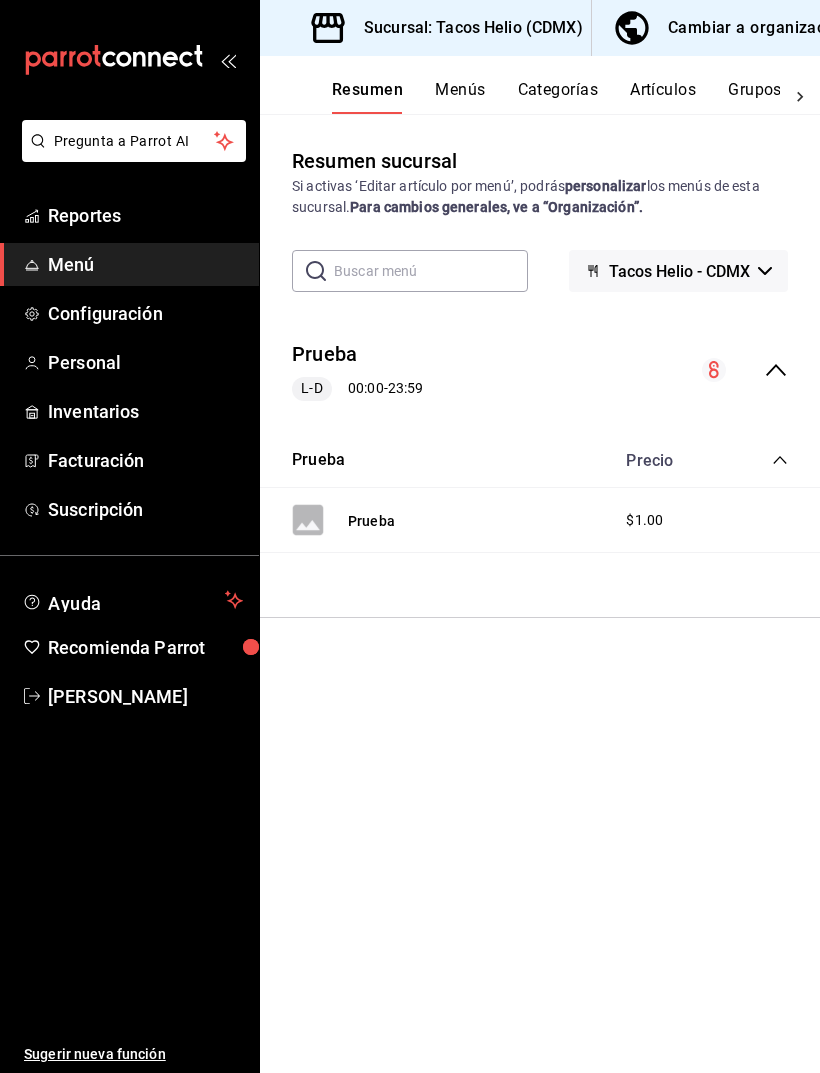 click 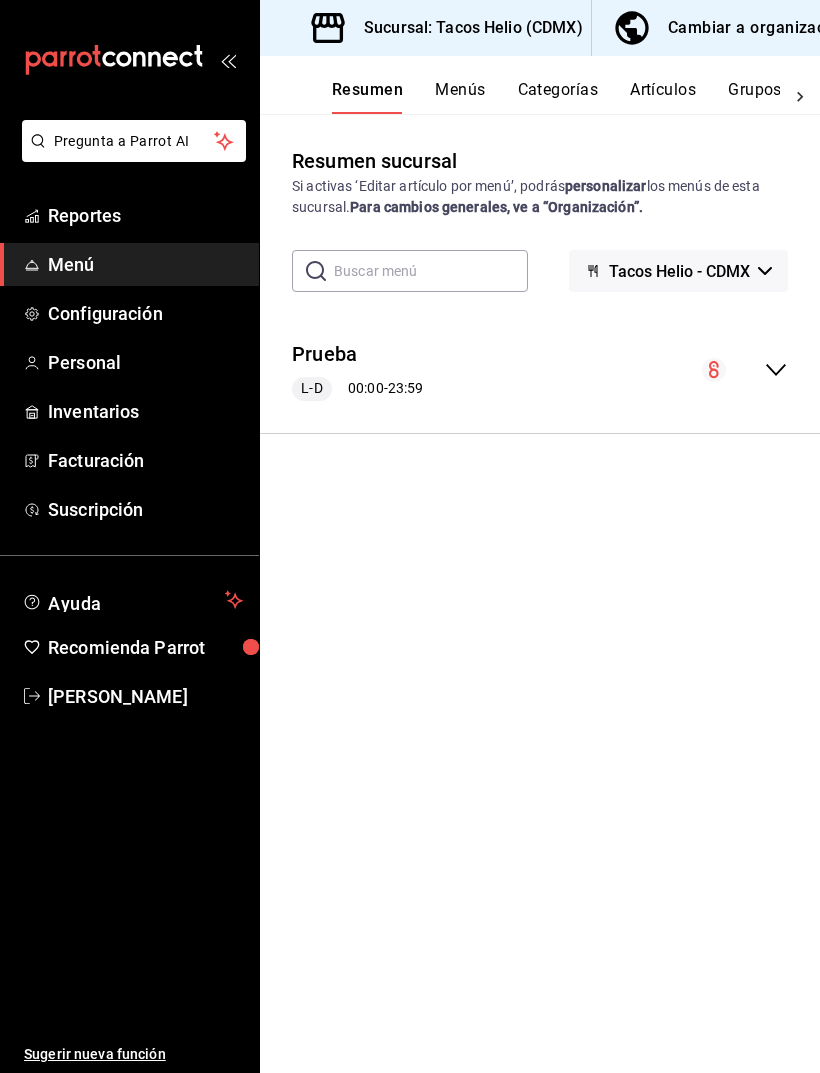 click 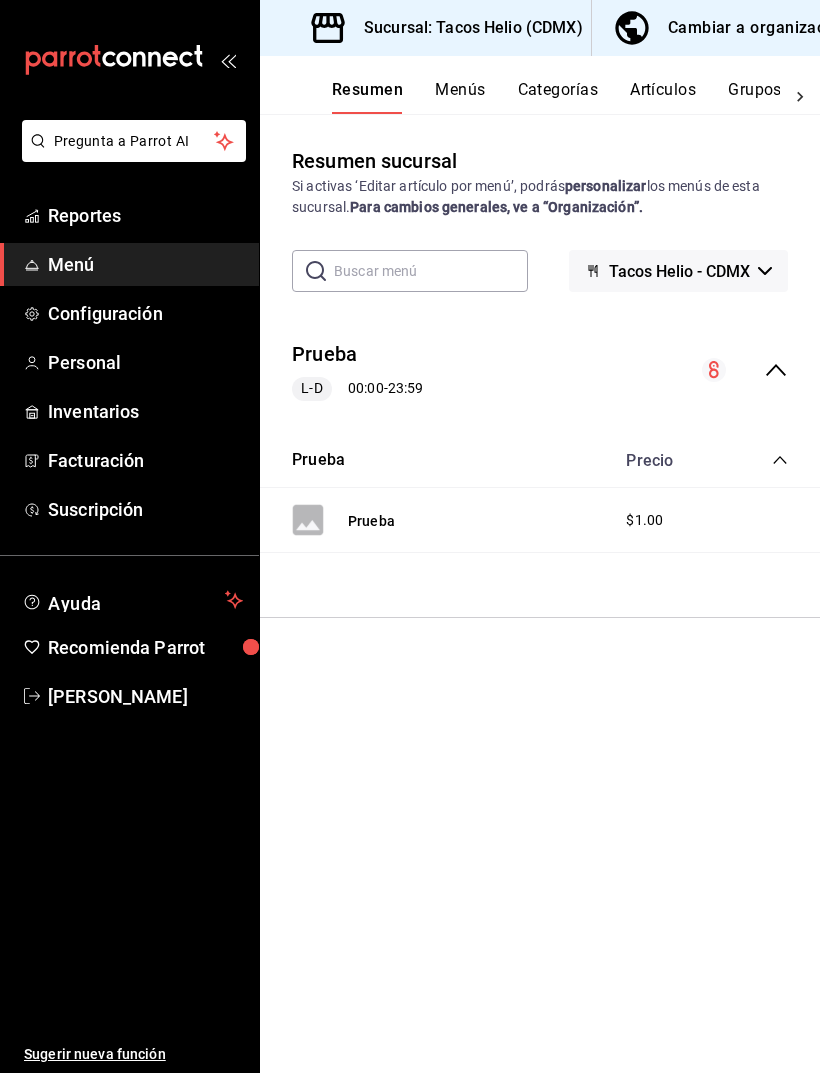 click on "Prueba $1.00" at bounding box center (540, 520) 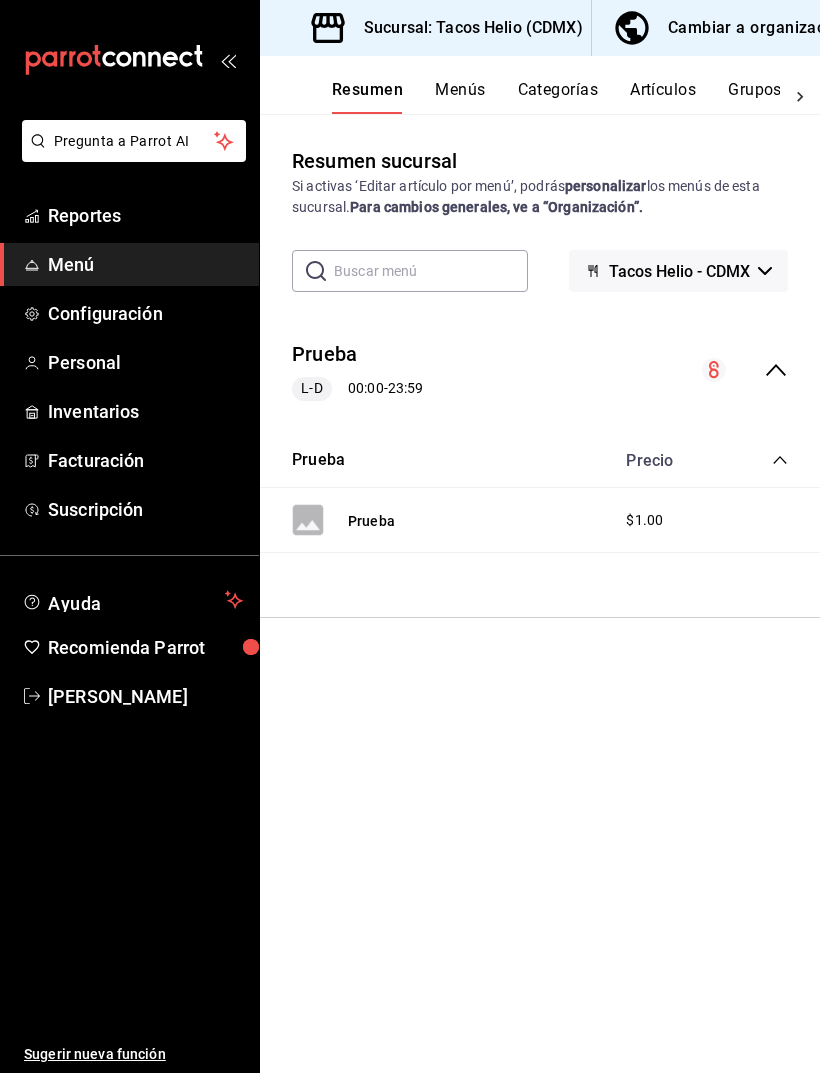 click on "Prueba $1.00" at bounding box center [540, 520] 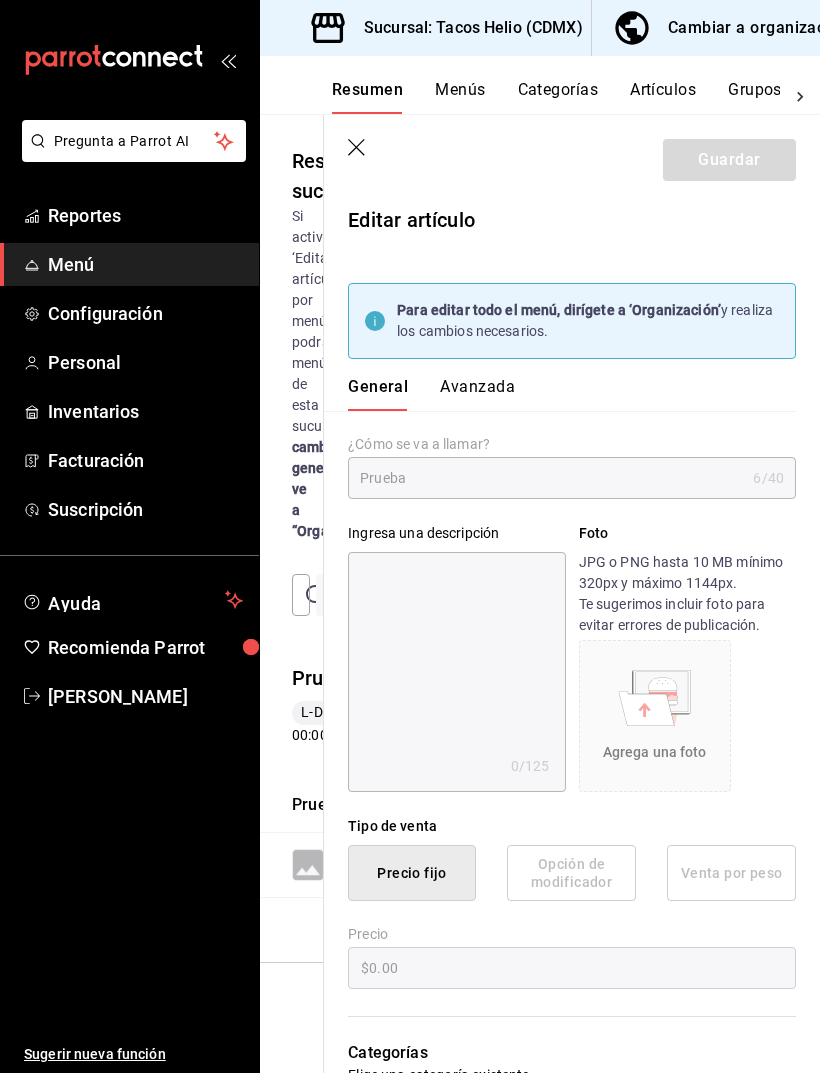 type on "$1.00" 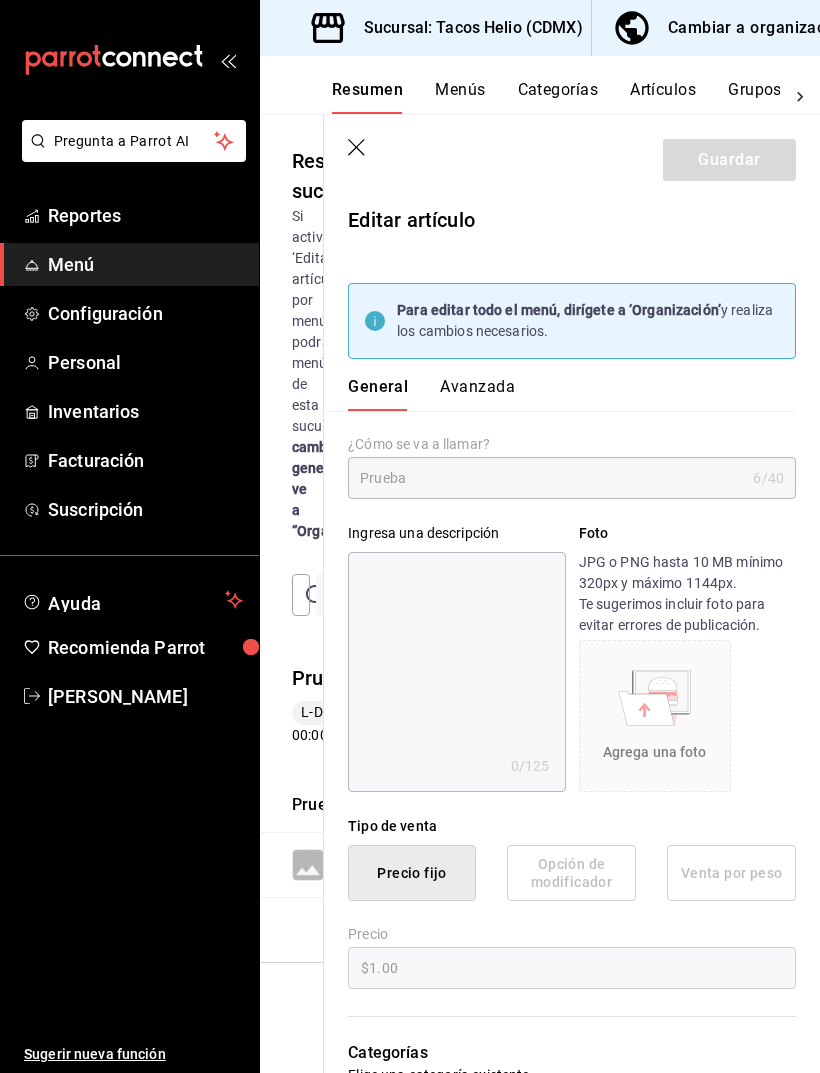 click 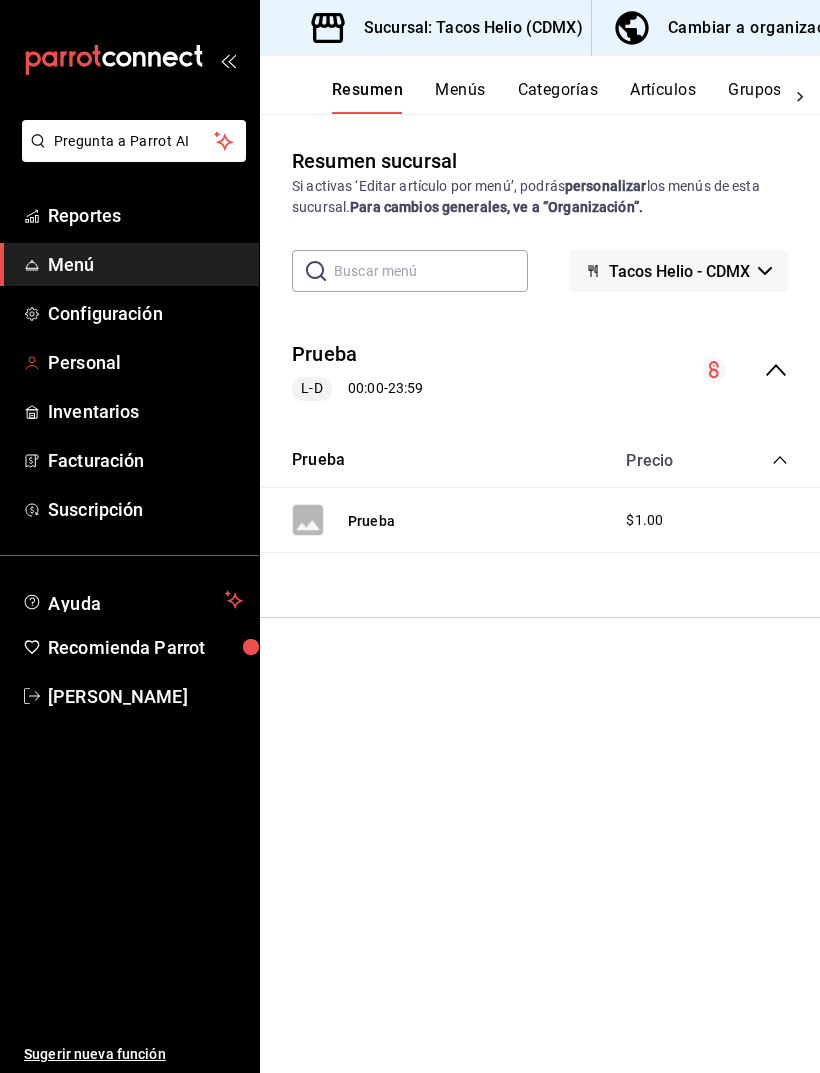 click on "Personal" at bounding box center (145, 362) 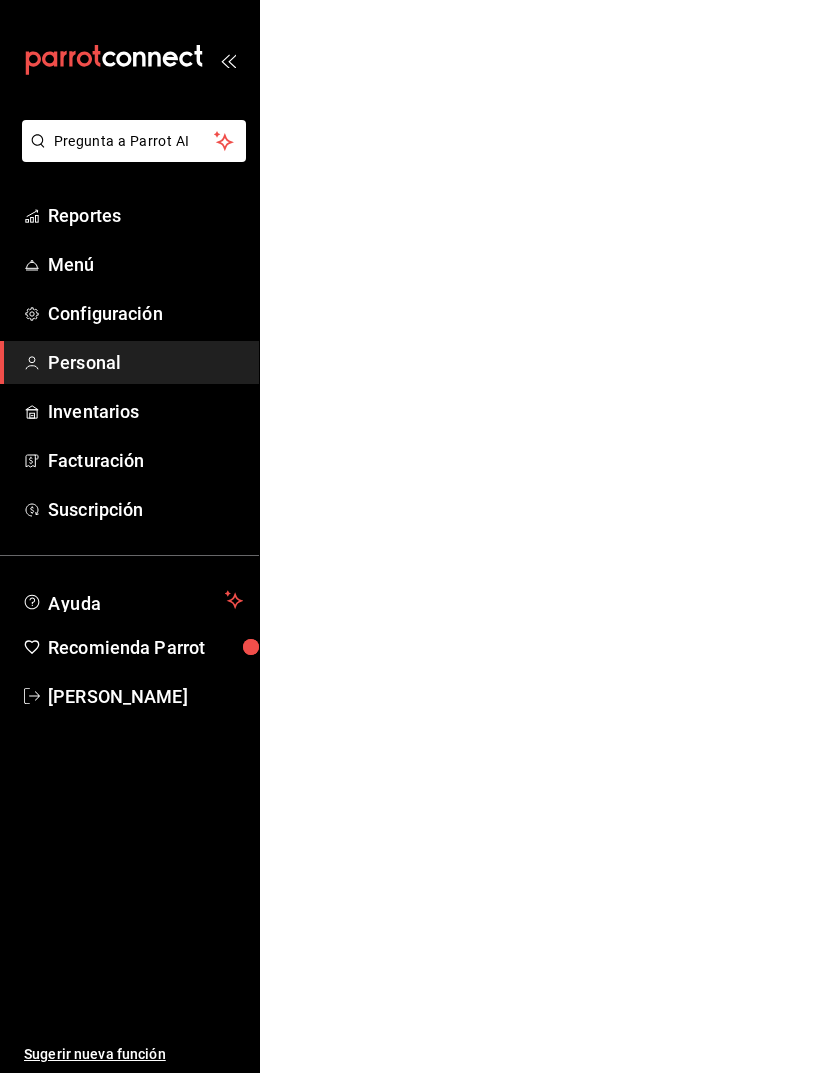 scroll, scrollTop: 0, scrollLeft: 0, axis: both 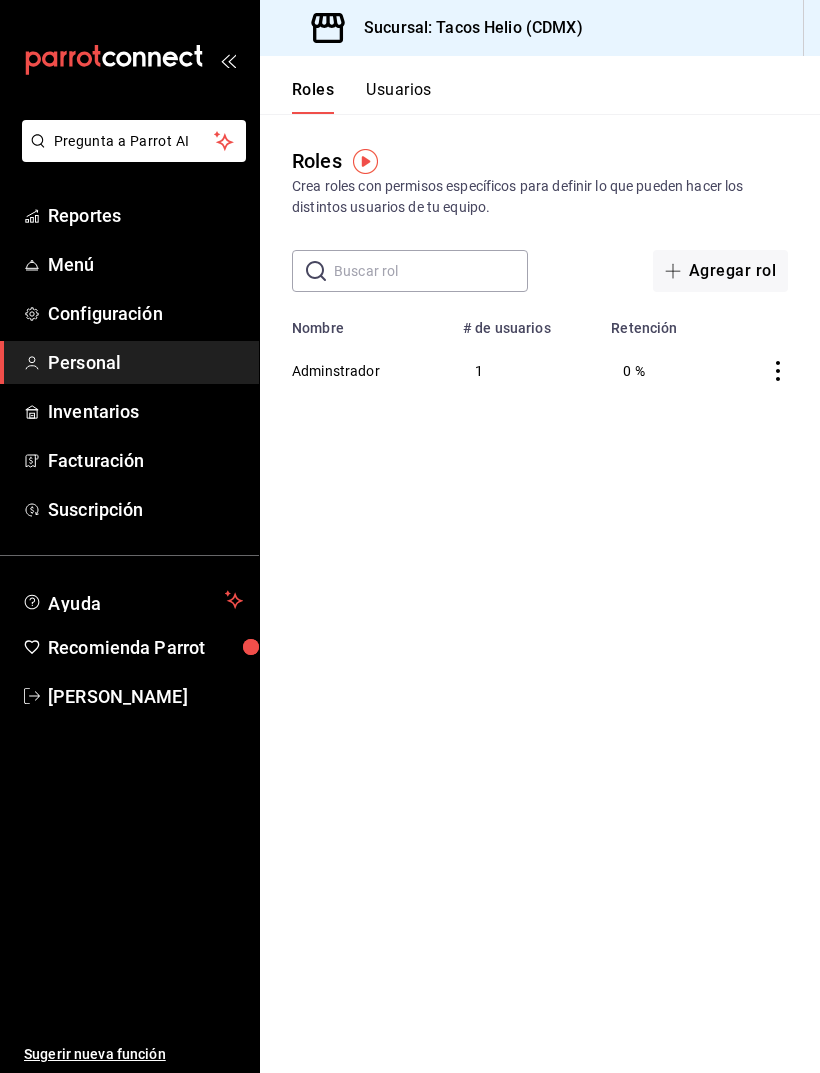 click on "Configuración" at bounding box center (145, 313) 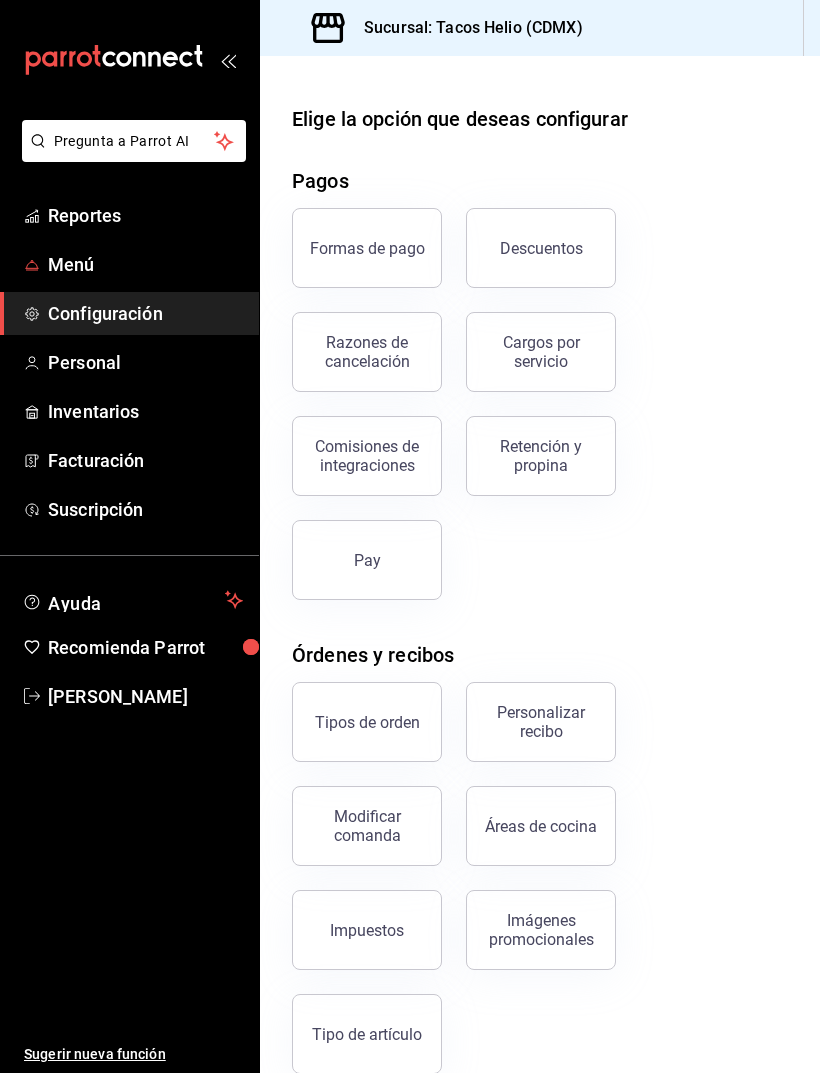 click on "Menú" at bounding box center (129, 264) 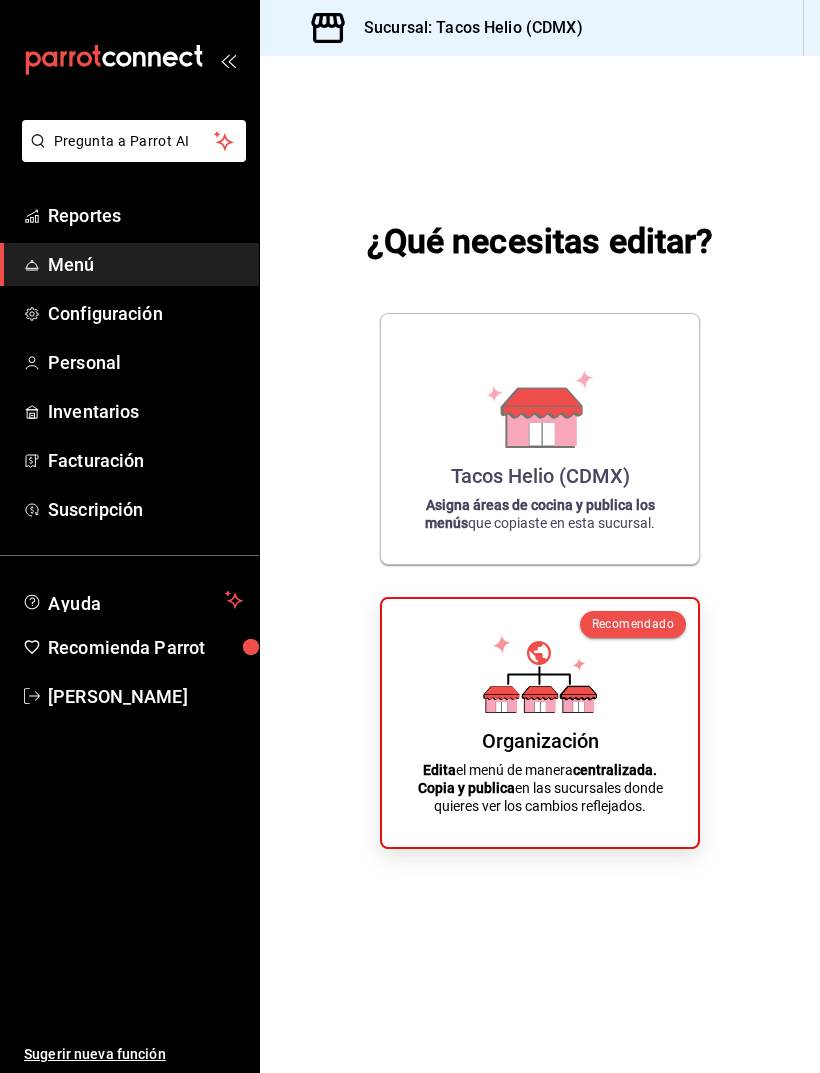 click on "Reportes" at bounding box center (129, 215) 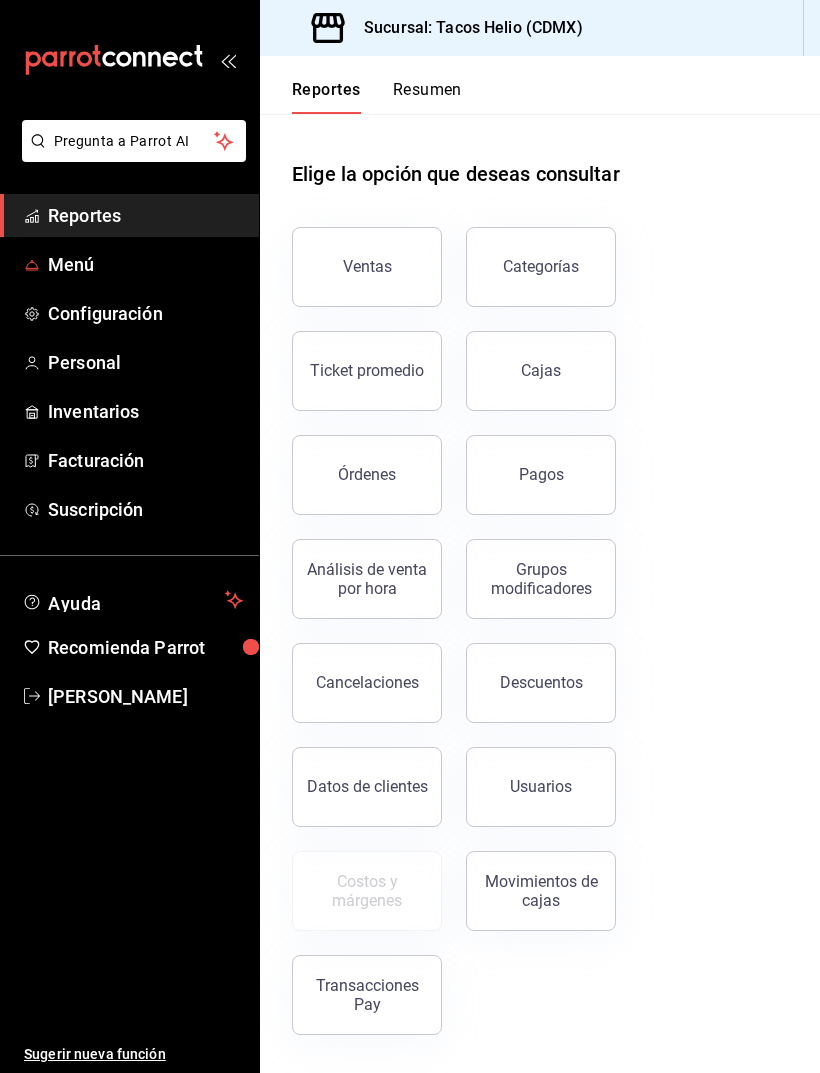 click on "Menú" at bounding box center [145, 264] 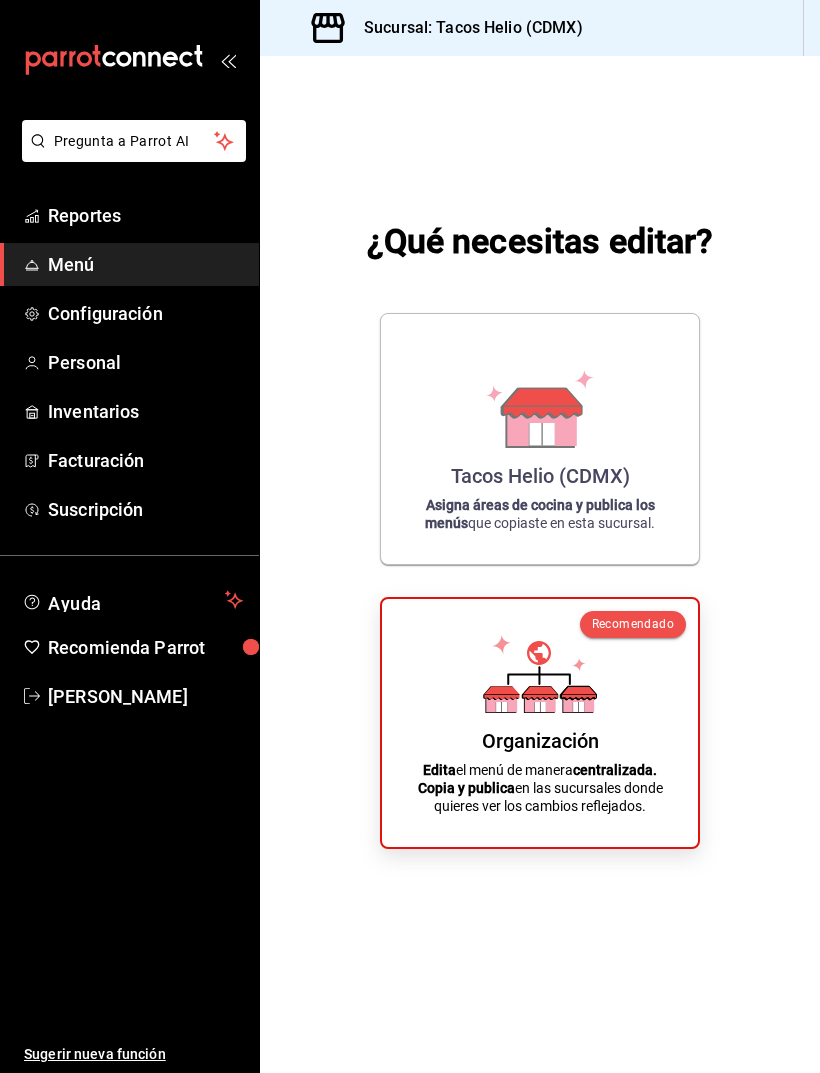 click on "Tacos Helio (CDMX)" at bounding box center [540, 476] 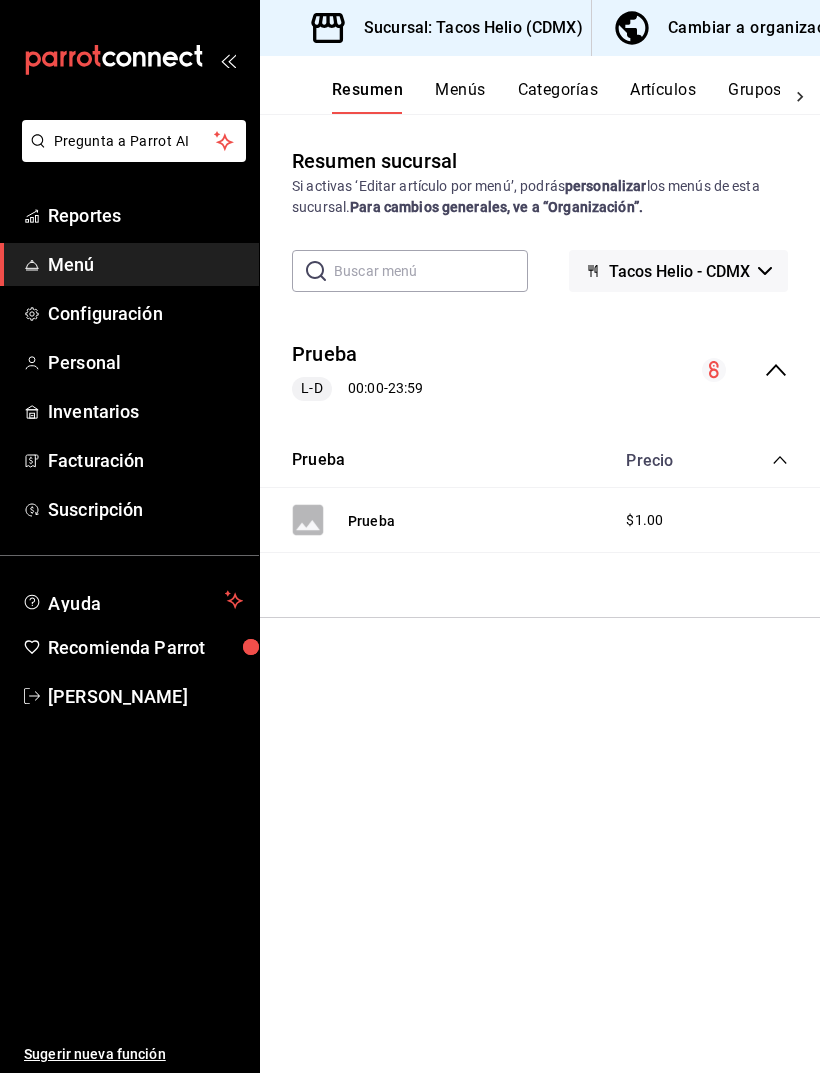 click on "Prueba L-D 00:00  -  23:59" at bounding box center [540, 370] 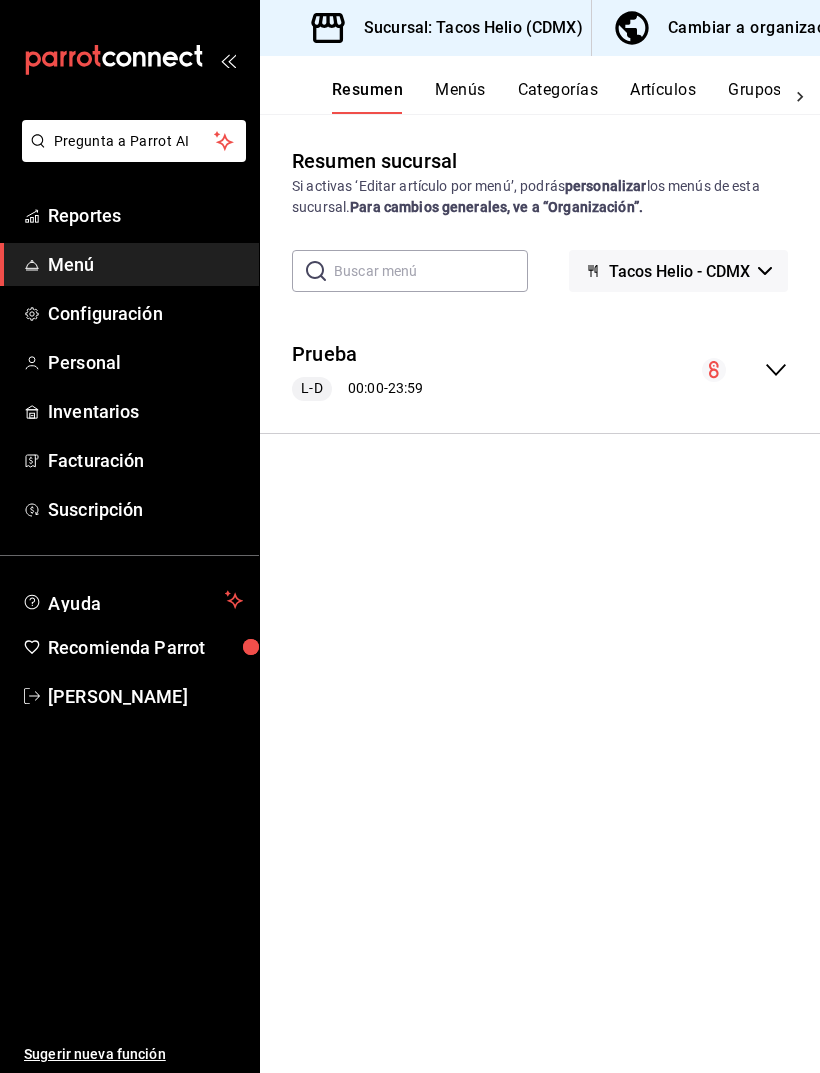 click on "Prueba L-D 00:00  -  23:59" at bounding box center (540, 370) 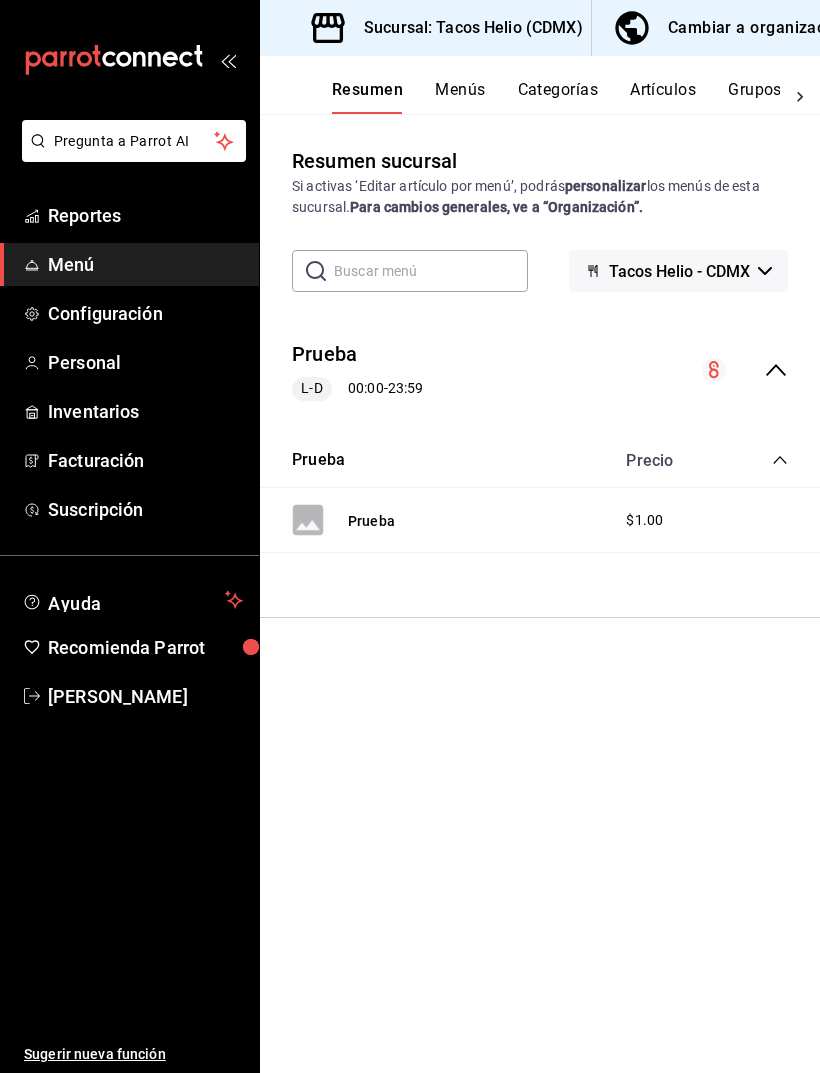 click on "Prueba $1.00" at bounding box center [540, 520] 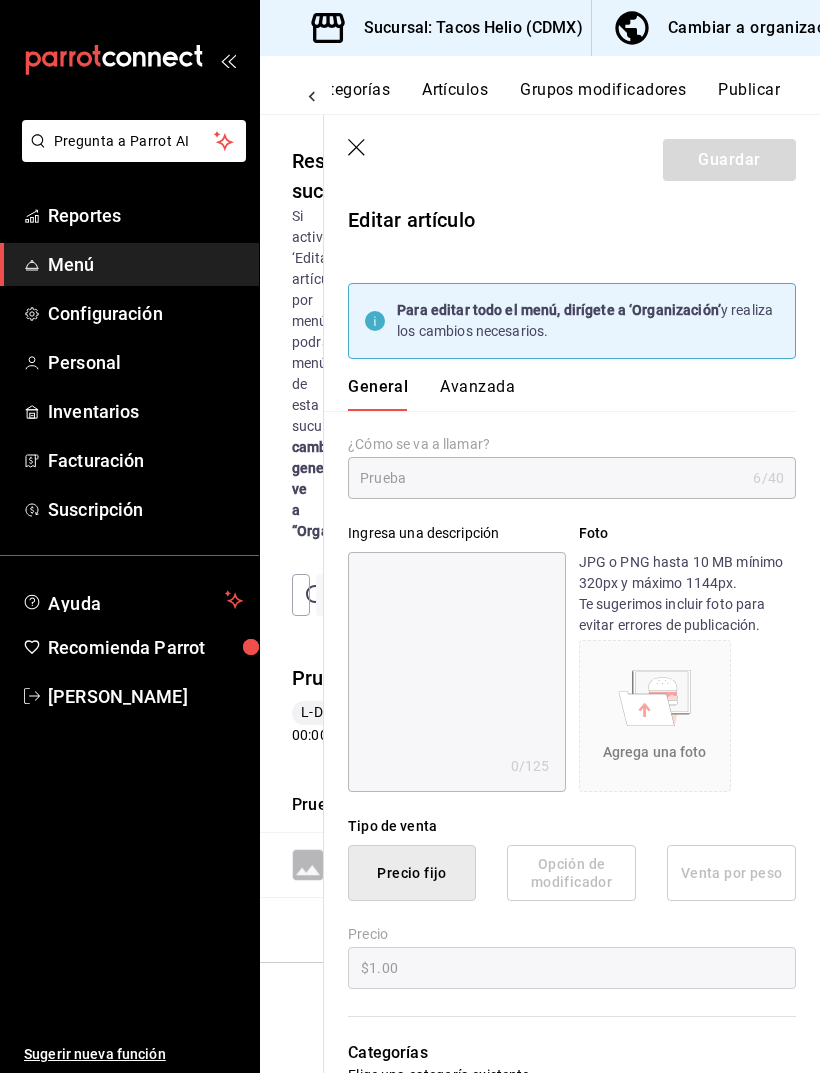 scroll, scrollTop: 0, scrollLeft: 212, axis: horizontal 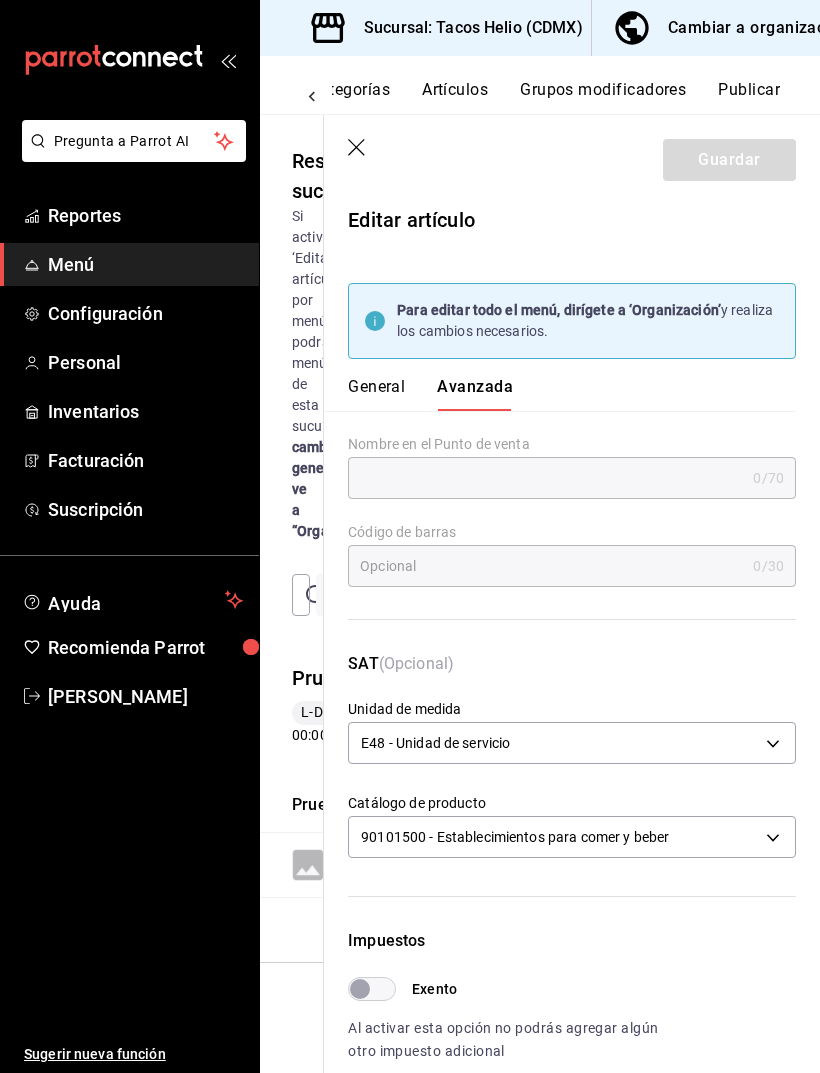 click on "General" at bounding box center (376, 394) 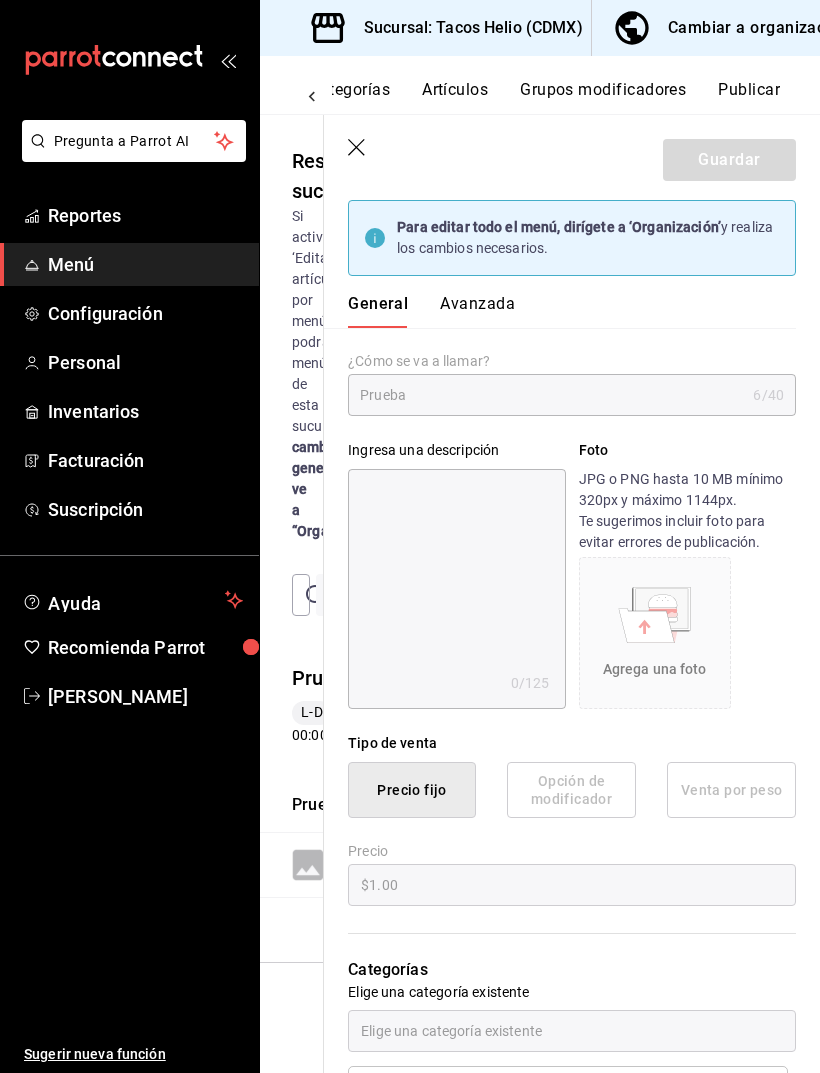 click on "Ayuda" at bounding box center [129, 600] 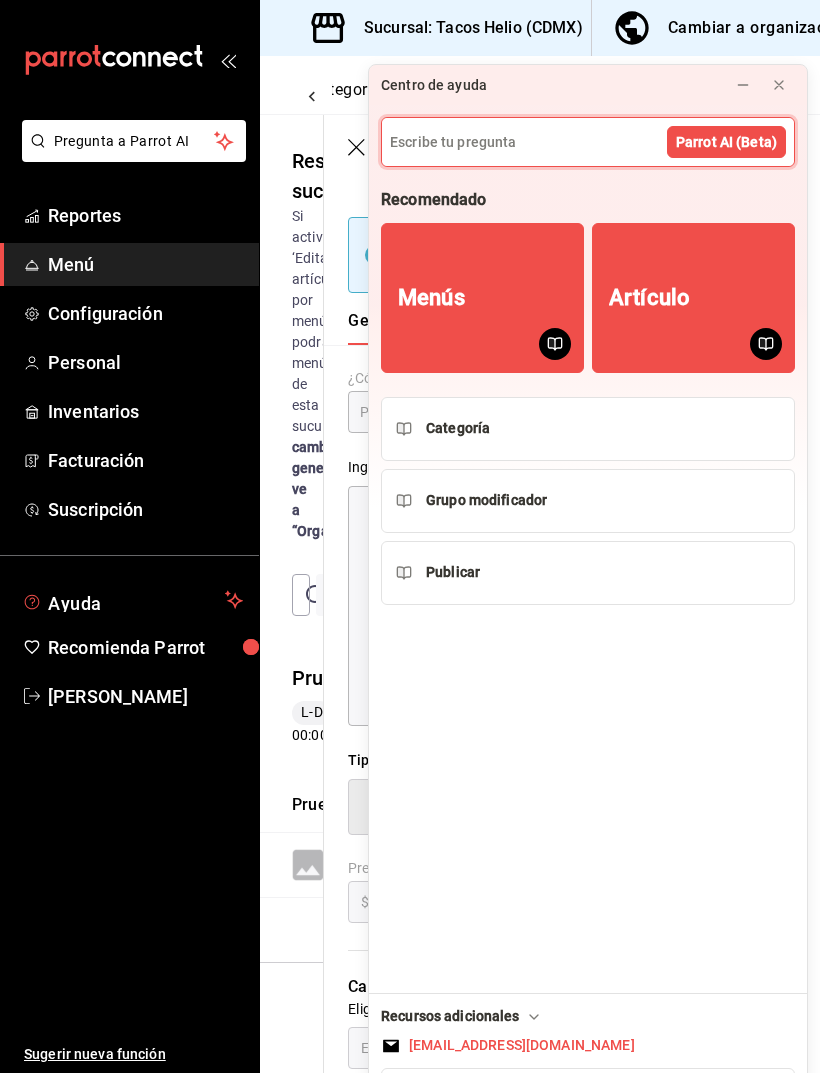 scroll, scrollTop: 65, scrollLeft: 0, axis: vertical 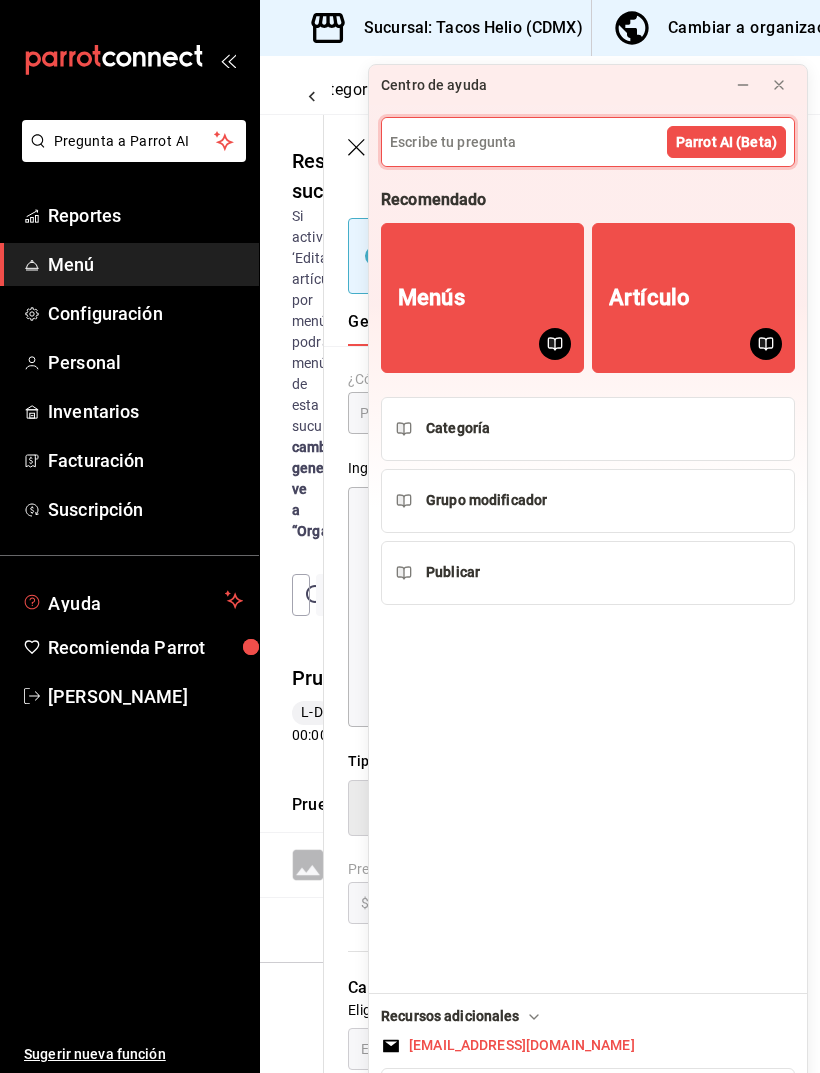 click 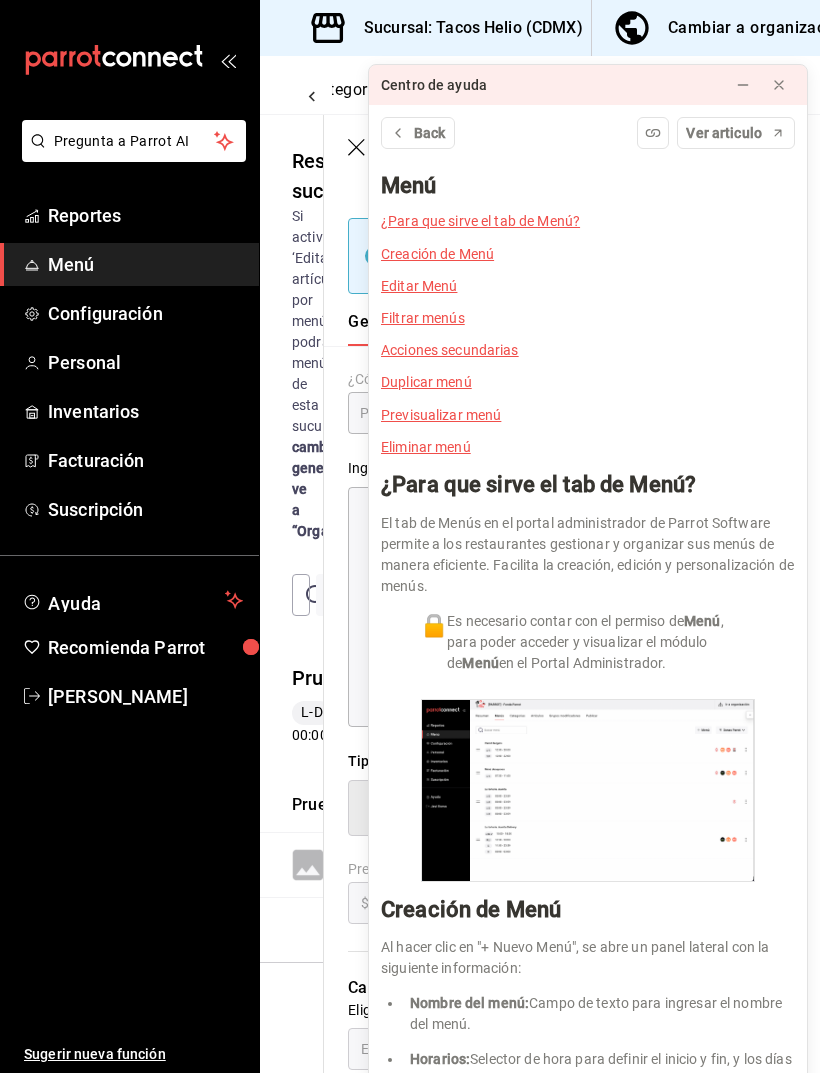 click on "Editar Menú" at bounding box center [419, 286] 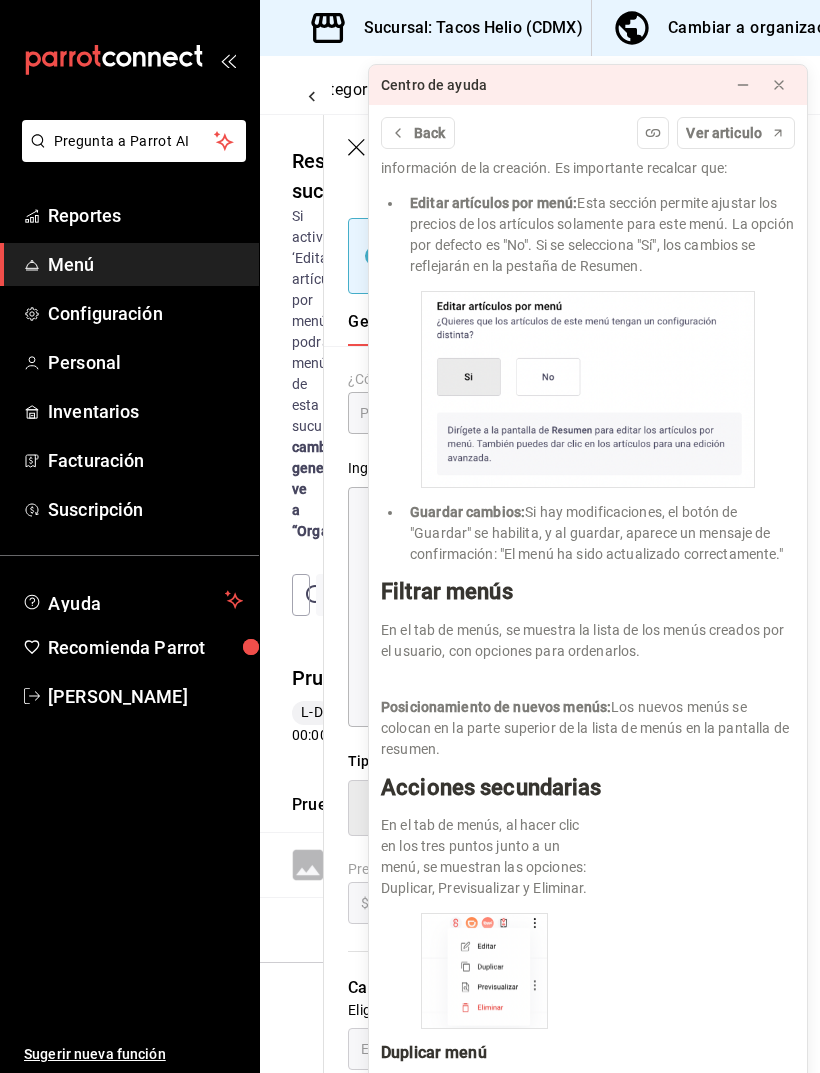 scroll, scrollTop: 1852, scrollLeft: 0, axis: vertical 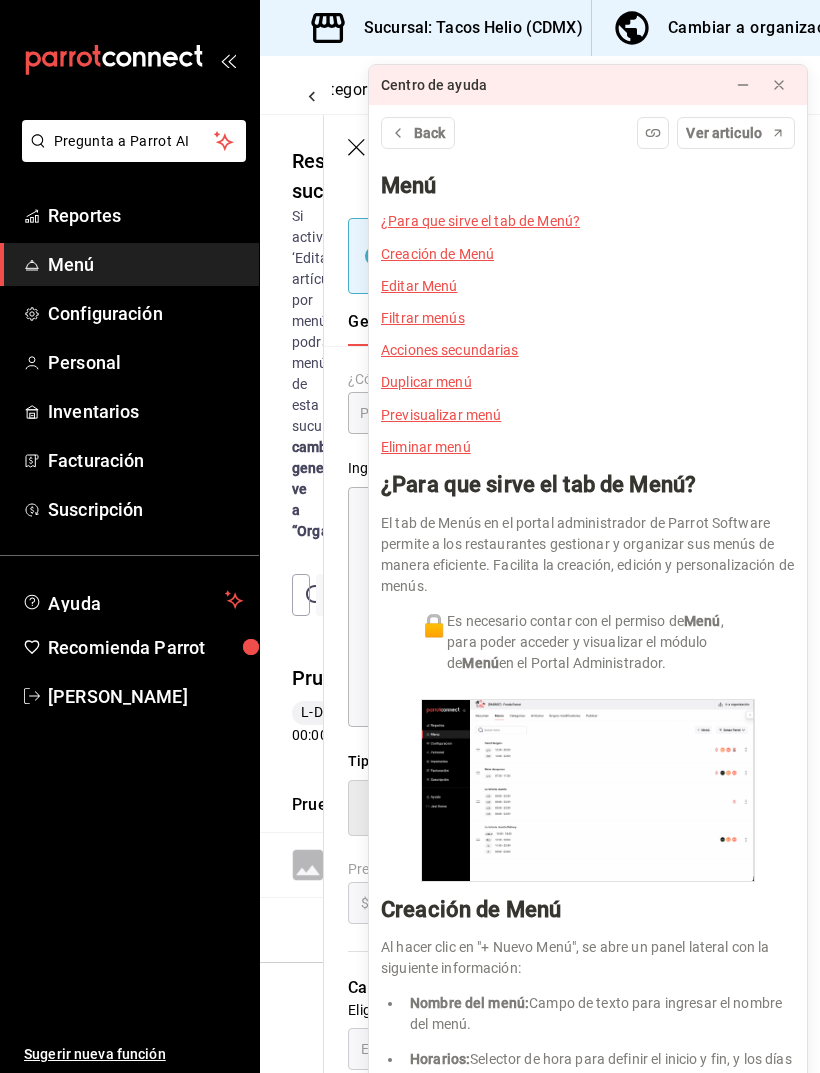 click on "Back" at bounding box center [430, 133] 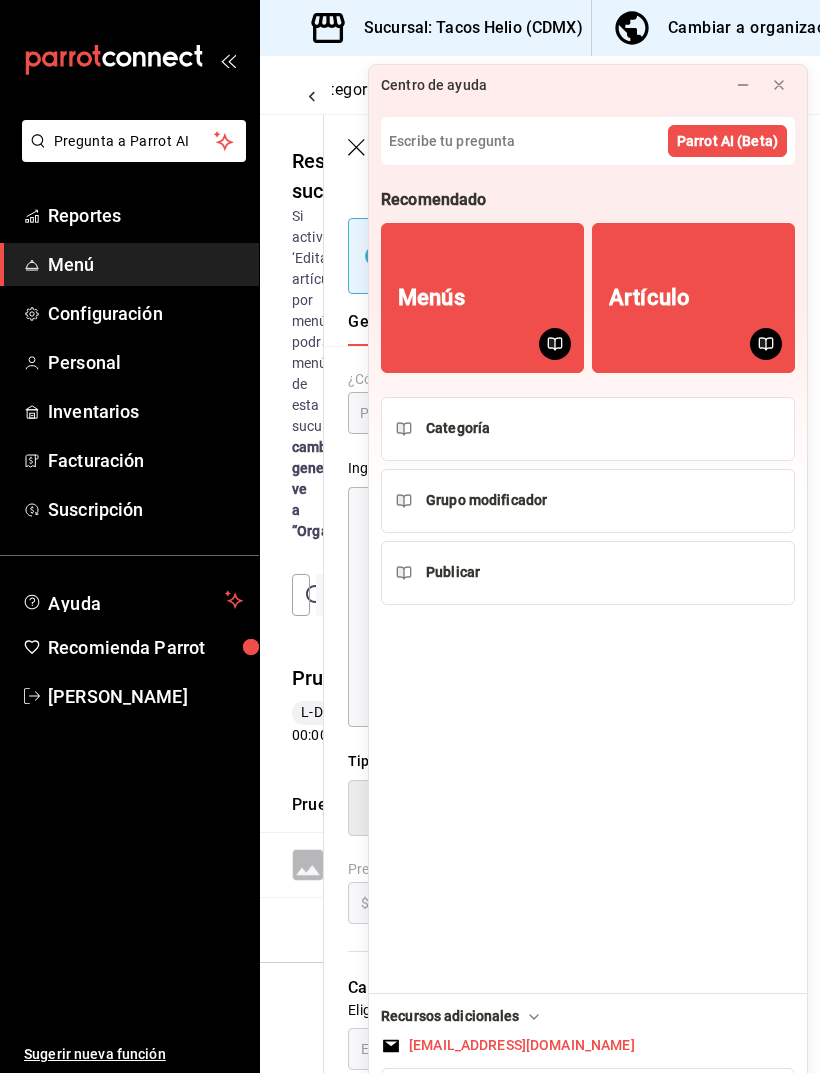 click on "Menú" at bounding box center [145, 264] 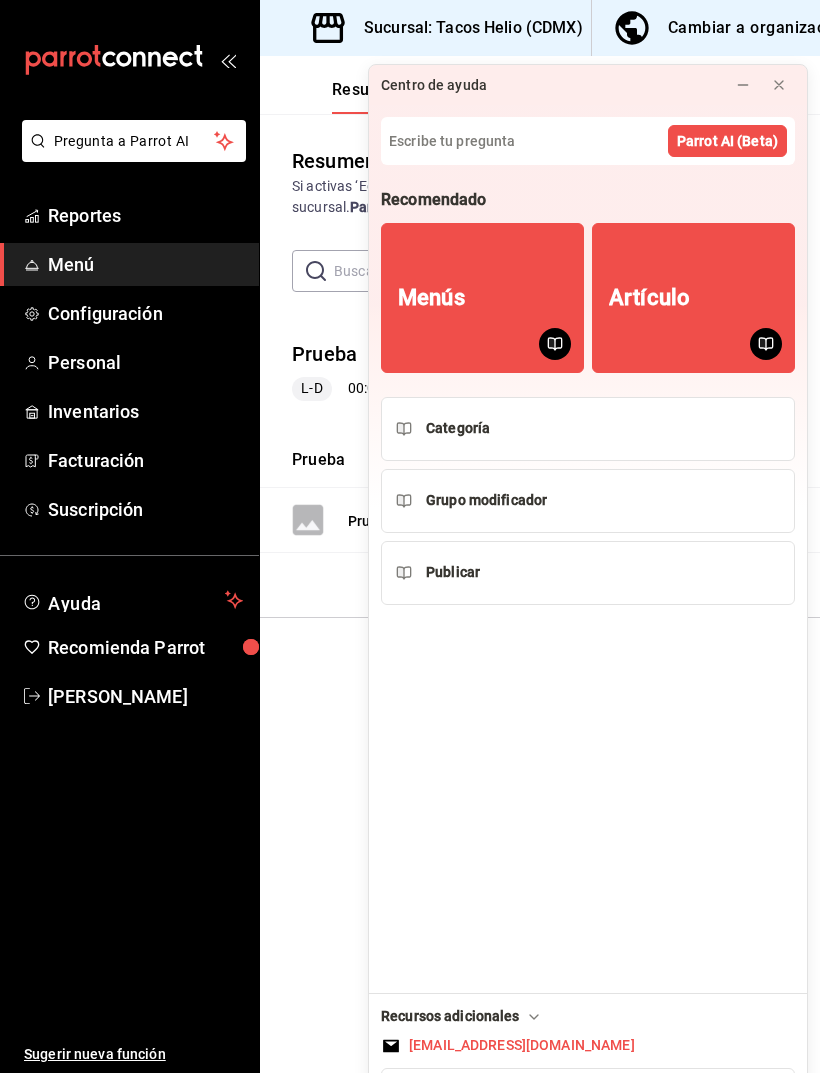 click on "Menú" at bounding box center (145, 264) 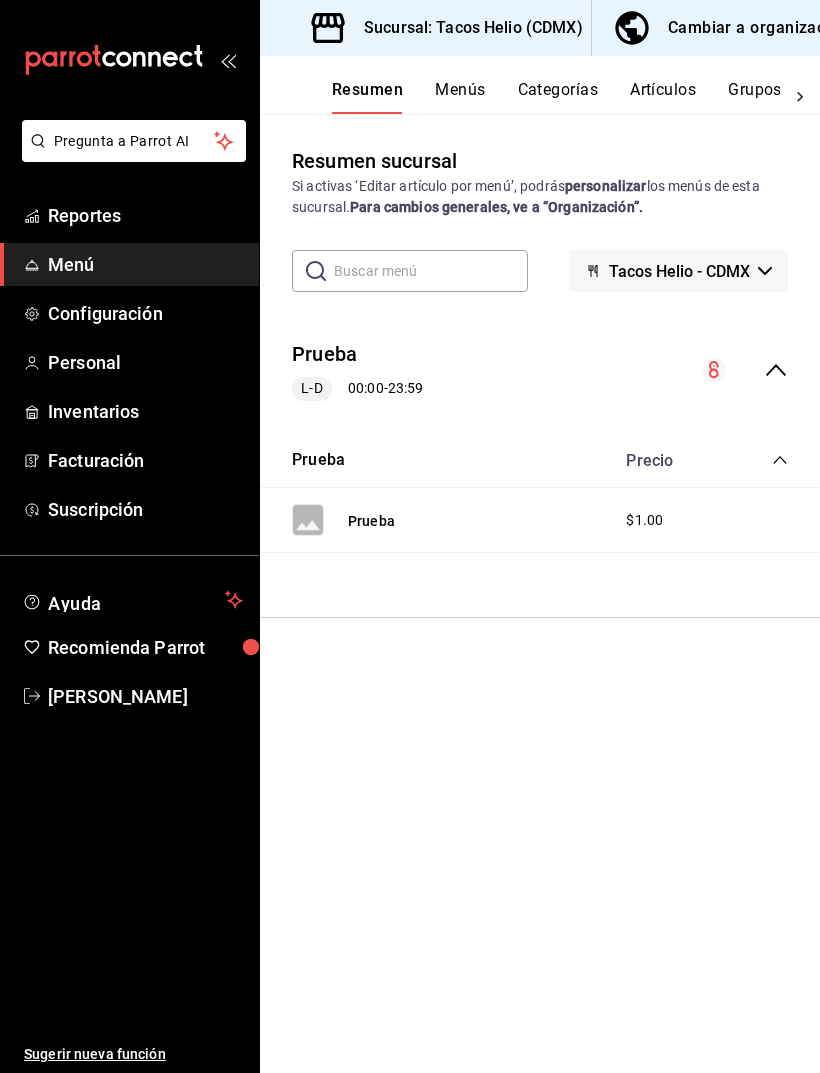 click on "Prueba L-D 00:00  -  23:59" at bounding box center (540, 370) 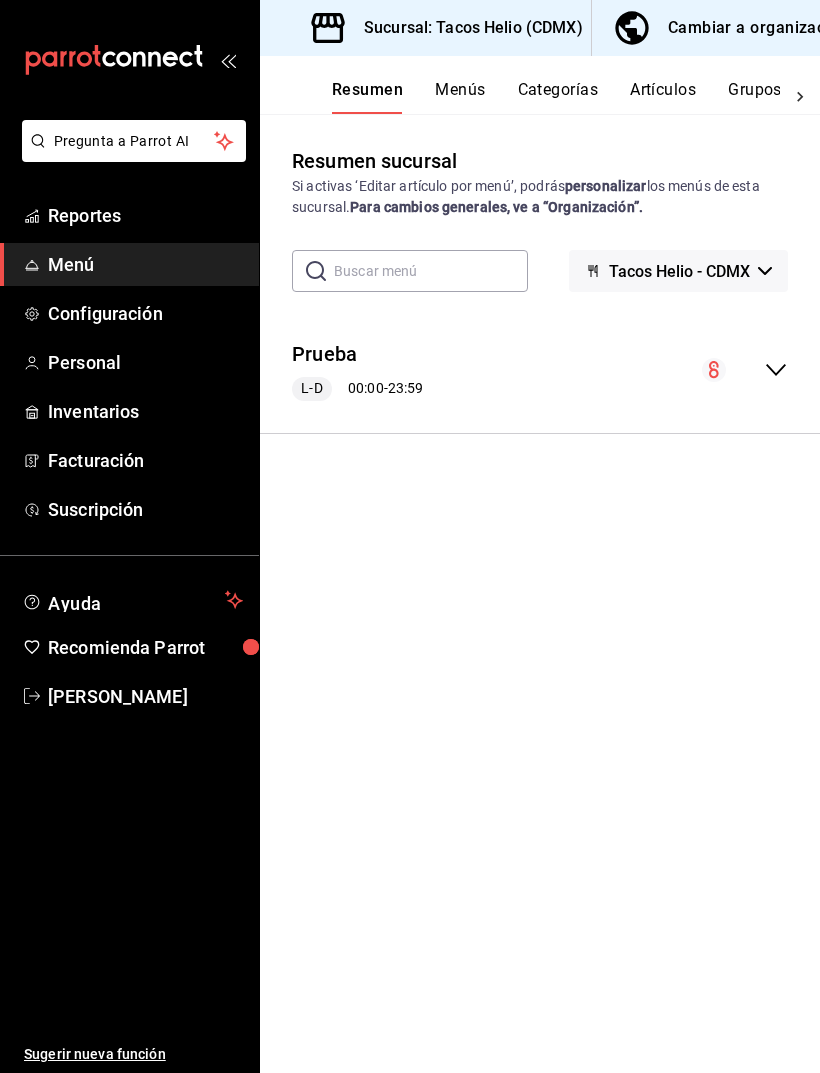 click on "Prueba L-D 00:00  -  23:59" at bounding box center (540, 370) 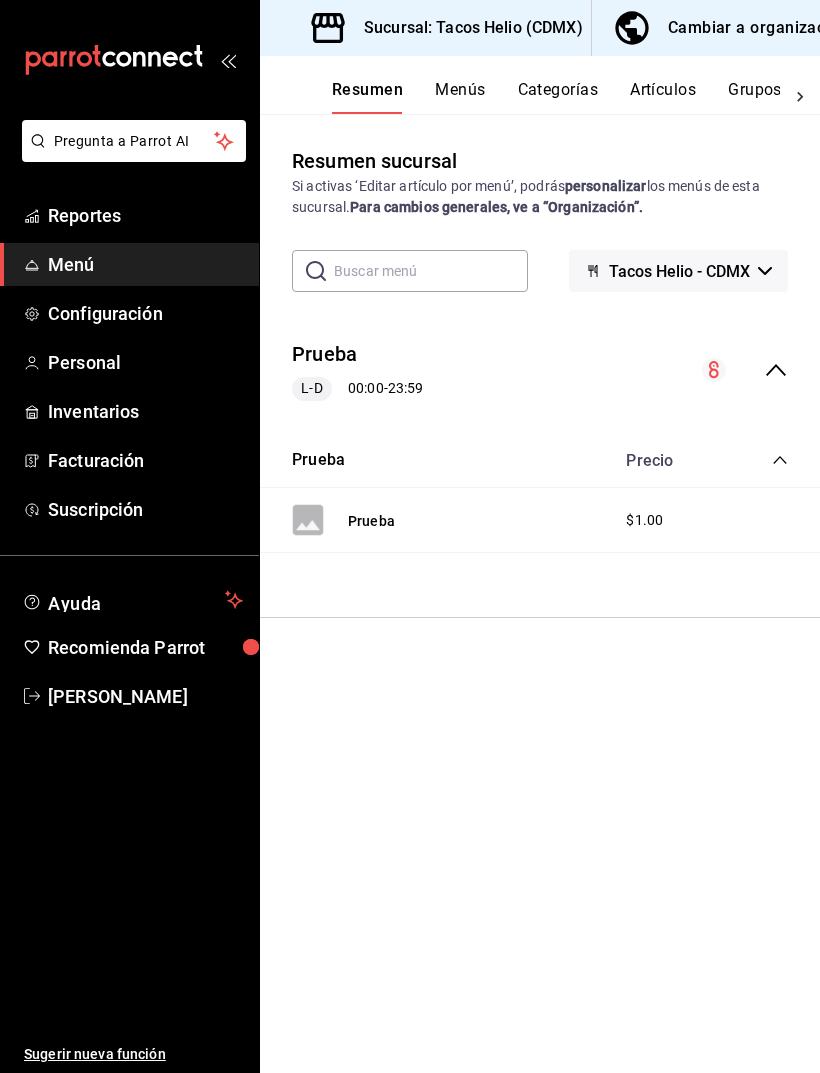 click on "Prueba" at bounding box center (371, 521) 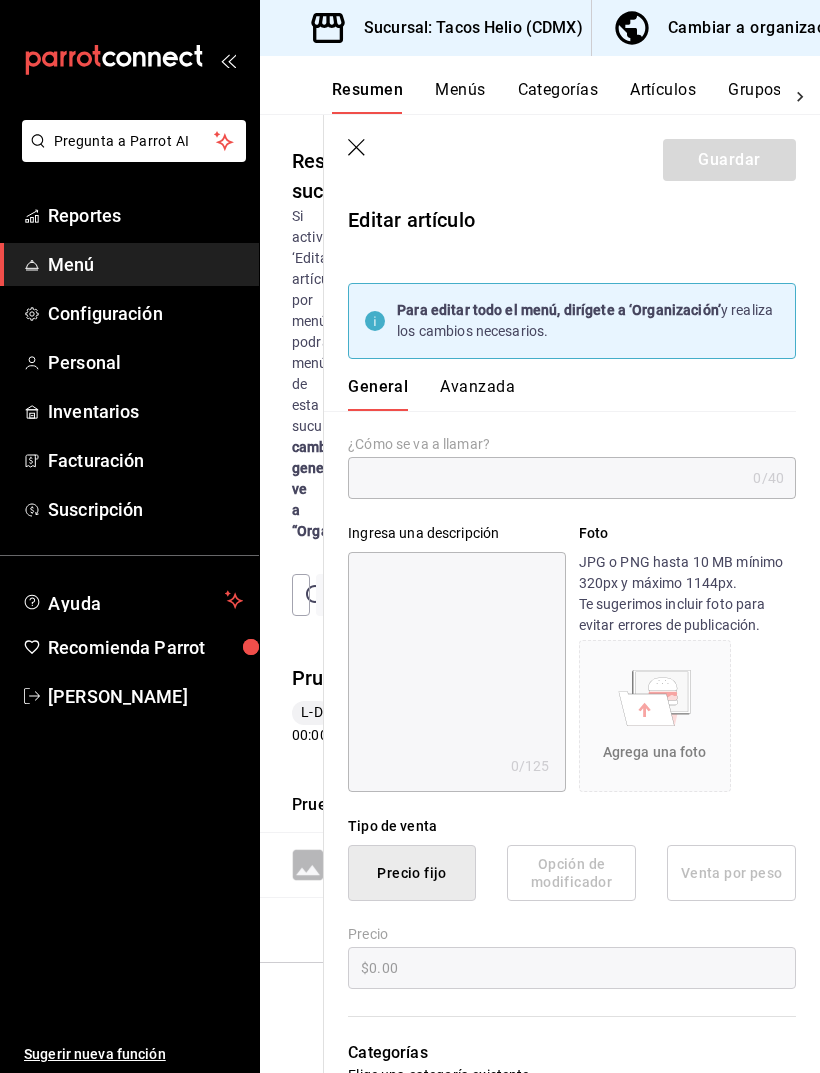 type on "Prueba" 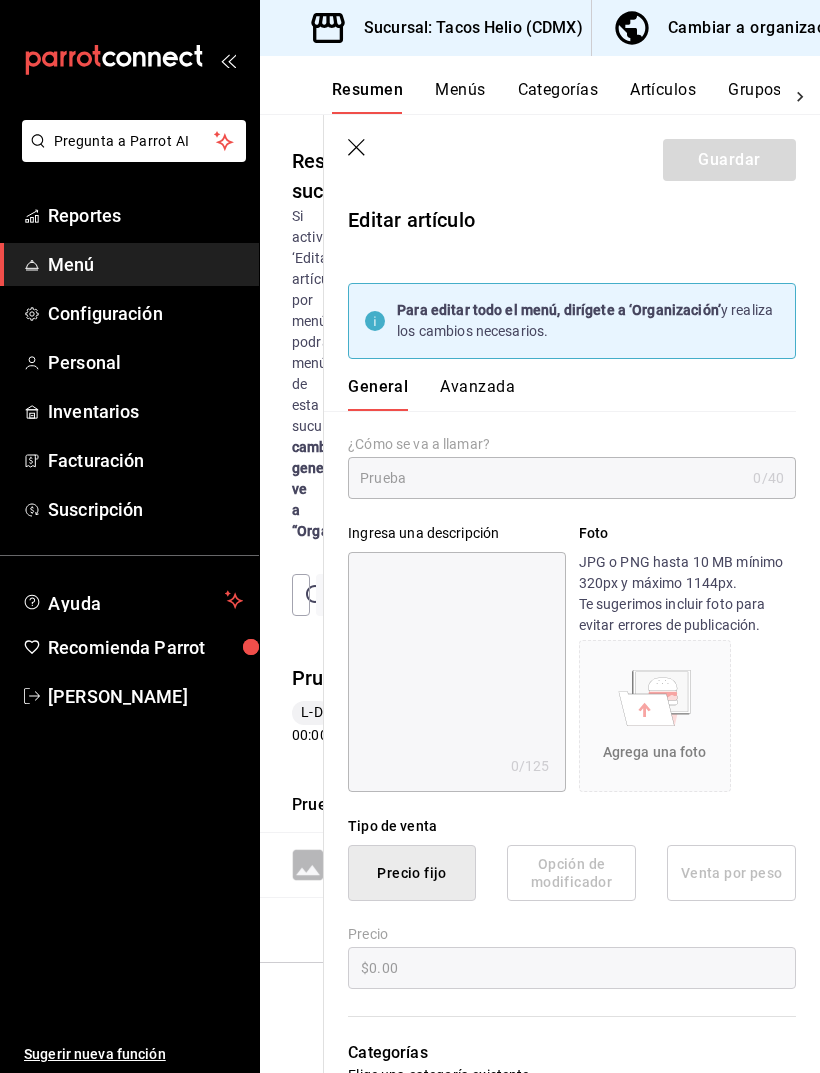 type on "$1.00" 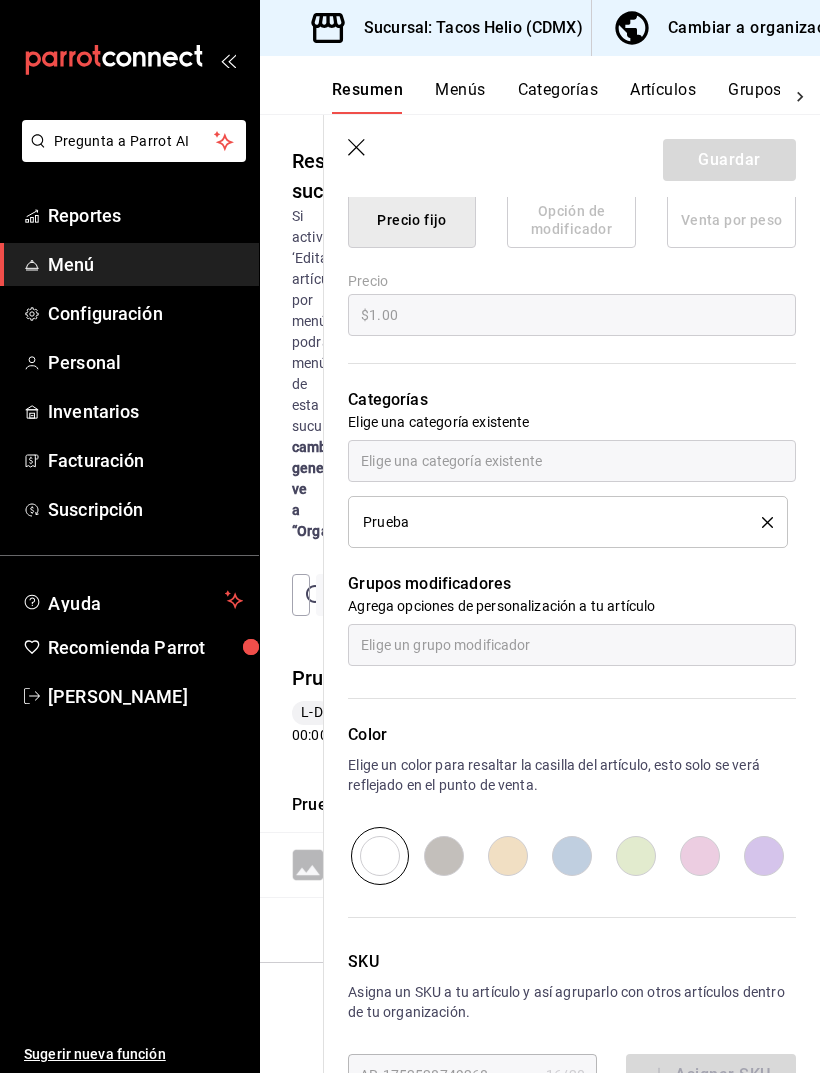 scroll, scrollTop: 652, scrollLeft: 0, axis: vertical 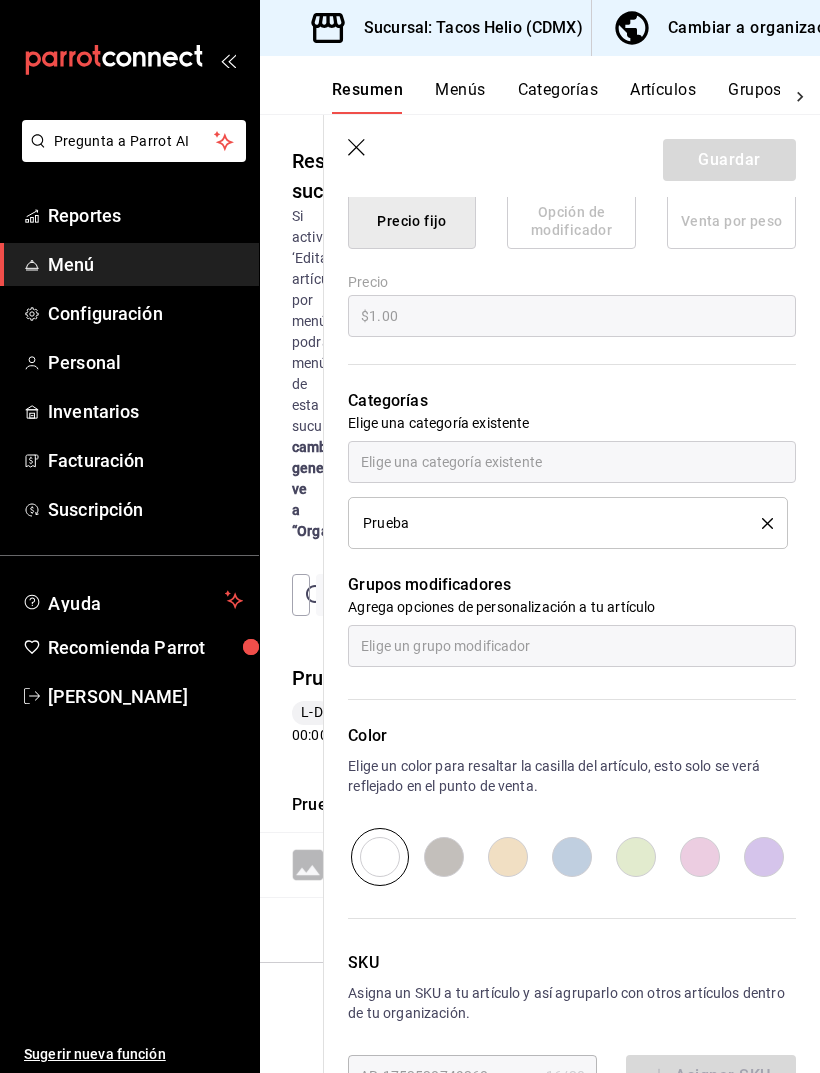 click on "Resumen sucursal Si activas ‘Editar artículo por menú’, podrás  personalizar  los menús de esta sucursal.  Para cambios generales, ve a “Organización”." at bounding box center (292, 344) 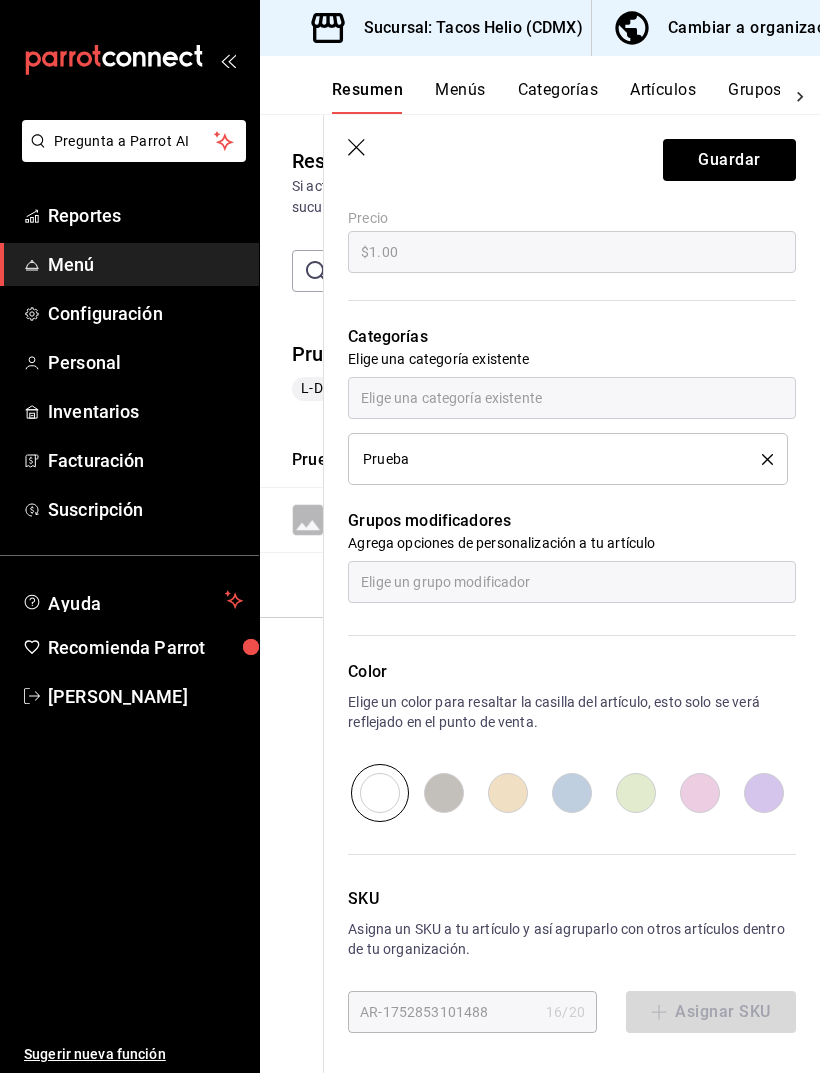 scroll, scrollTop: 0, scrollLeft: 0, axis: both 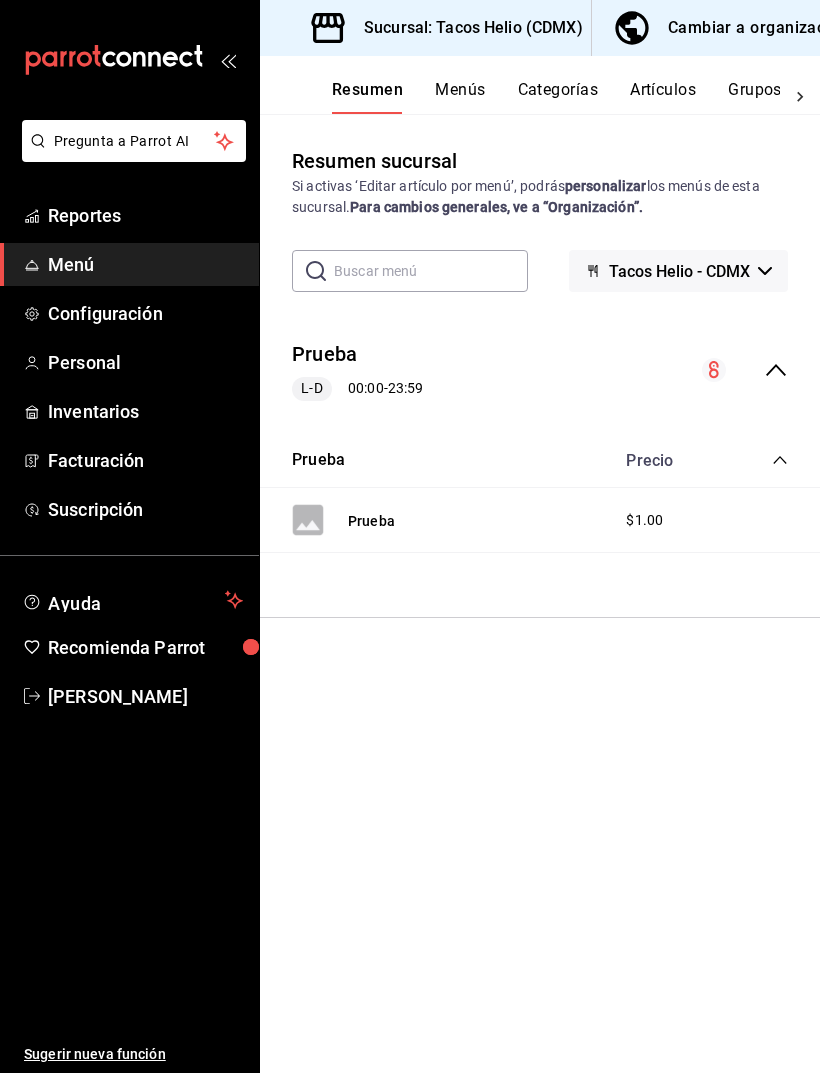 click on "L-D 00:00  -  23:59" at bounding box center [357, 389] 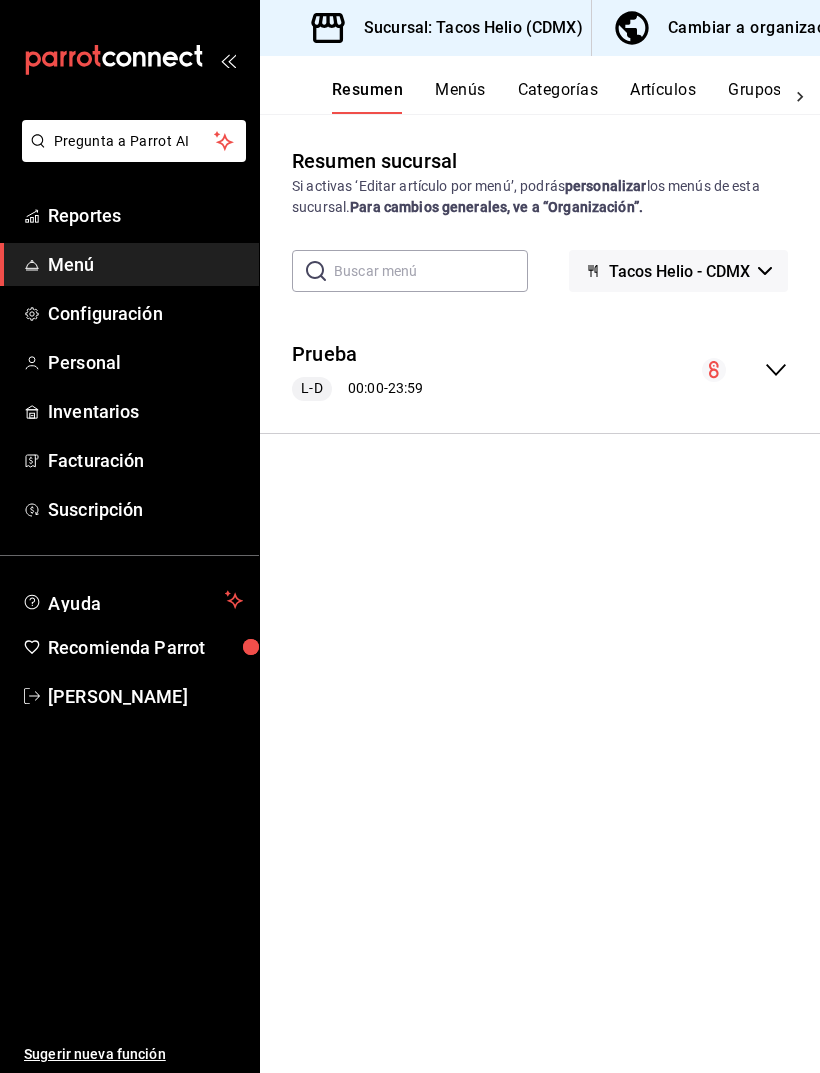 click 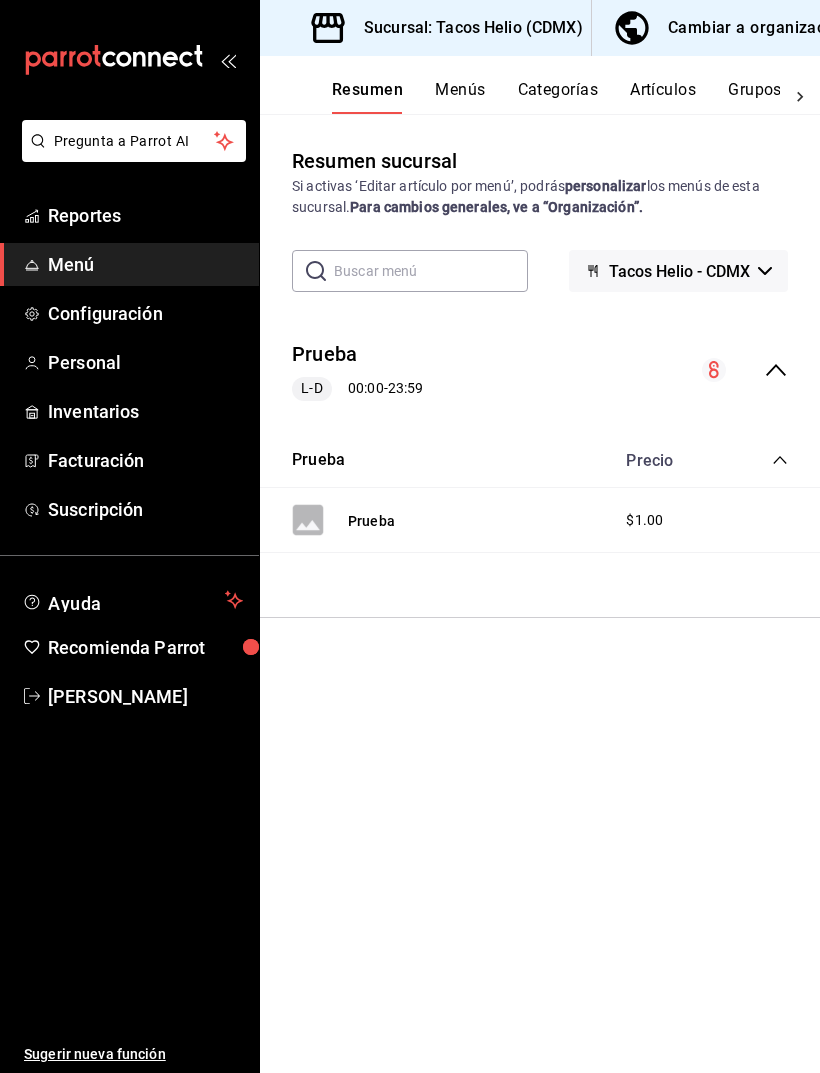 click on "Prueba $1.00" at bounding box center (540, 520) 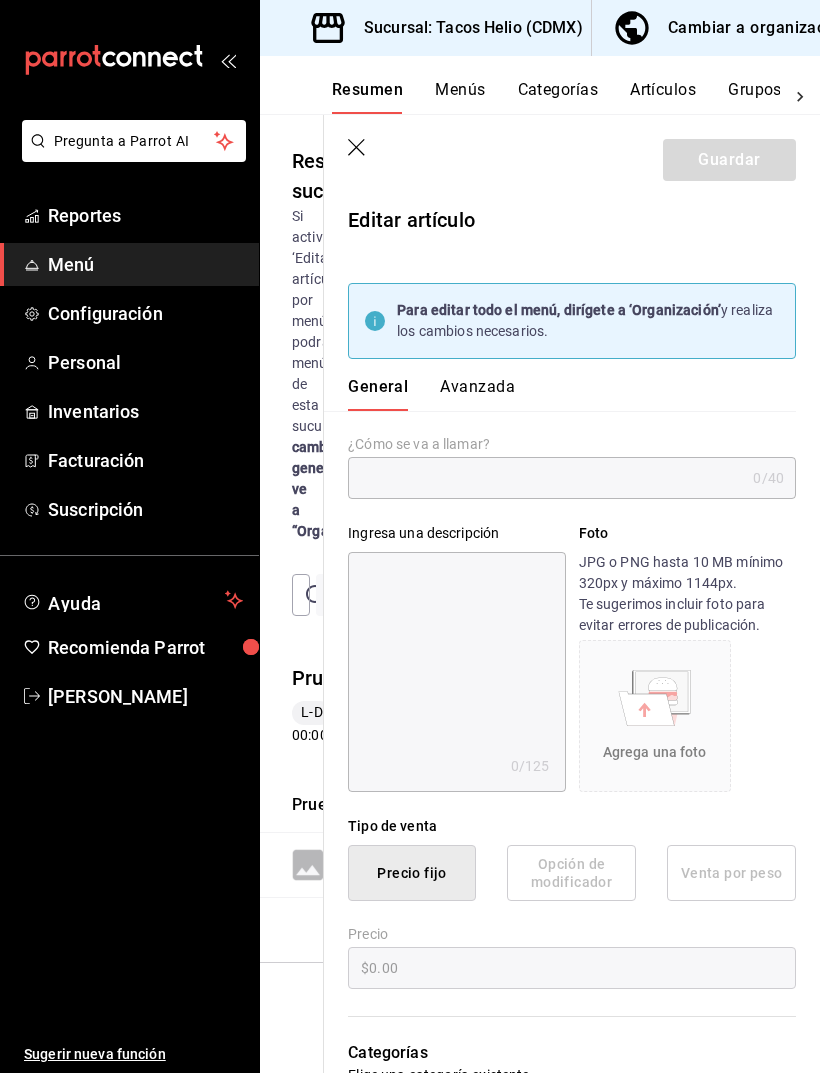 type on "Prueba" 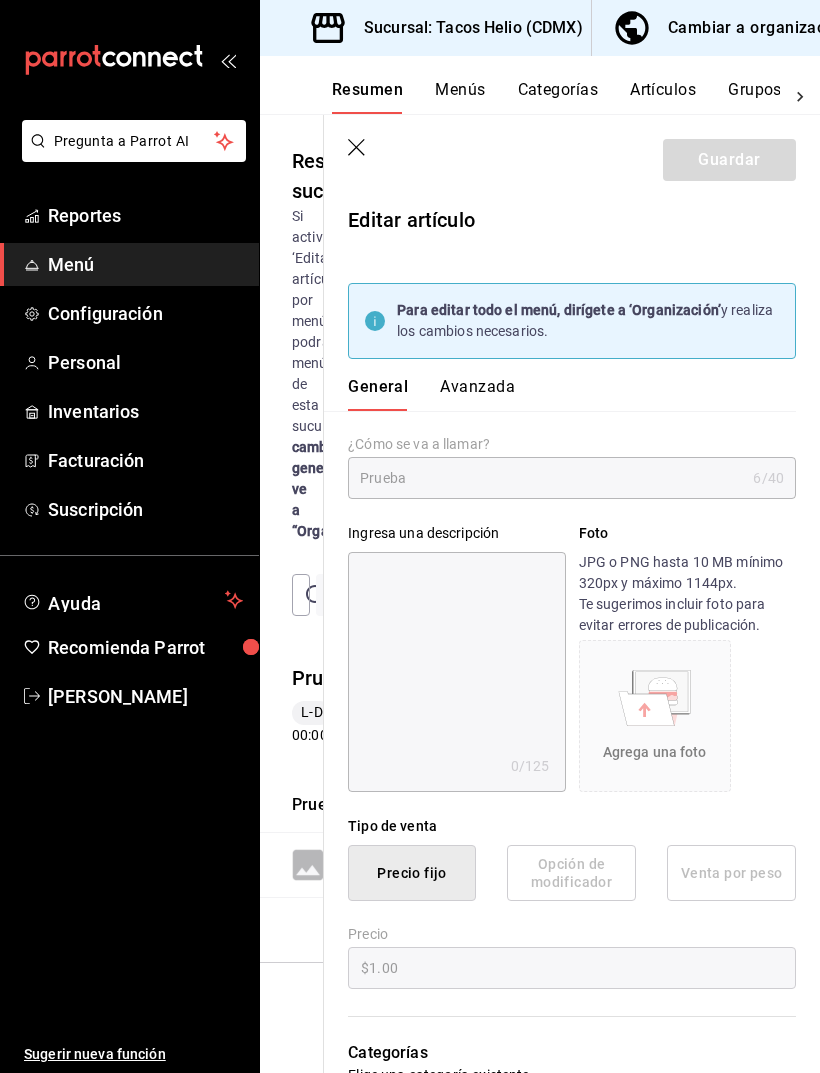 click on "Menús" at bounding box center [460, 97] 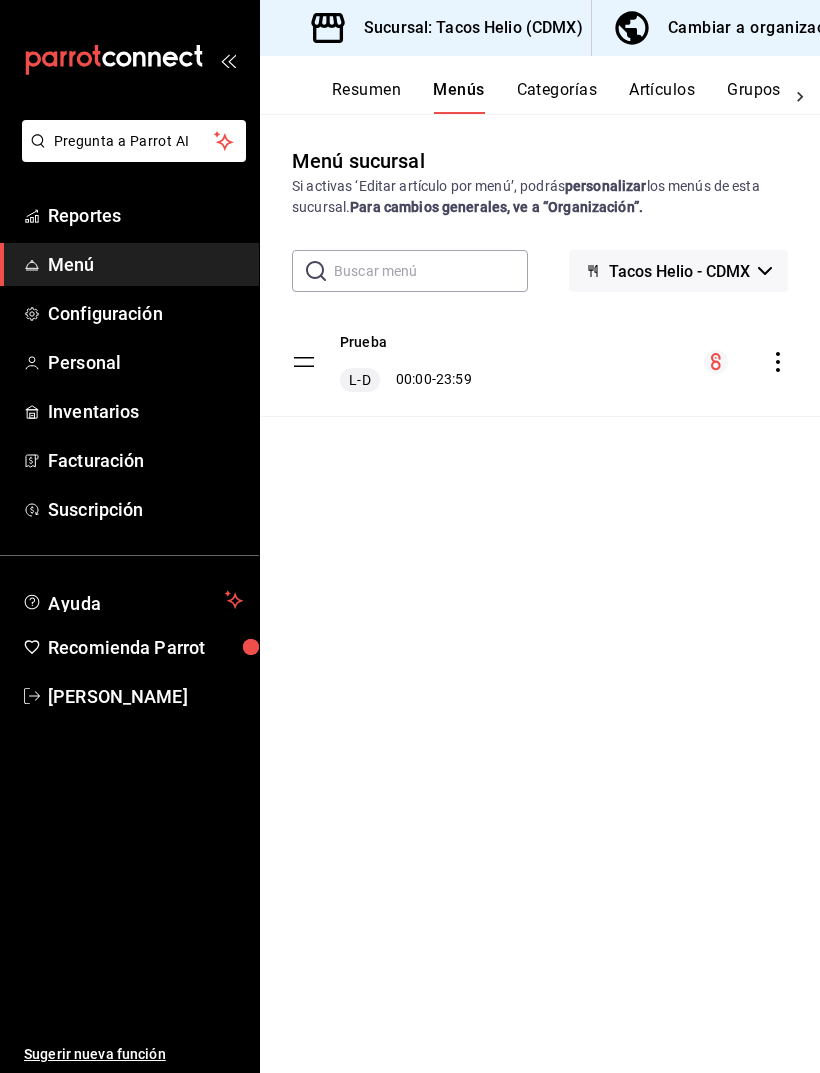 click on "L-D 00:00  -  23:59" at bounding box center (406, 380) 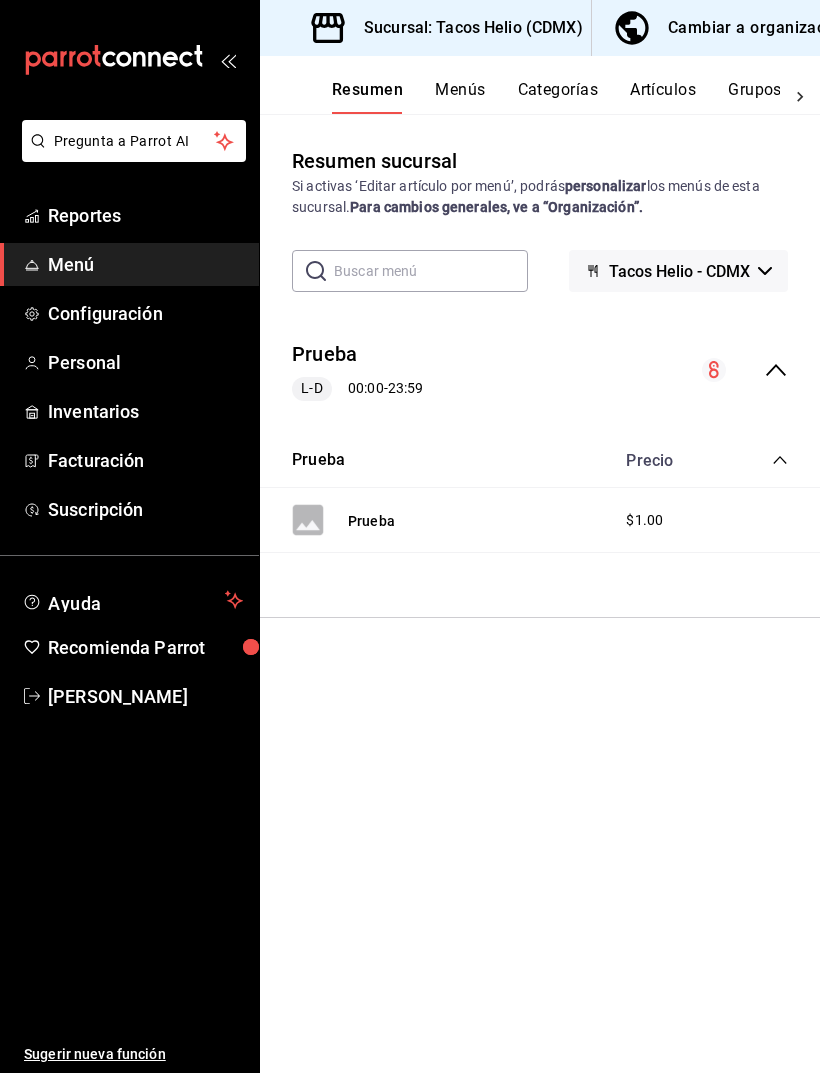 click on "Prueba" at bounding box center (324, 354) 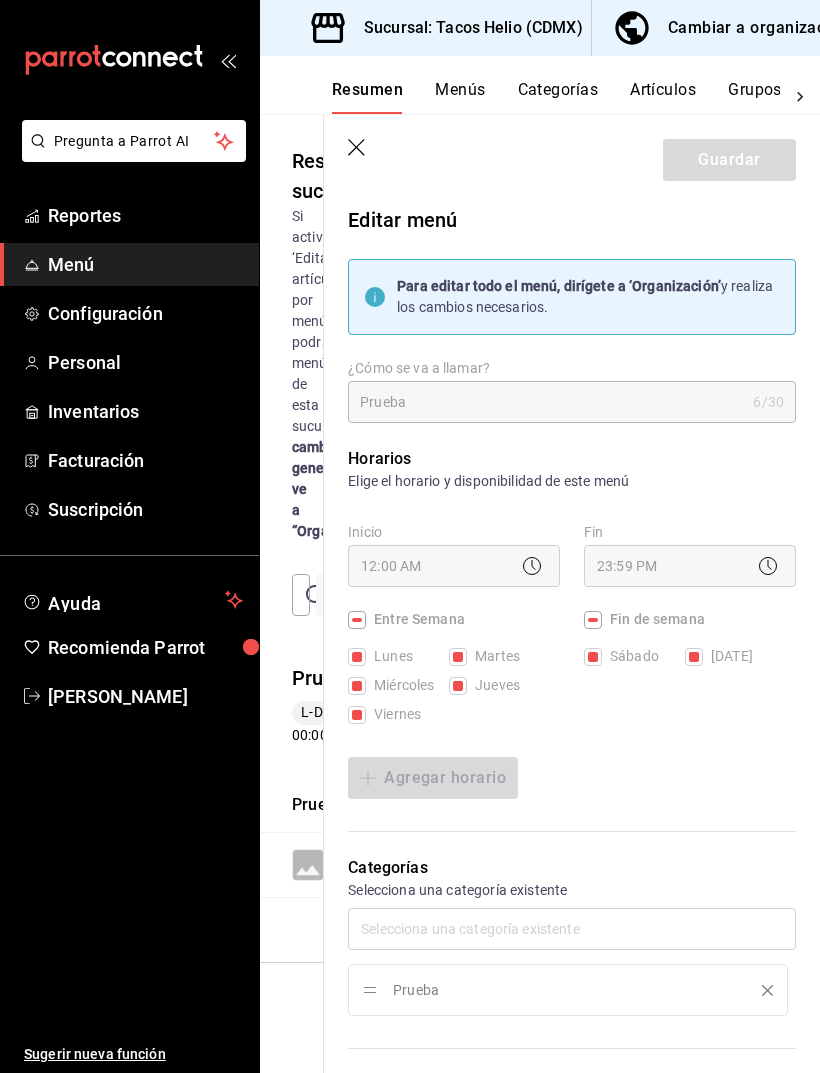 click 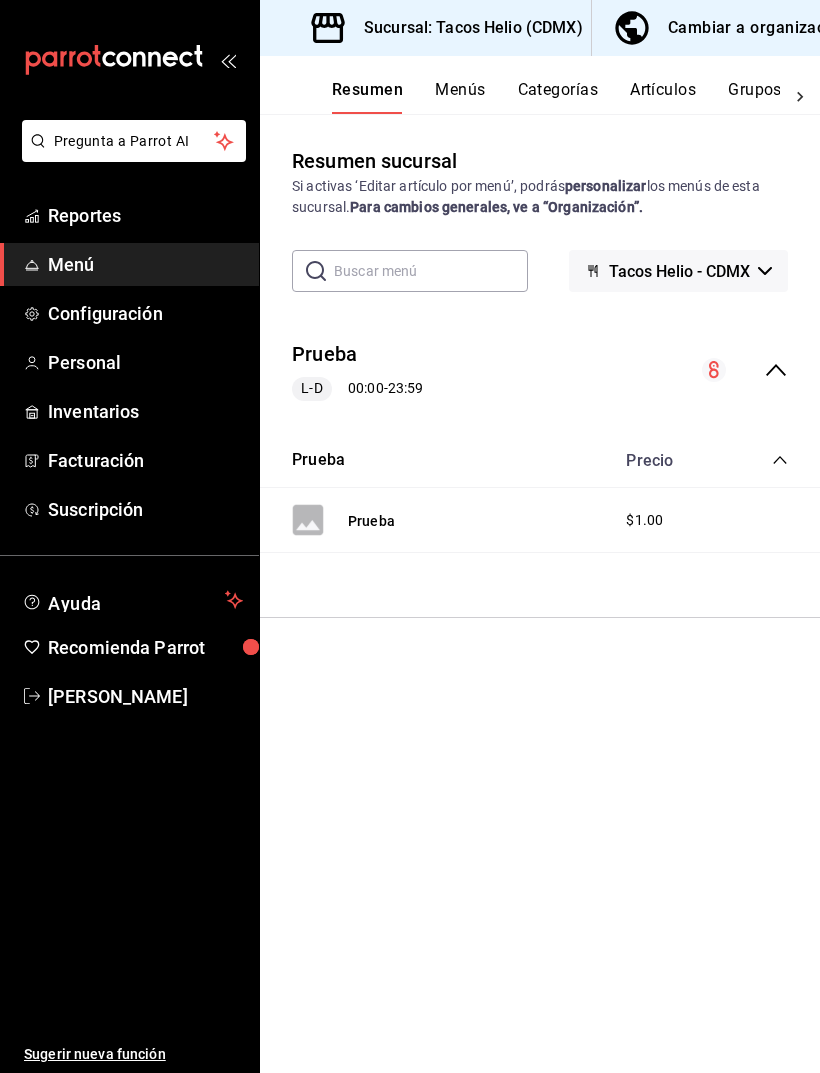 click on "Sucursal: Tacos Helio (CDMX)" at bounding box center (465, 28) 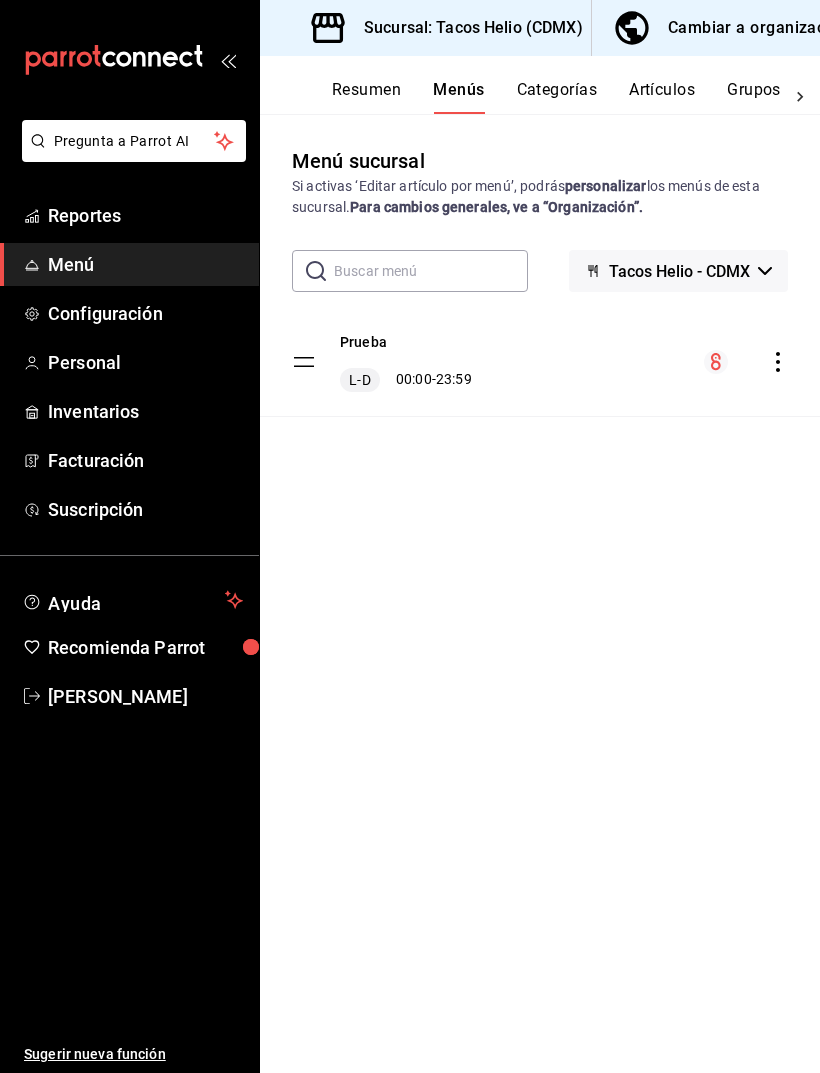 click on "Tacos Helio - CDMX" at bounding box center [679, 271] 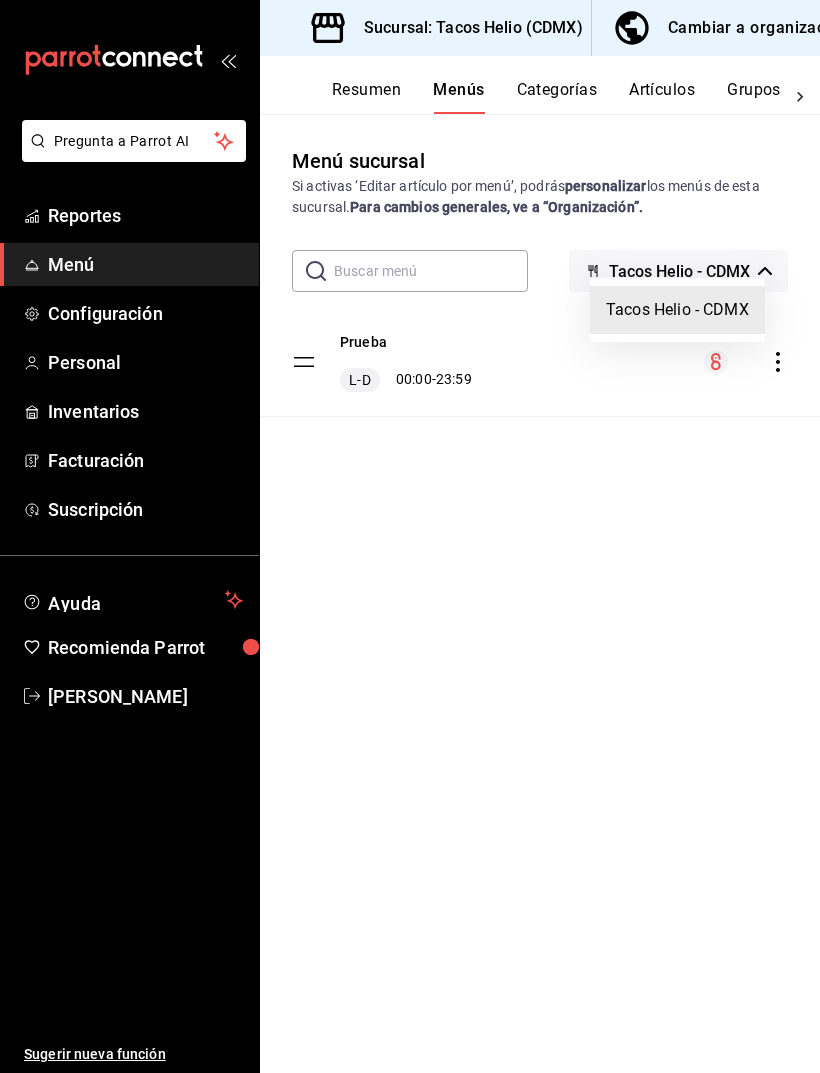 click on "Tacos Helio - CDMX" at bounding box center (677, 310) 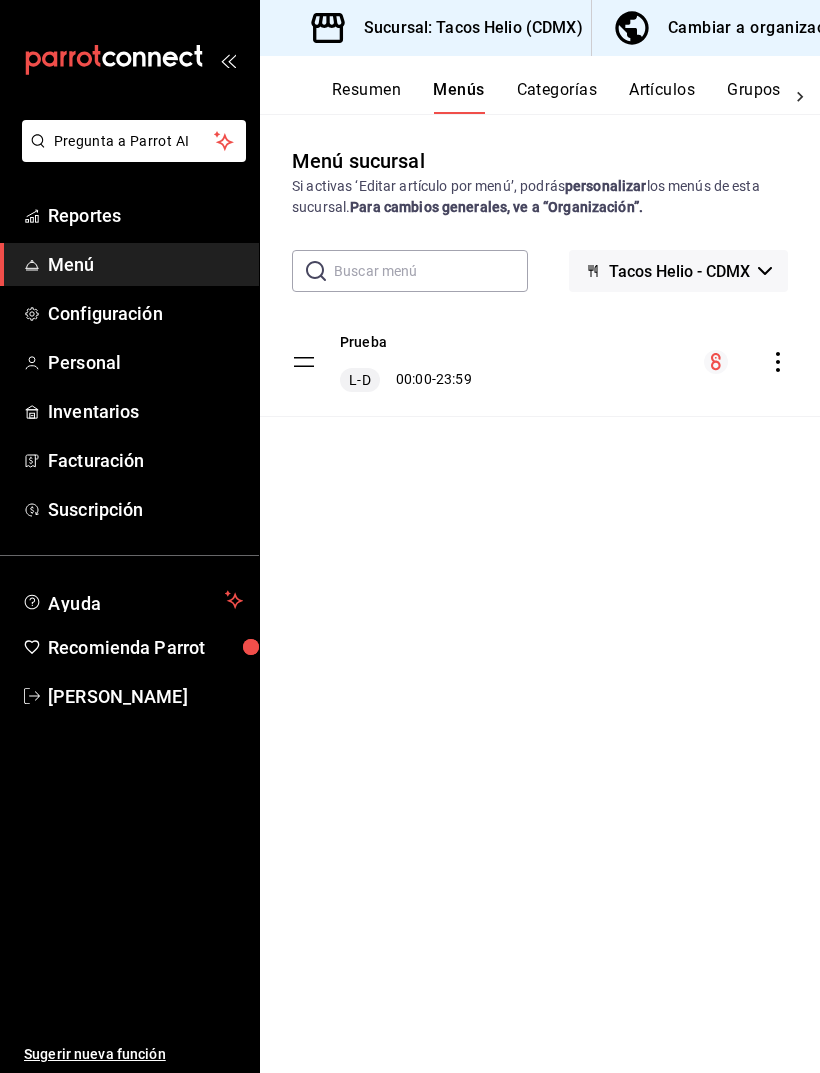 click on "Prueba L-D 00:00  -  23:59" at bounding box center [540, 362] 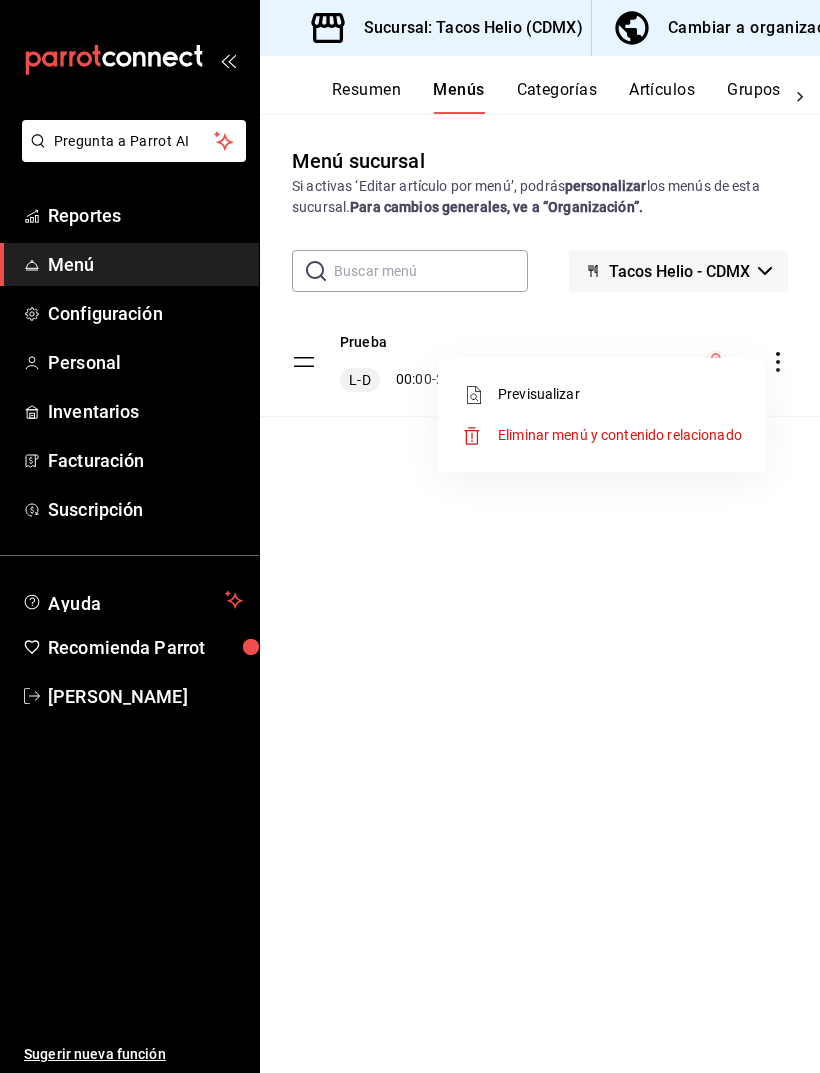 click on "Previsualizar" at bounding box center [620, 394] 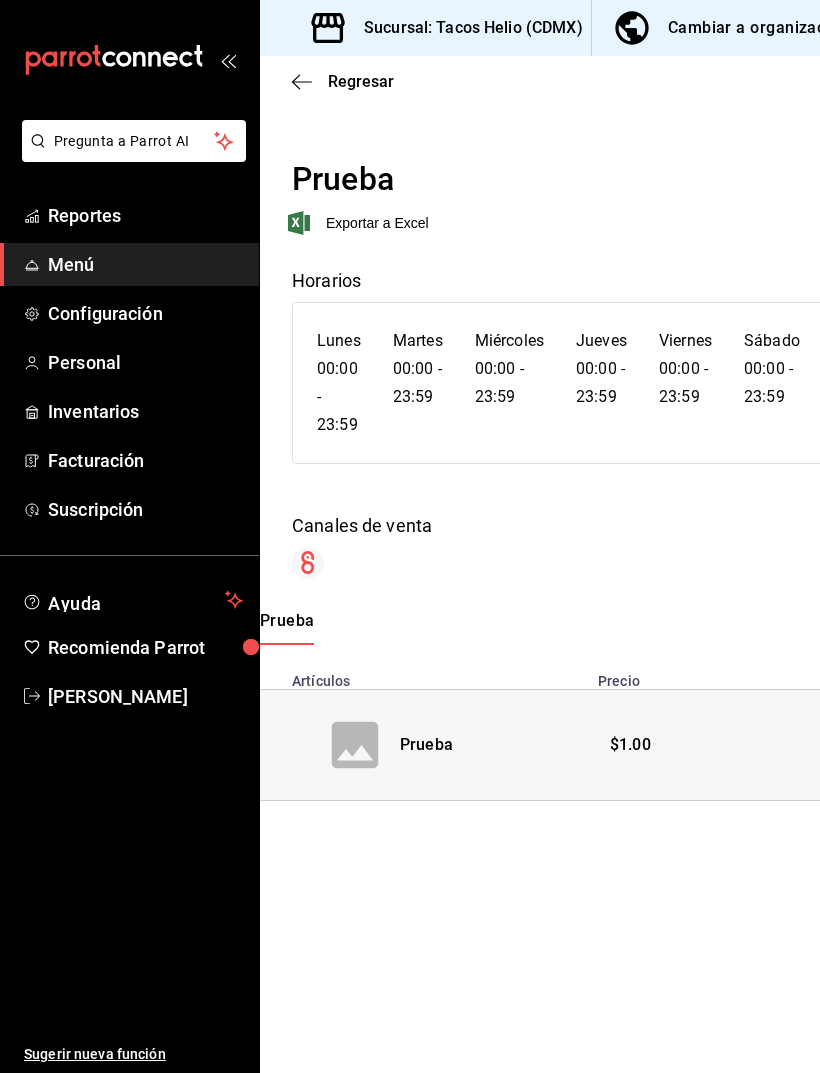 click 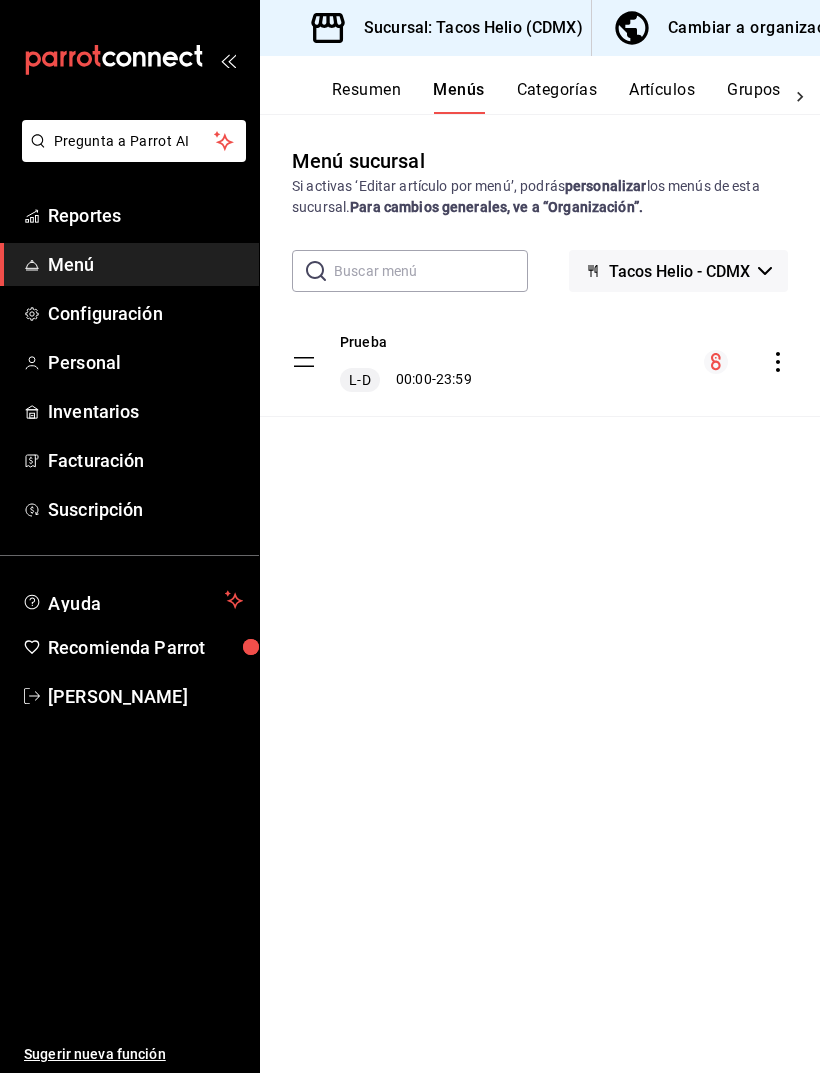 click on "L-D 00:00  -  23:59" at bounding box center [406, 380] 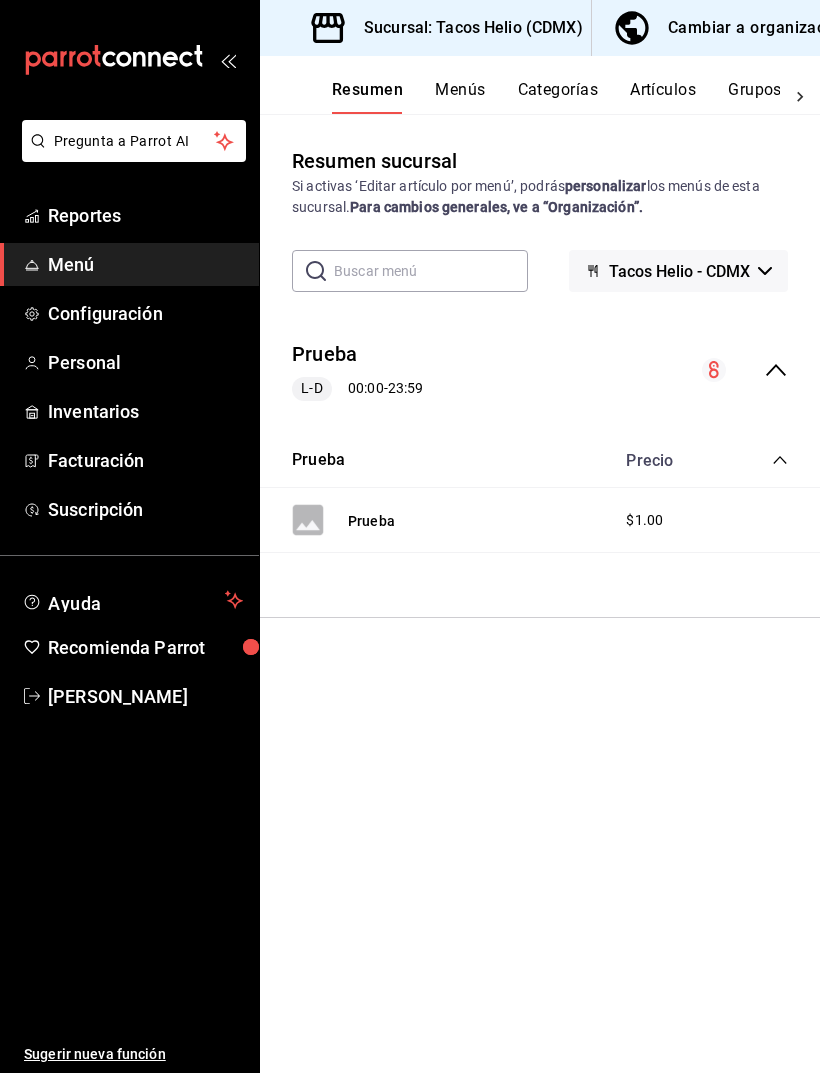 click on "$1.00" at bounding box center (644, 520) 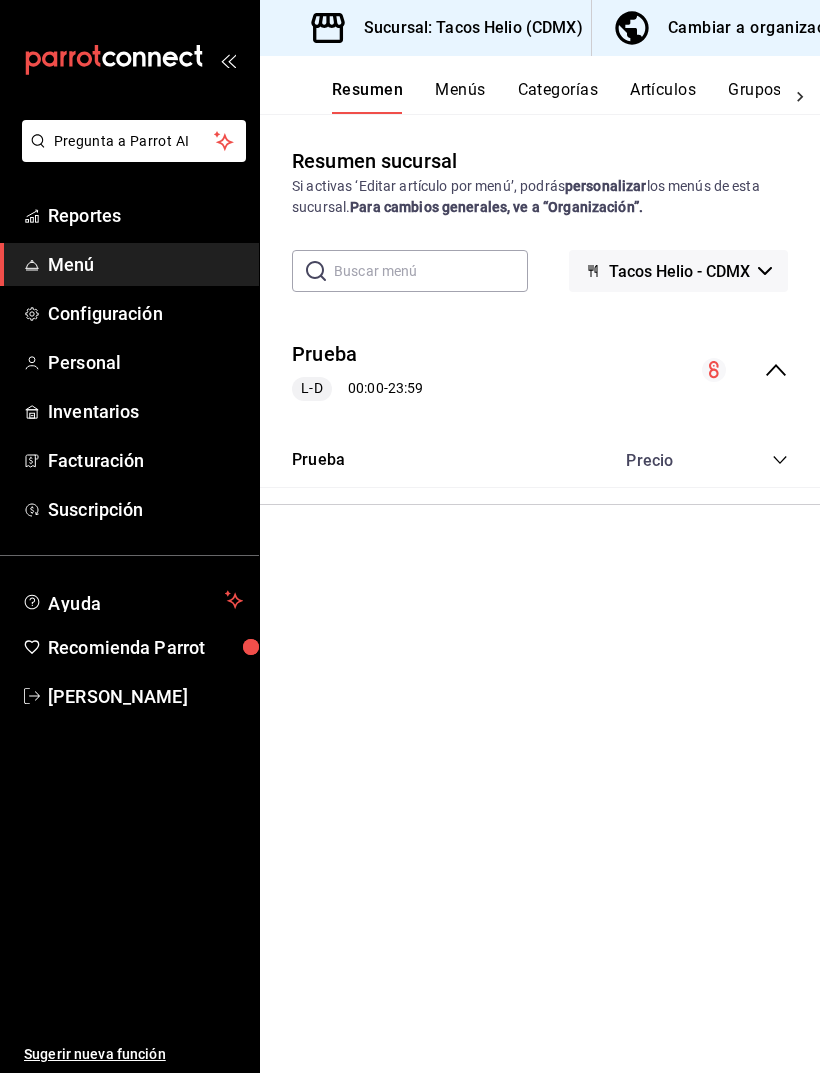 click on "Prueba" at bounding box center (318, 460) 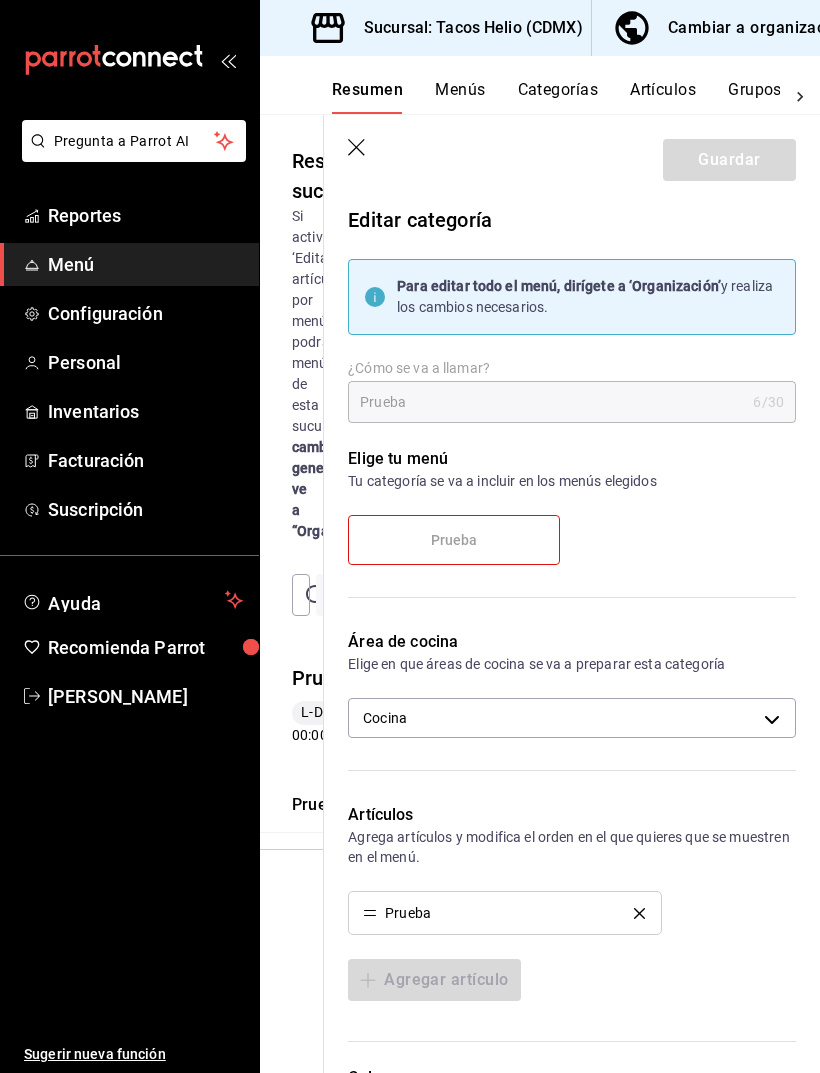 click on "Prueba" at bounding box center [454, 540] 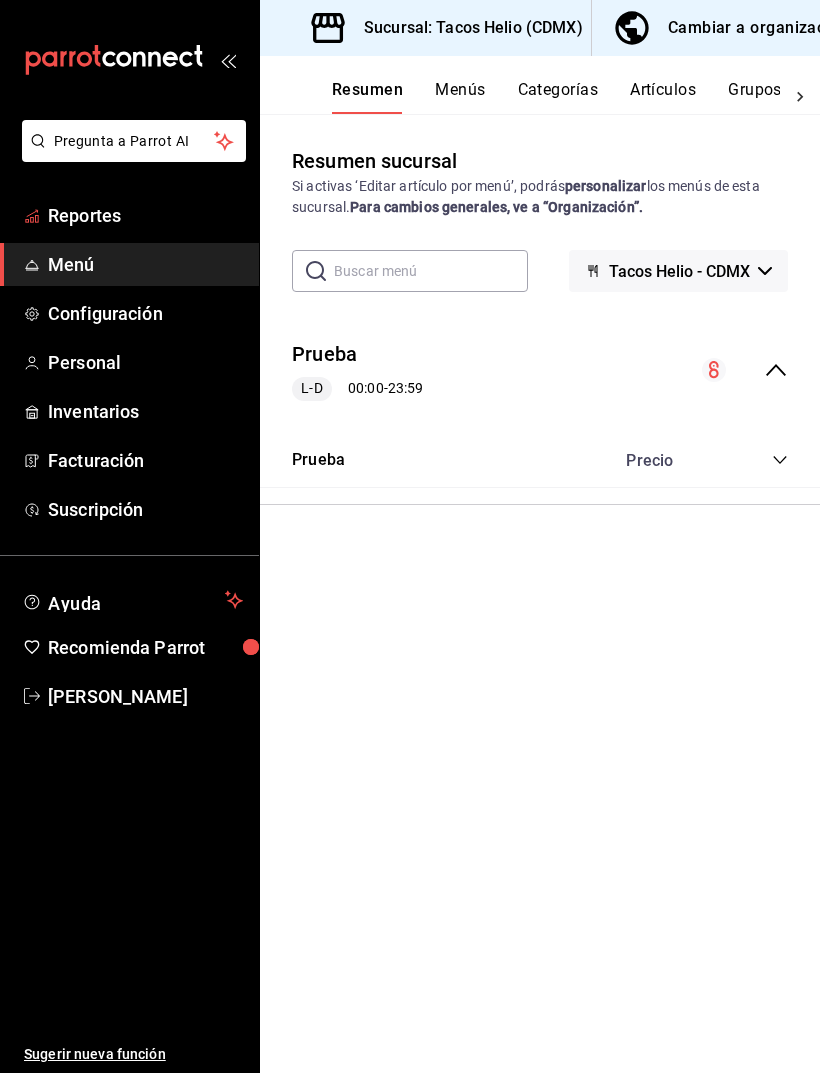 click on "Reportes" at bounding box center (145, 215) 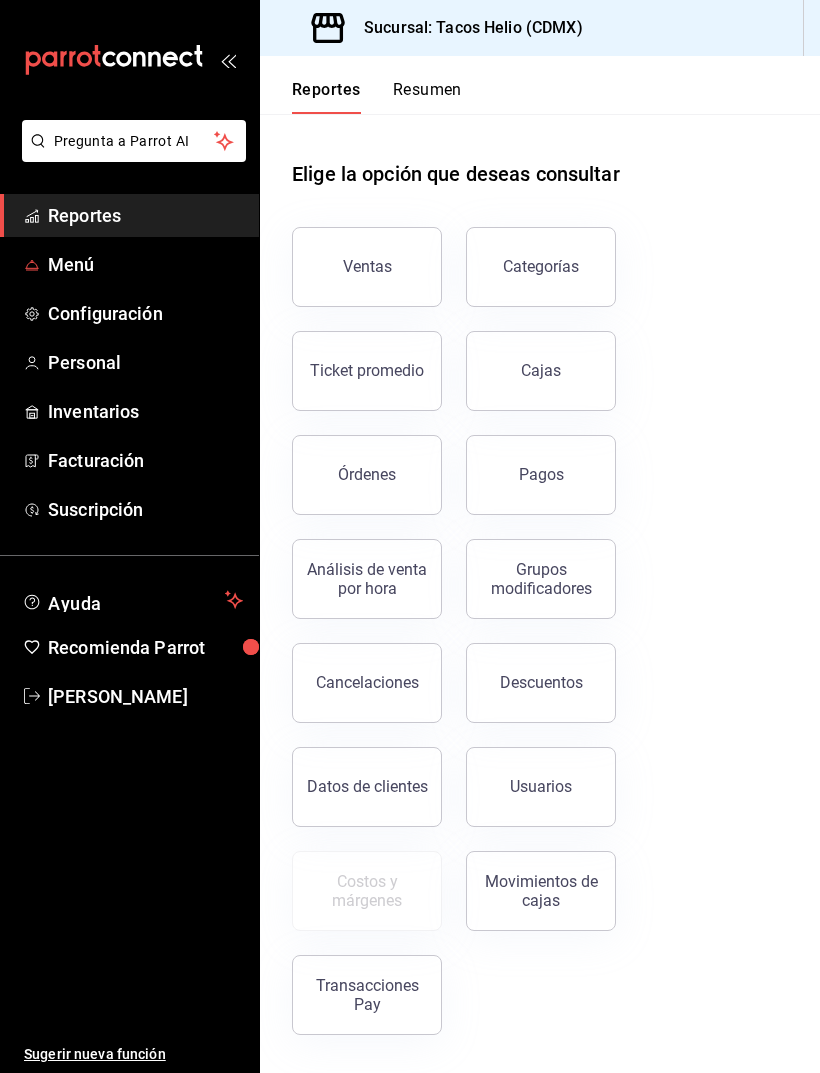 click on "Menú" at bounding box center [145, 264] 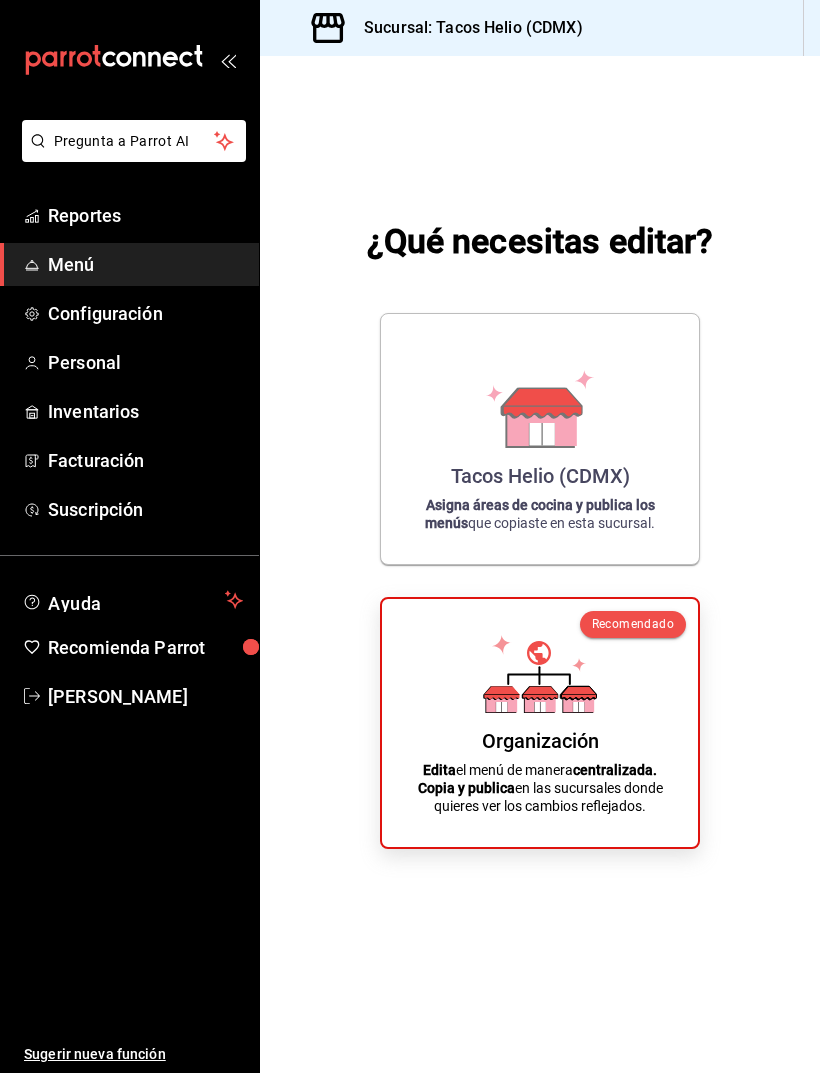 click on "Tacos Helio (CDMX) Asigna áreas de cocina y publica los menús  que copiaste en esta sucursal." at bounding box center (540, 439) 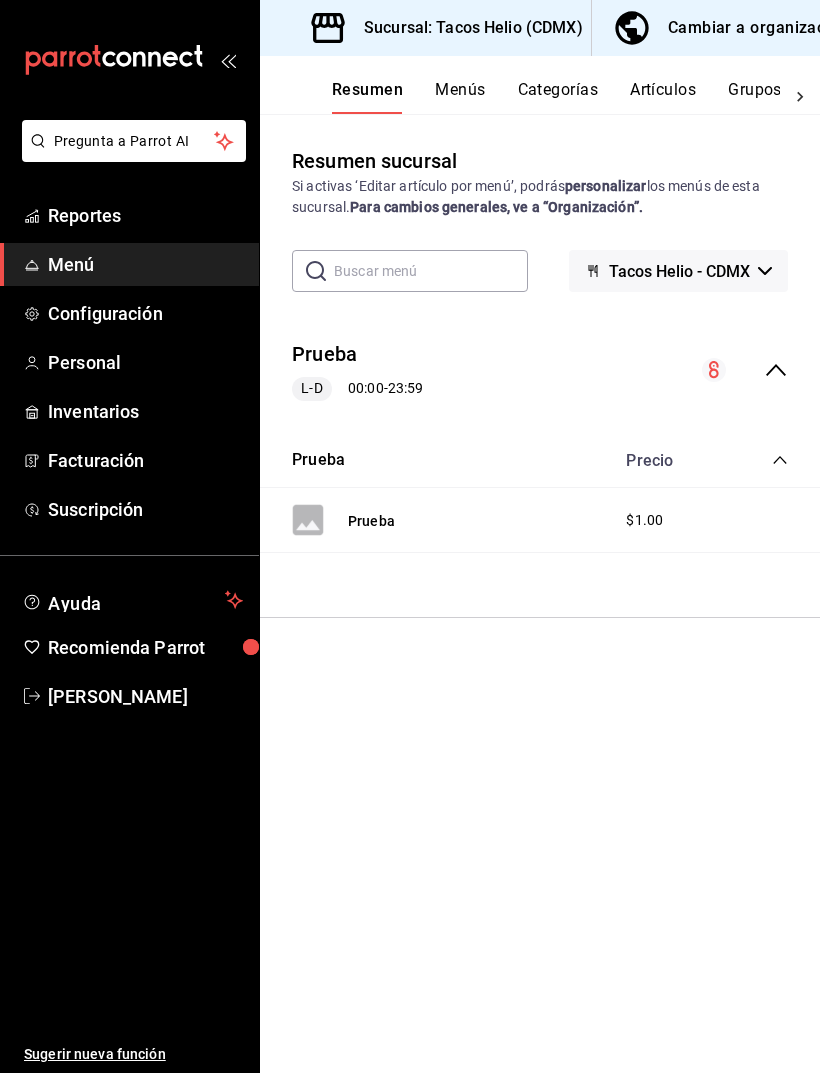 click on "Menú" at bounding box center (145, 264) 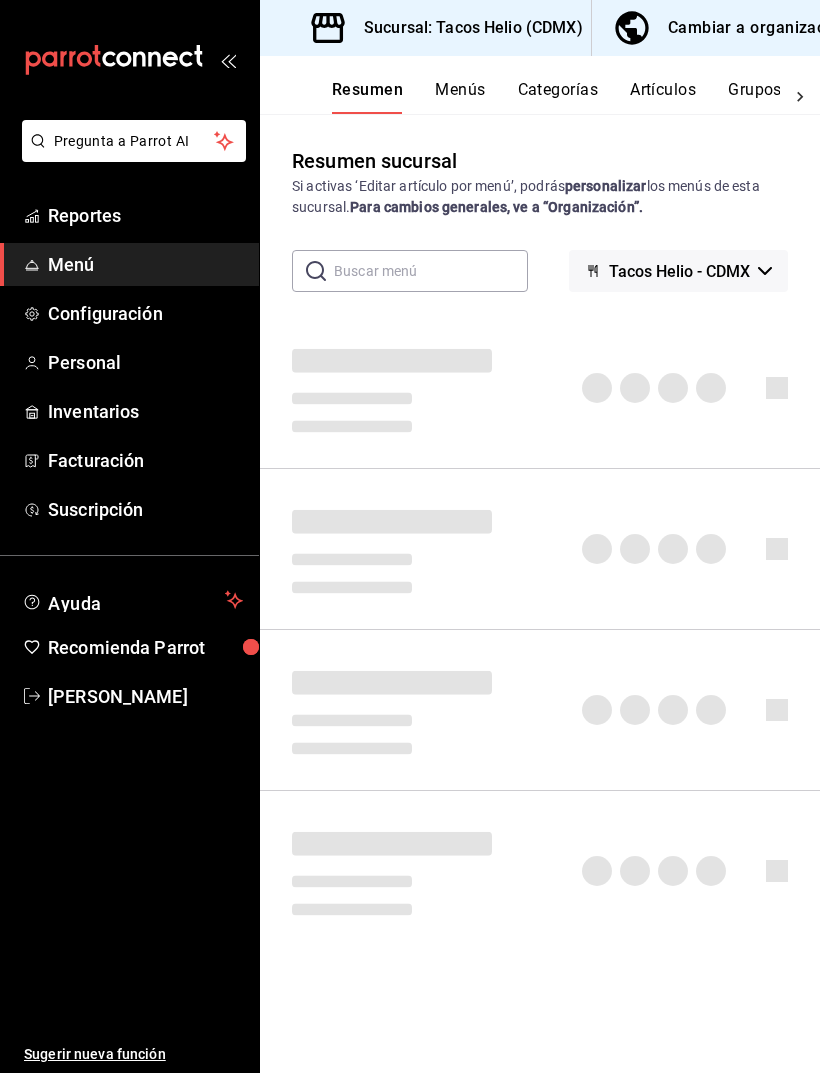click on "Menú" at bounding box center [145, 264] 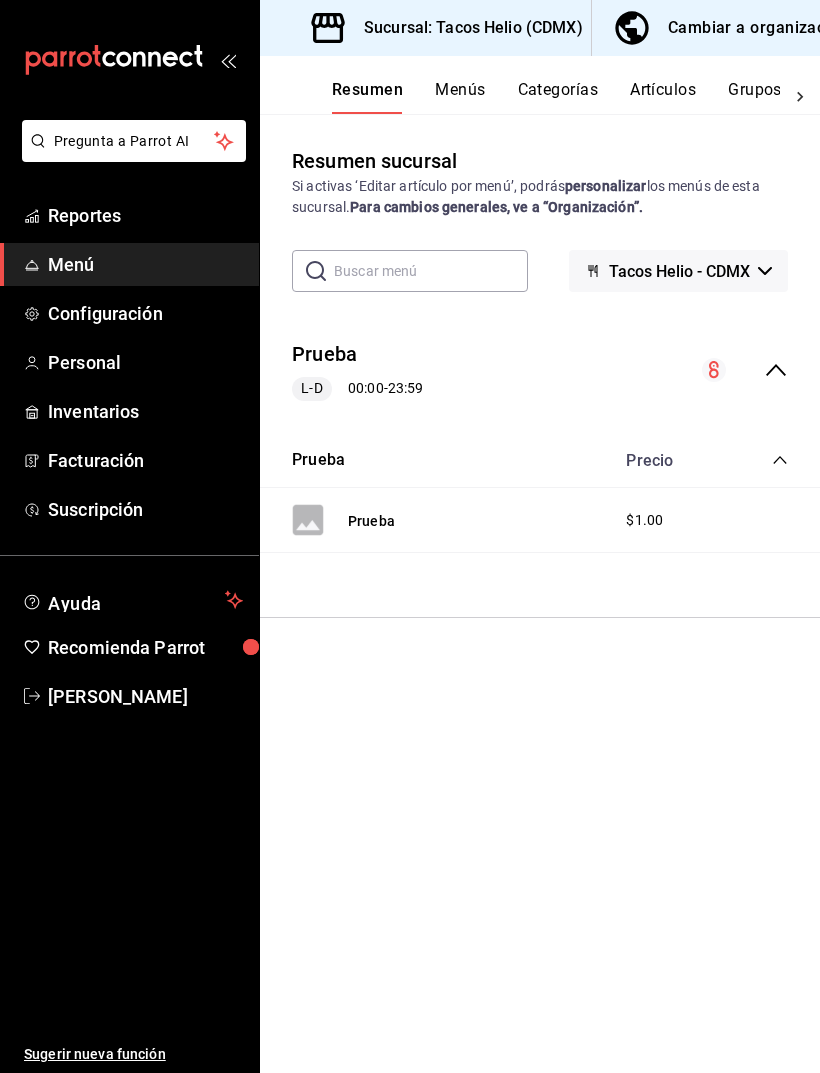 click on "Configuración" at bounding box center (145, 313) 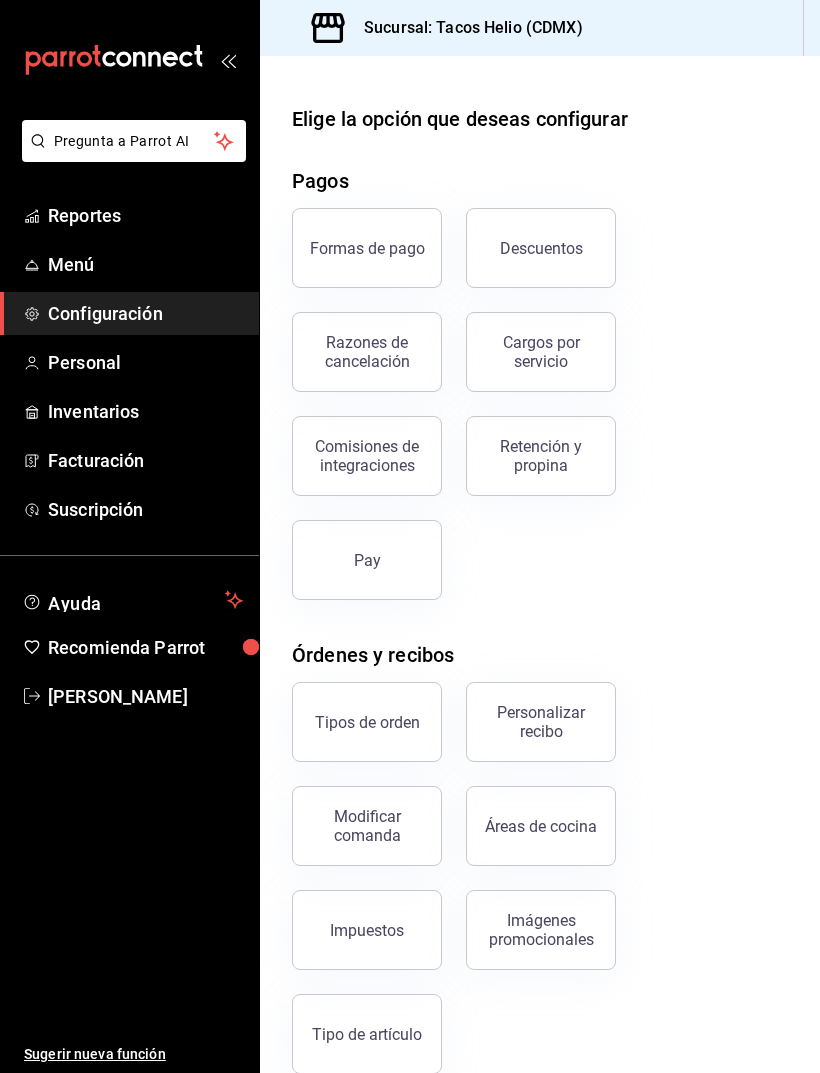 scroll, scrollTop: 0, scrollLeft: 0, axis: both 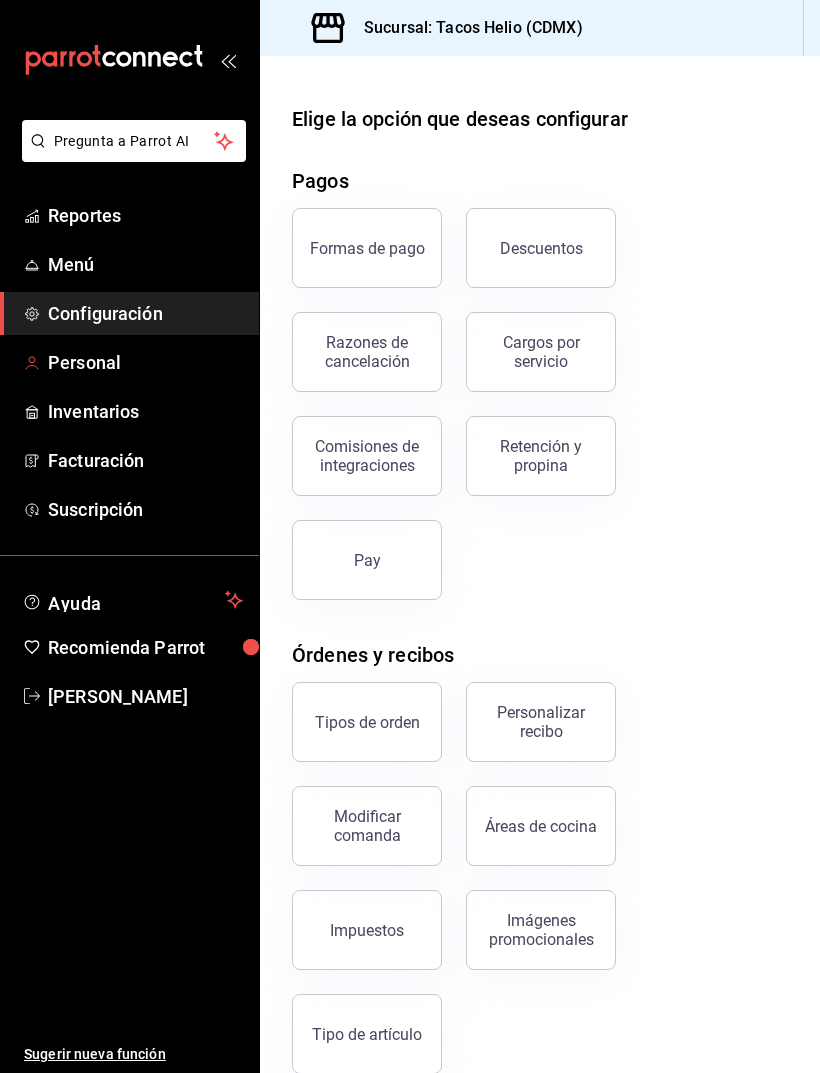 click on "Personal" at bounding box center (145, 362) 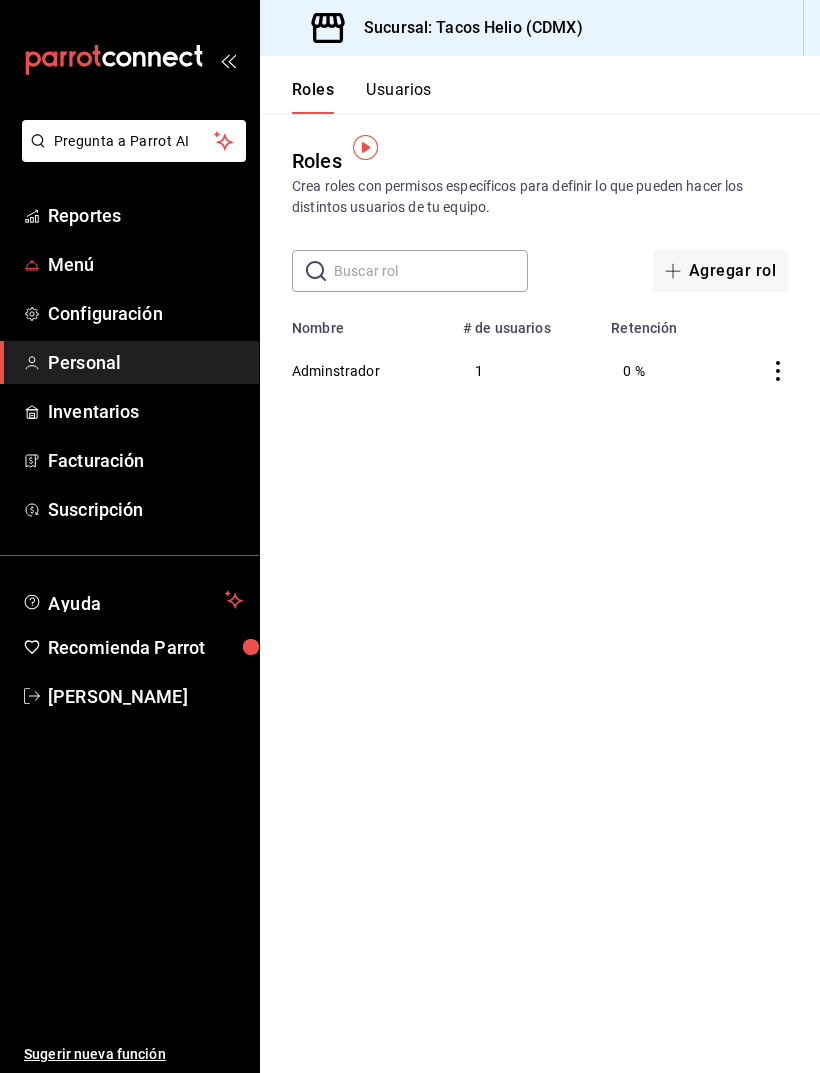 click on "Menú" at bounding box center [145, 264] 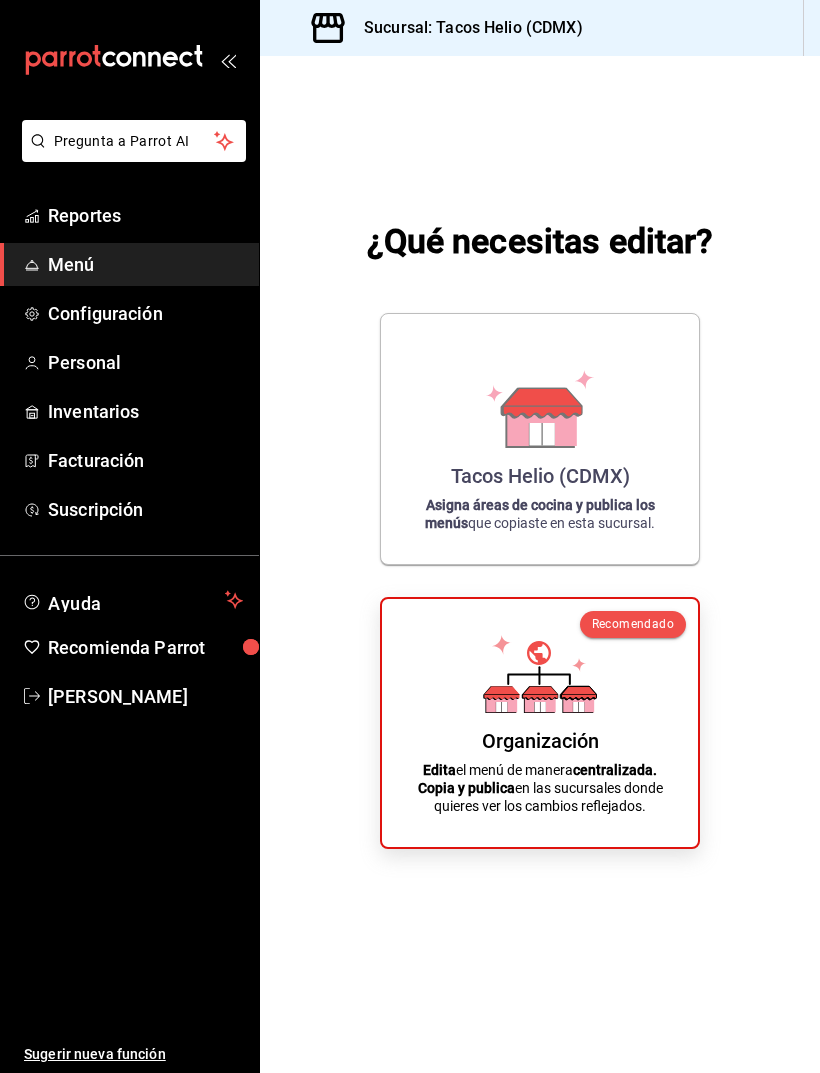 click on "Organización Edita  el menú de manera  centralizada.     Copia y publica  en las sucursales donde quieres ver los cambios reflejados." at bounding box center (540, 723) 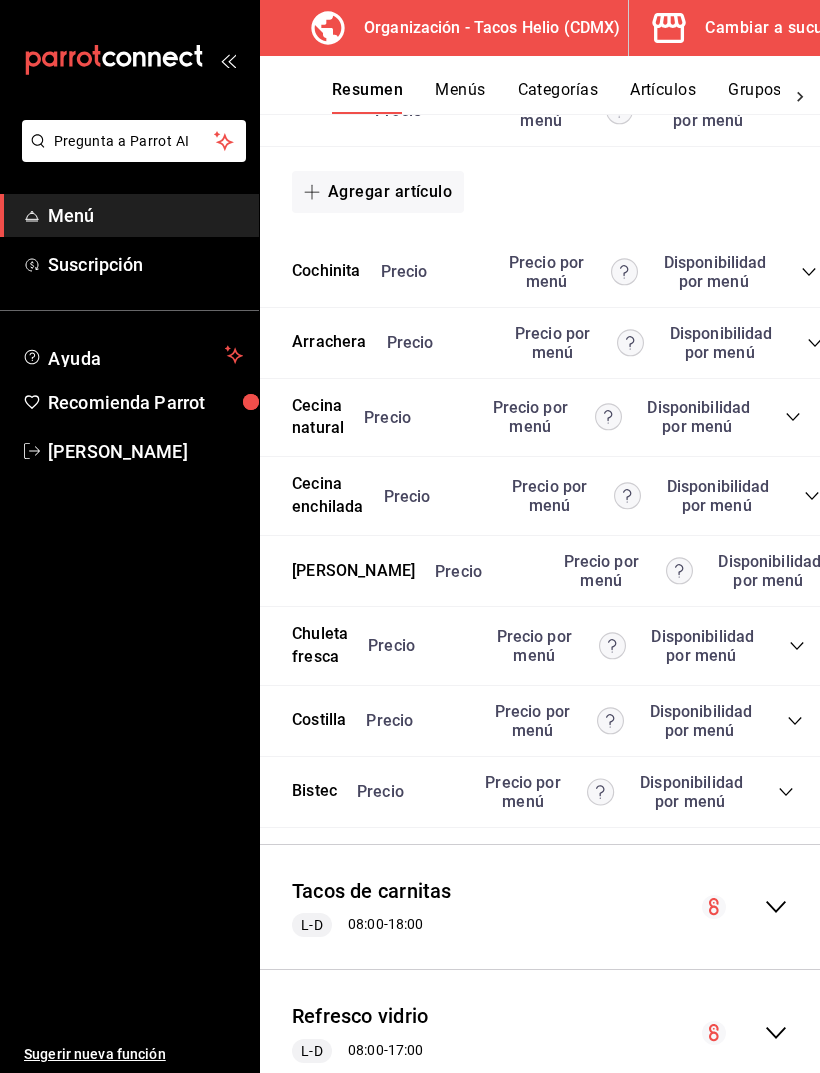 scroll, scrollTop: 559, scrollLeft: 0, axis: vertical 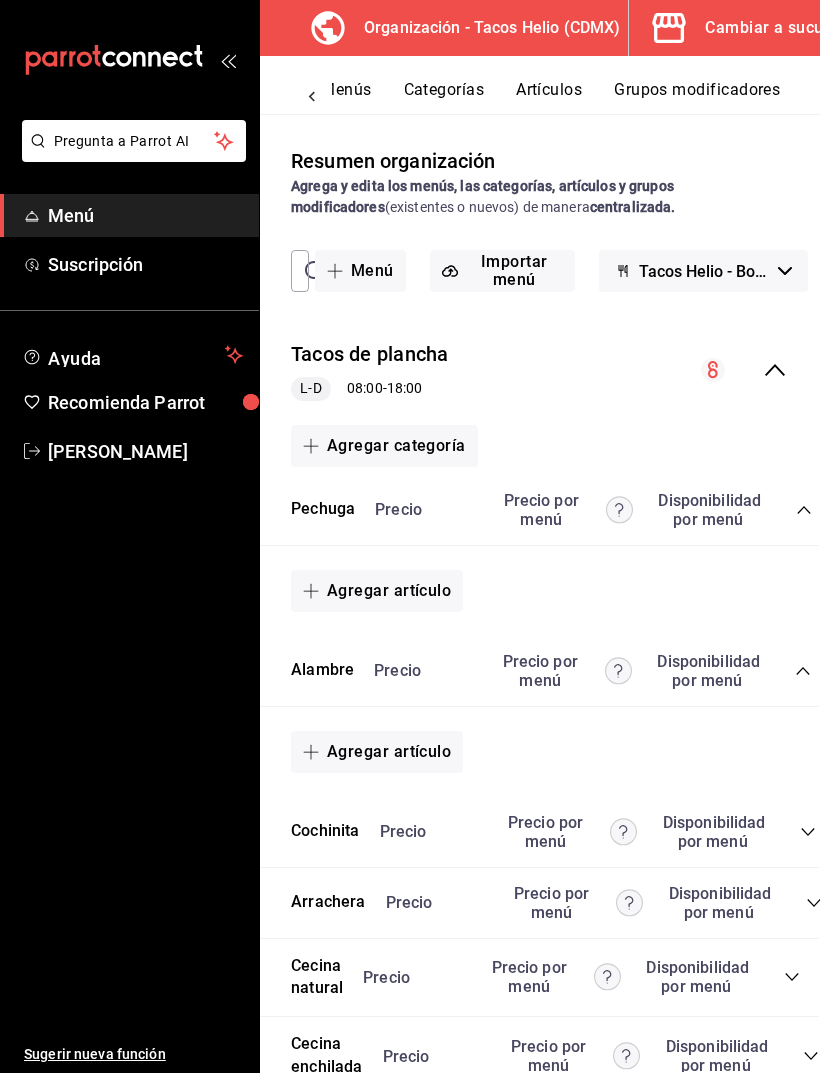 click on "Importar menú" at bounding box center [502, 271] 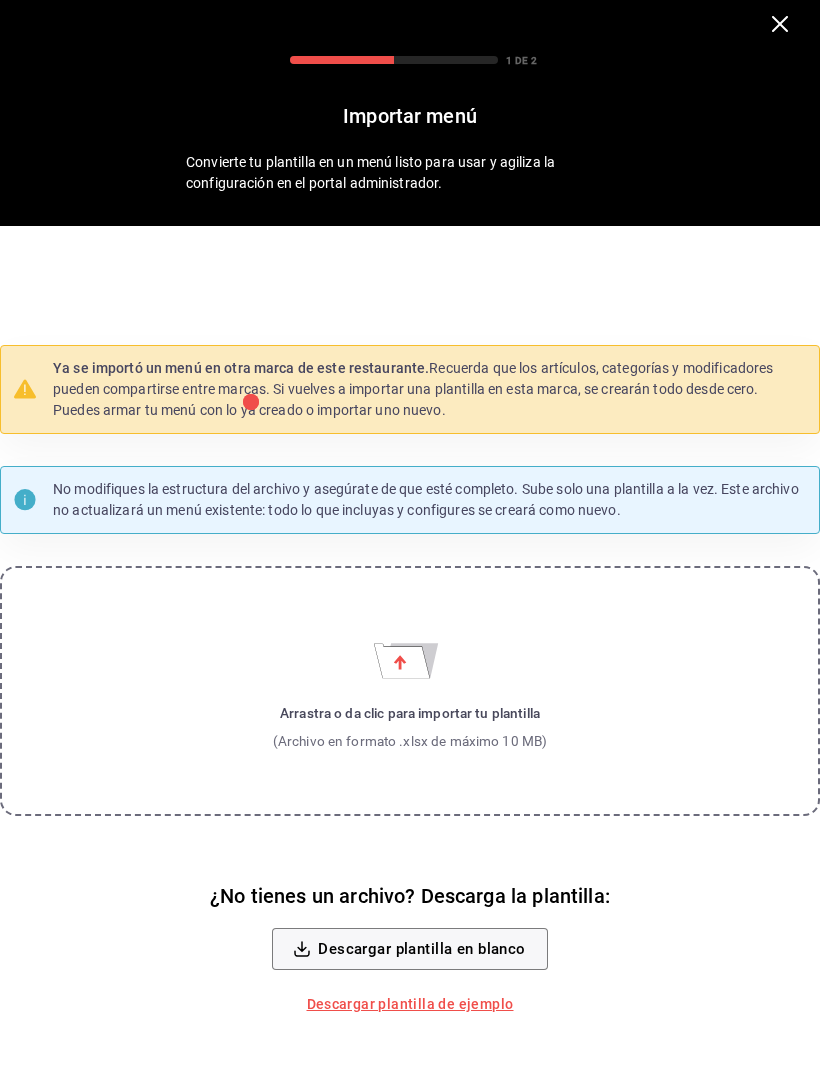 scroll, scrollTop: 0, scrollLeft: 0, axis: both 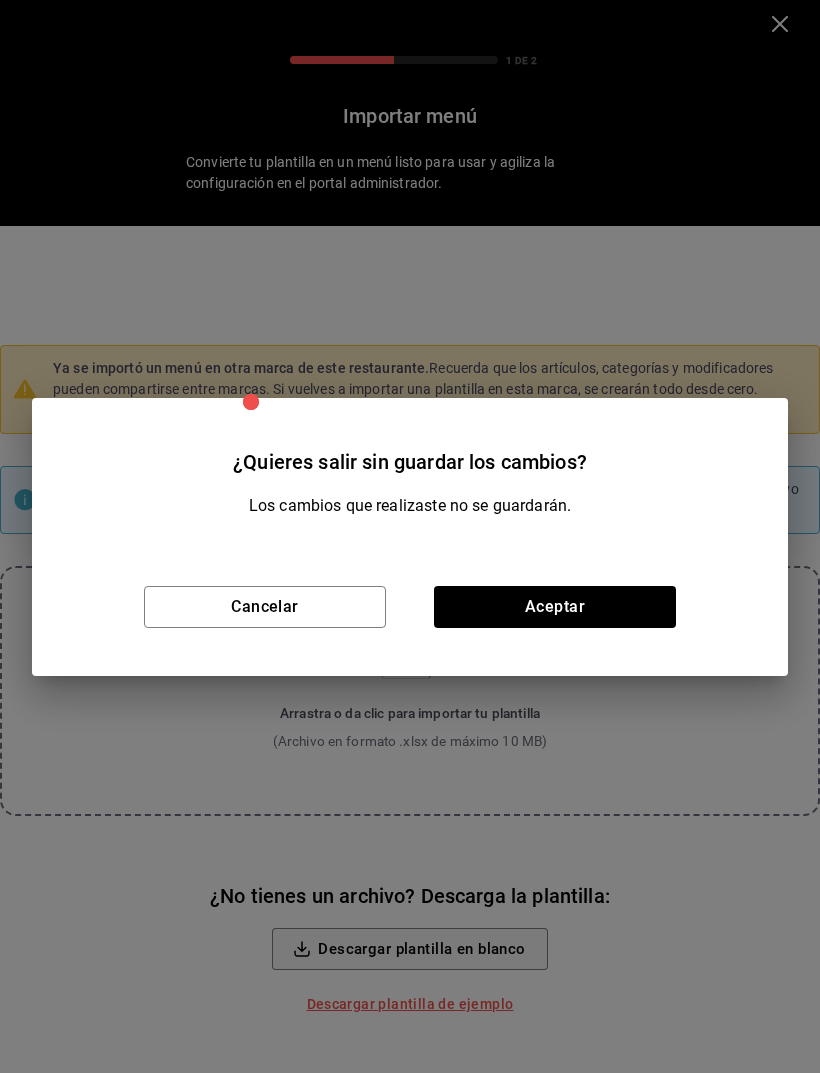 click on "Aceptar" at bounding box center (555, 607) 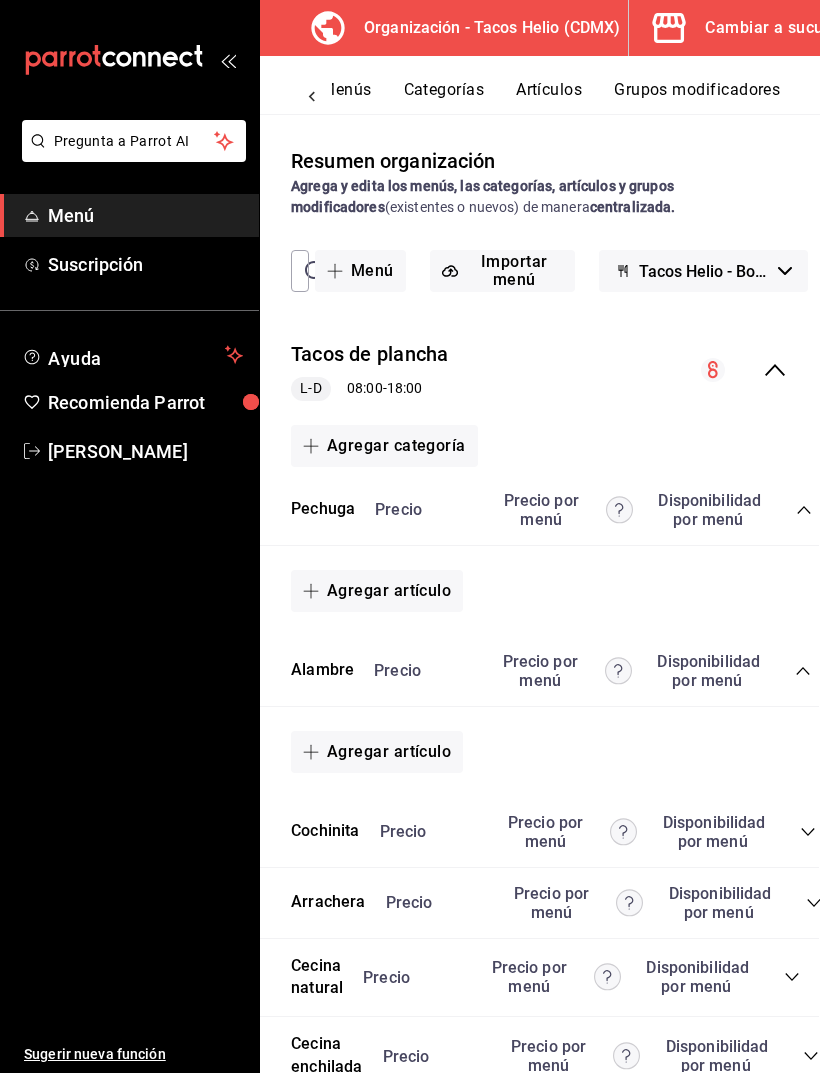click on "Menú" at bounding box center [145, 215] 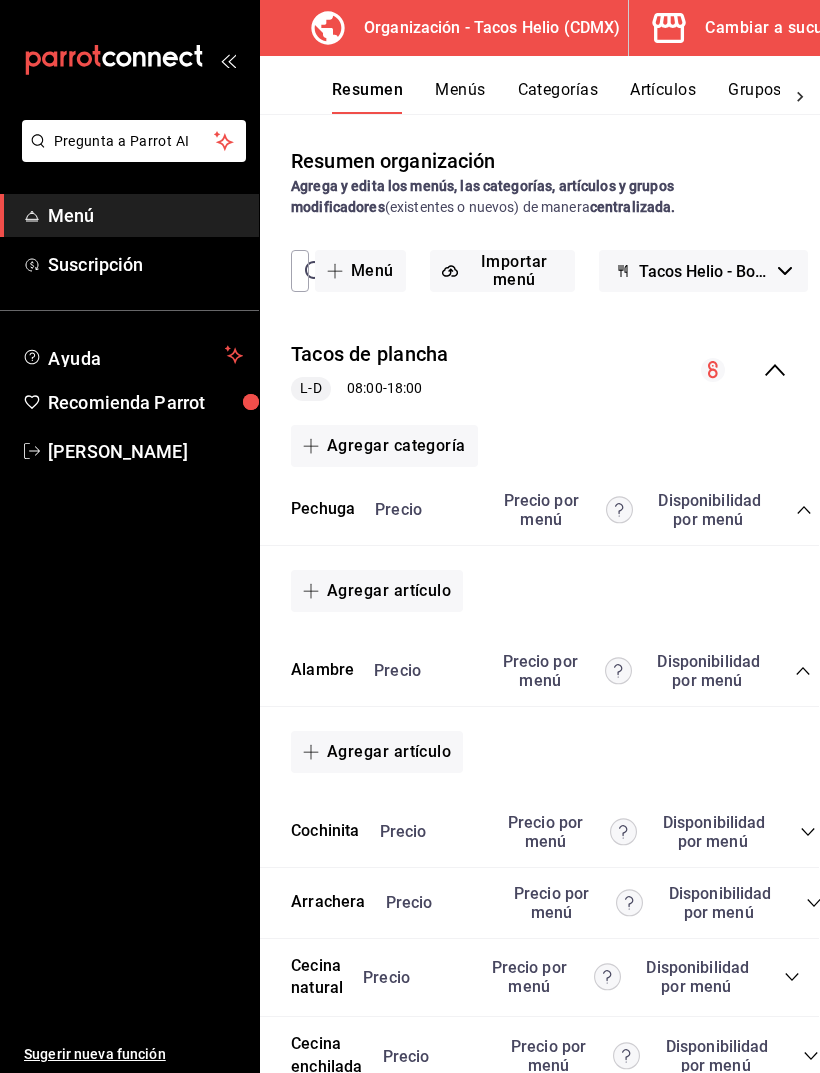 scroll, scrollTop: 0, scrollLeft: 1, axis: horizontal 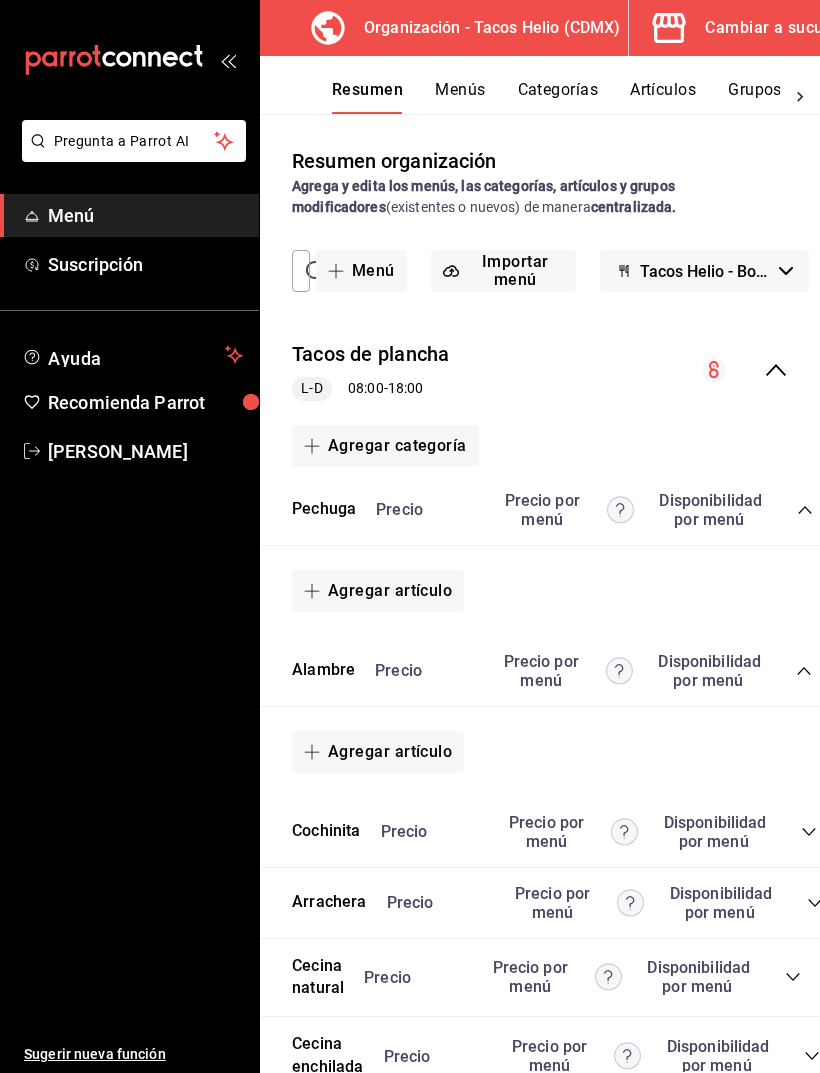 click on "Menús" at bounding box center [460, 97] 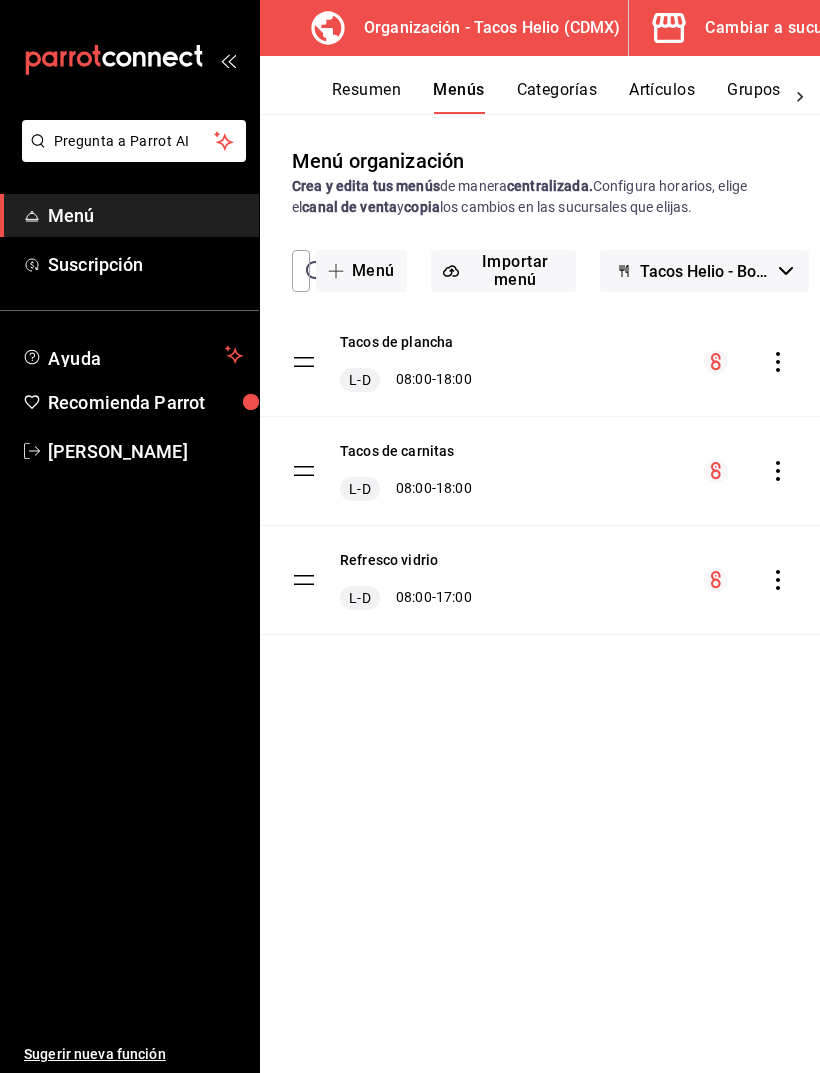 click on "Menú" at bounding box center [145, 215] 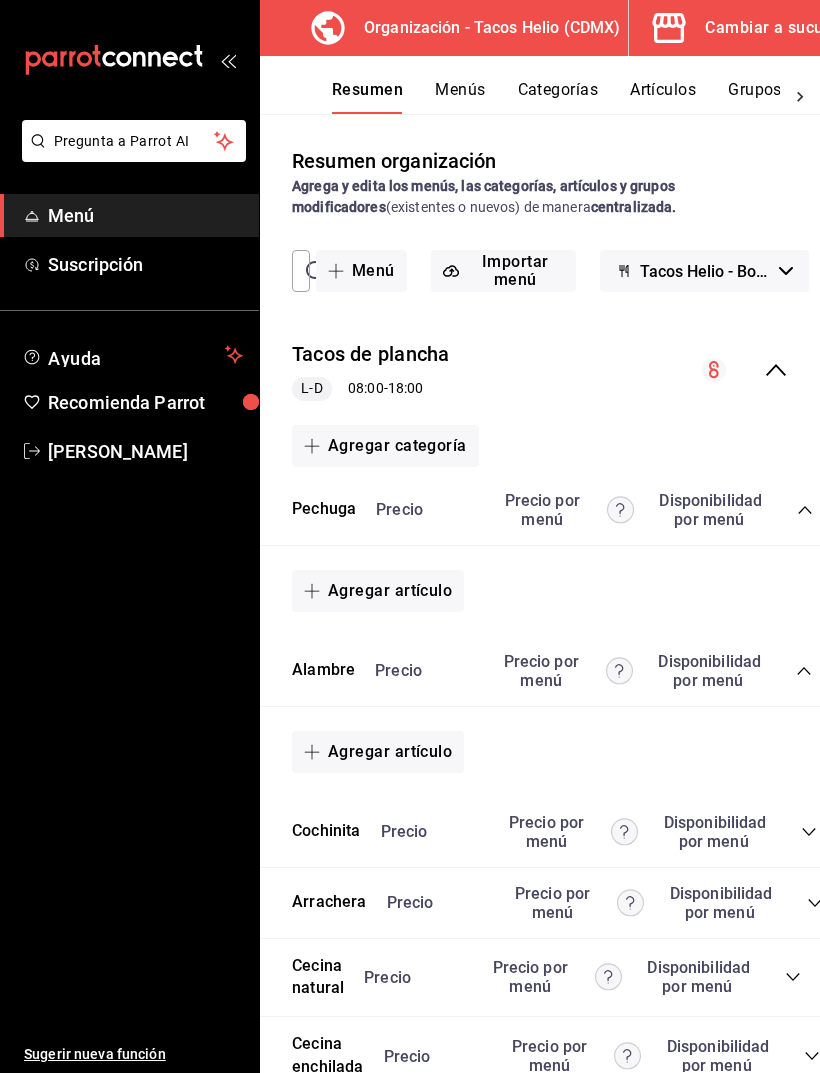 scroll, scrollTop: 0, scrollLeft: 0, axis: both 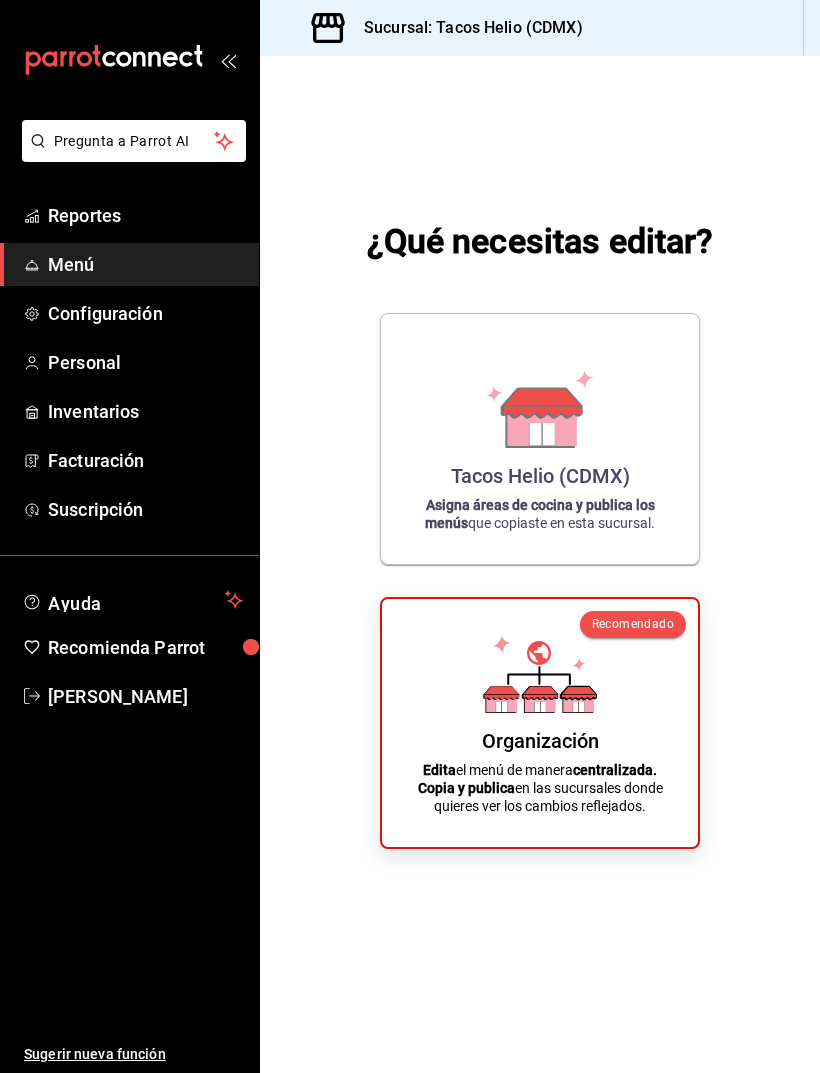 click on "Tacos Helio (CDMX) Asigna áreas de cocina y publica los menús  que copiaste en esta sucursal." at bounding box center (540, 439) 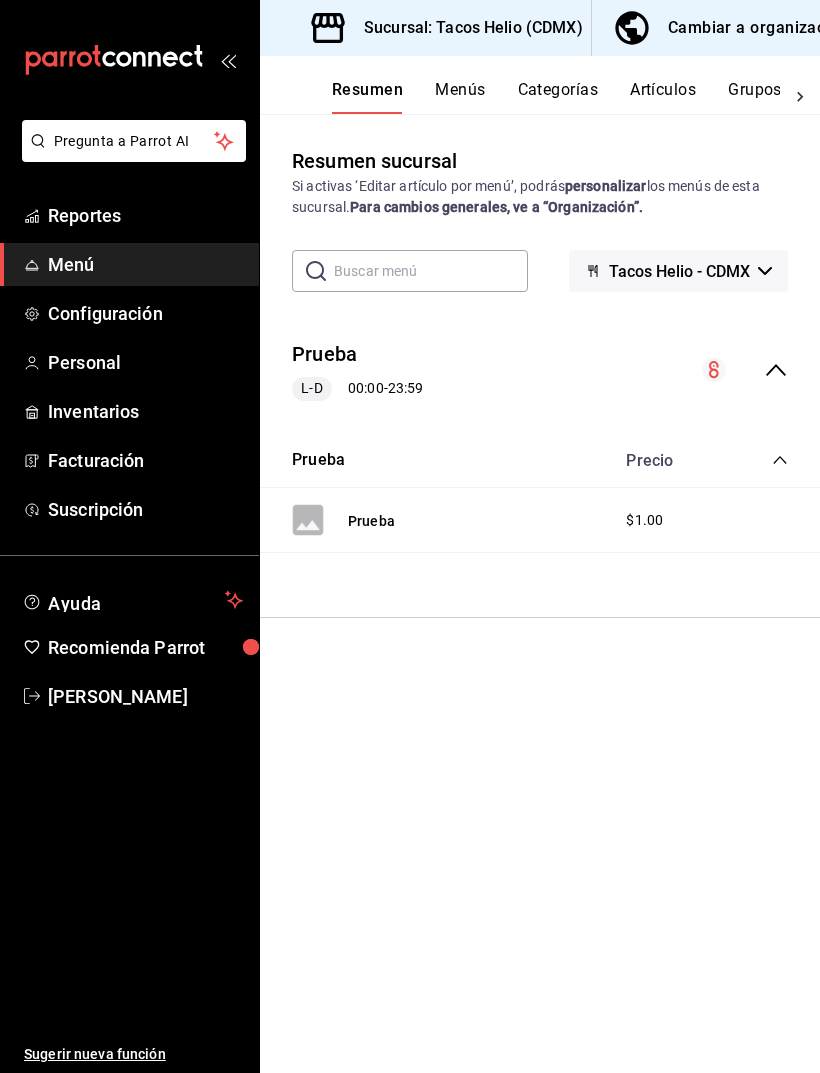 click on "Cambiar a organización" at bounding box center (758, 28) 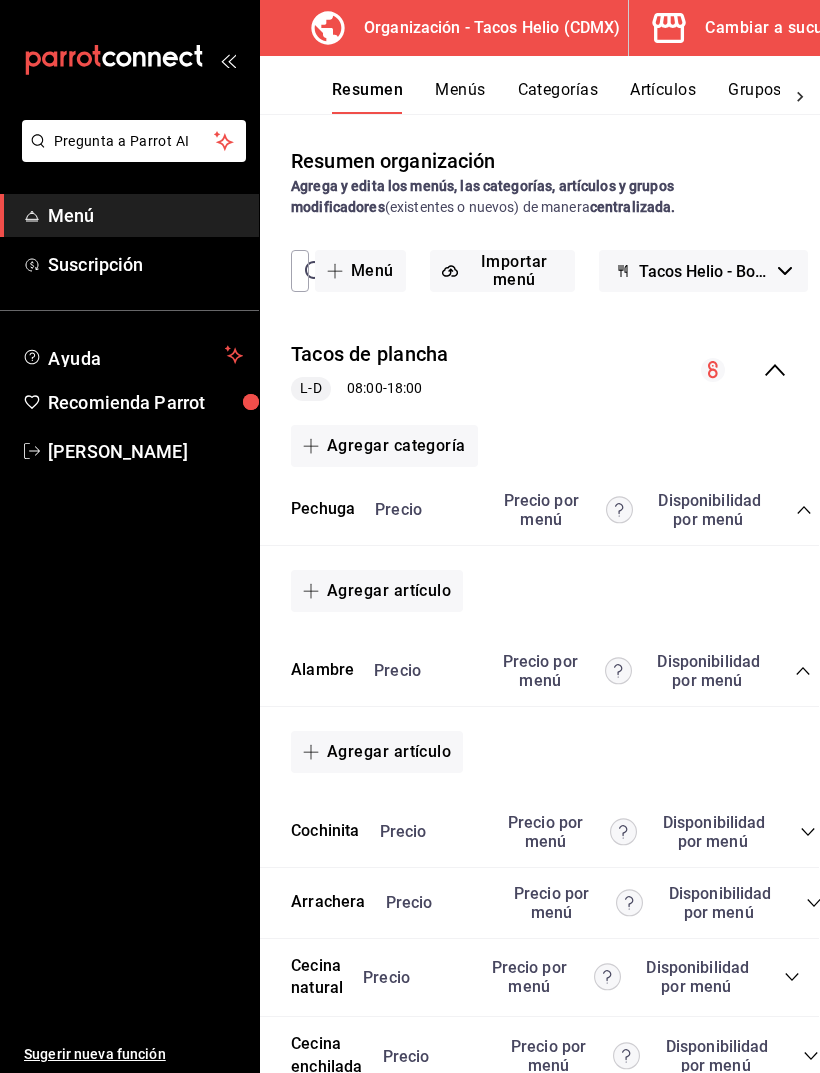 scroll, scrollTop: 0, scrollLeft: 1, axis: horizontal 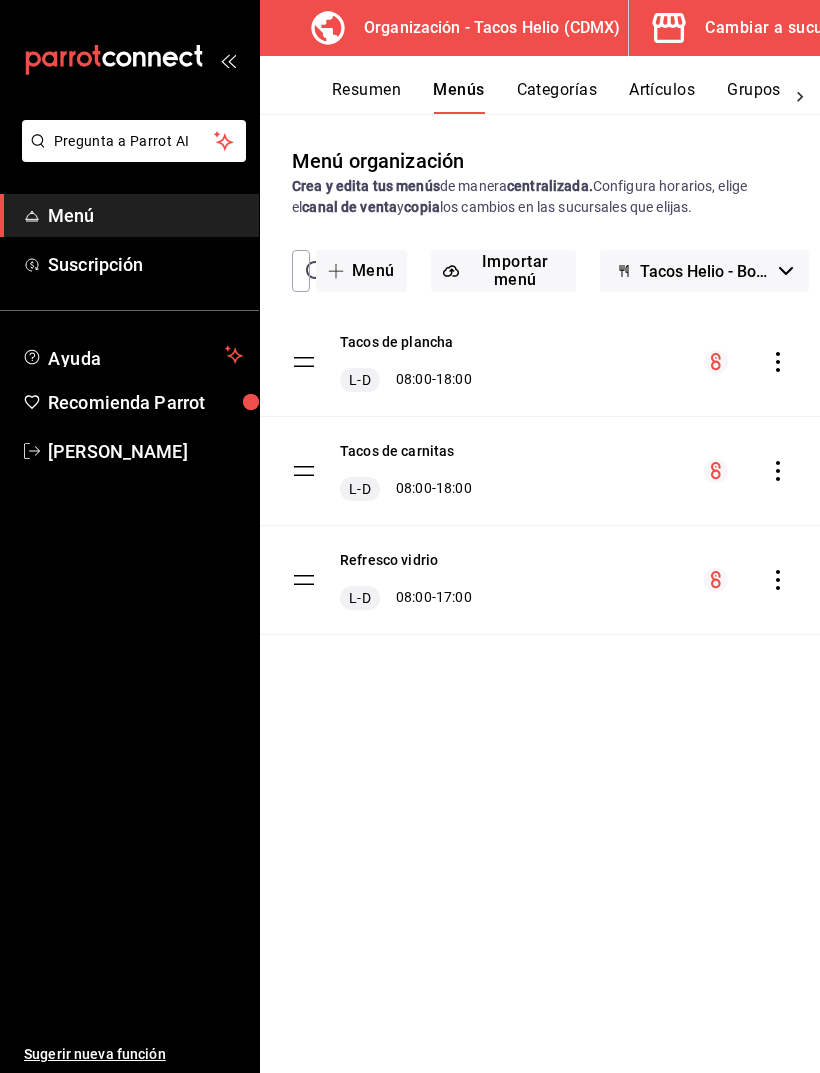 click on "Categorías" at bounding box center (557, 97) 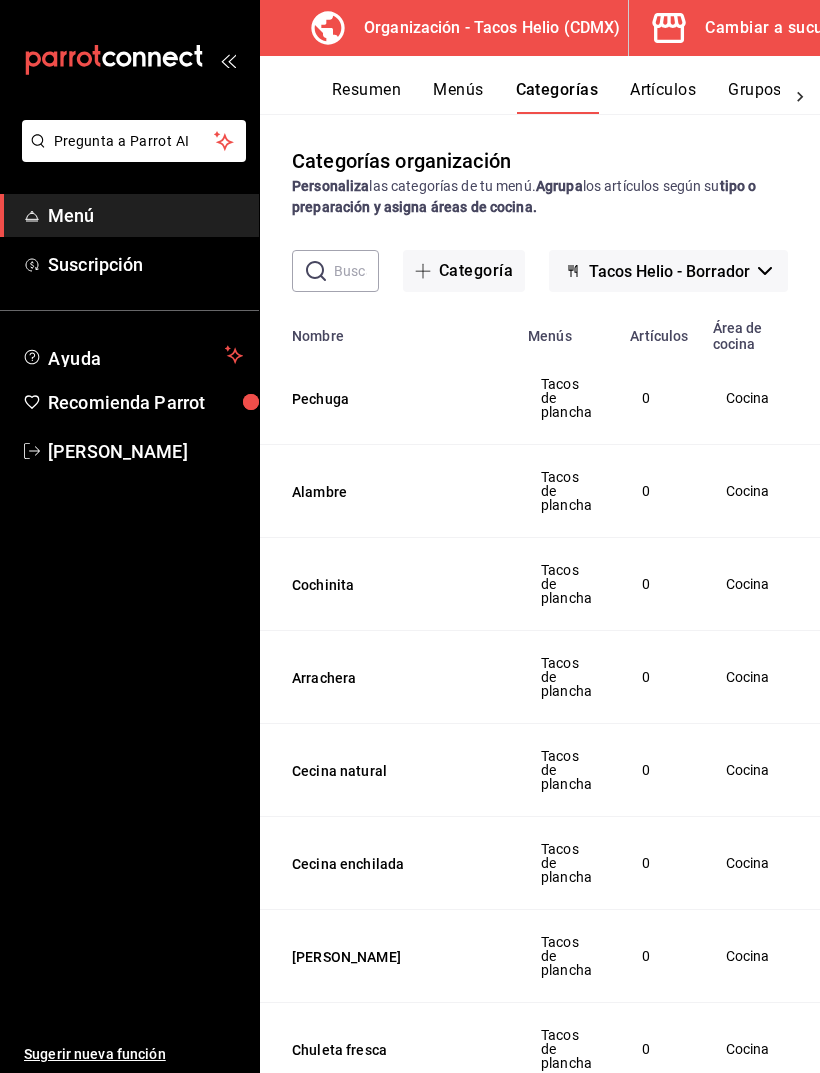 click on "Artículos" at bounding box center [663, 97] 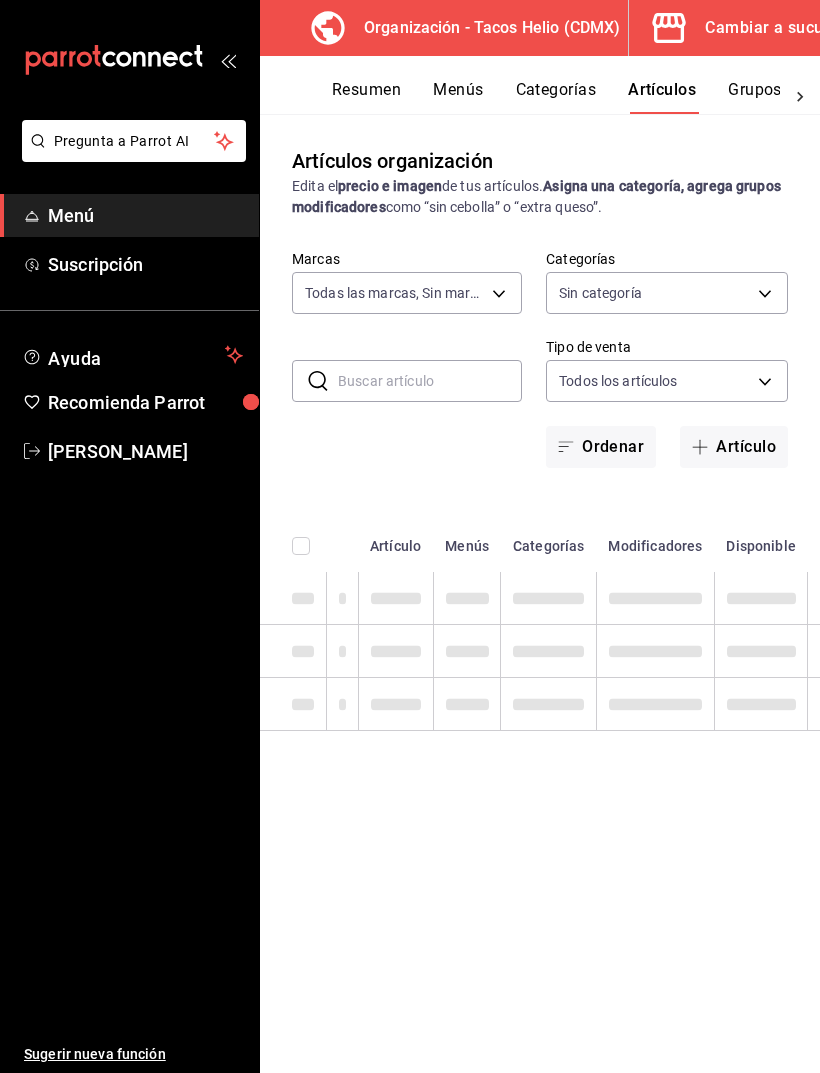type on "c08c2281-c625-4f38-a2fe-92219e8a615f" 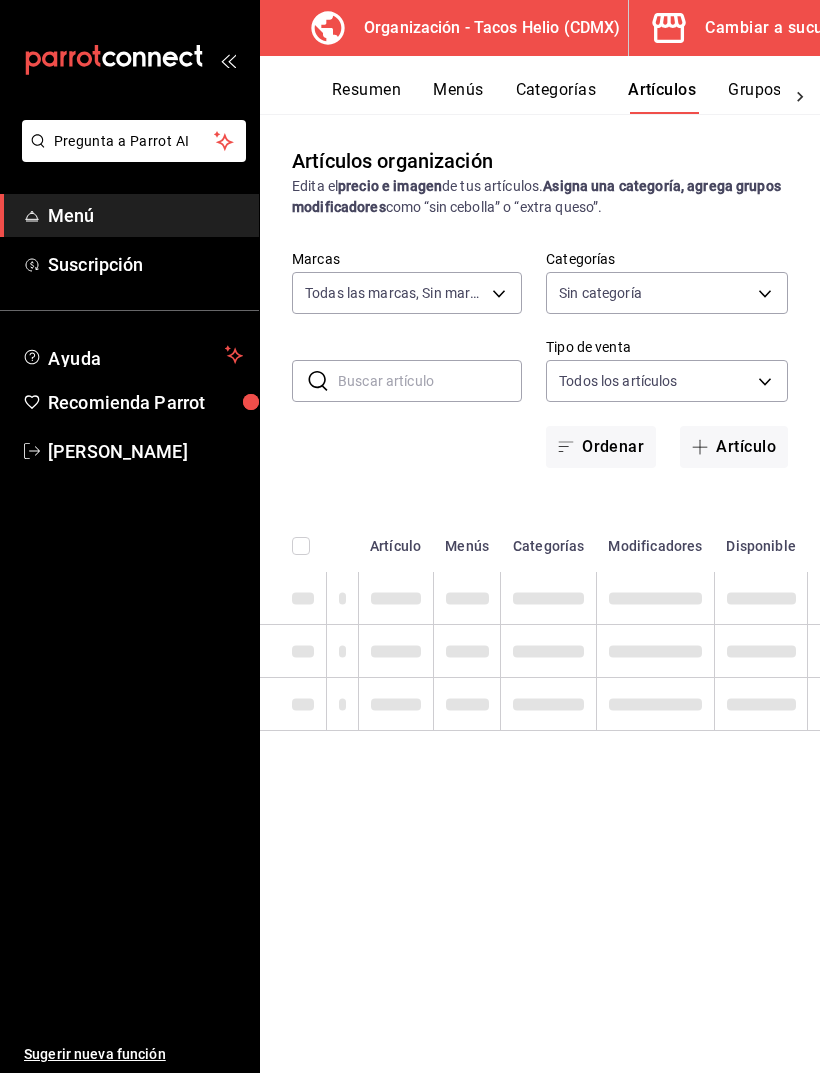 type on "2f5e5ce8-e4ad-4bdb-ab51-4f179c53be52,b7aca2a8-52a3-4d36-a43c-f249d9257197,f33203e3-4135-4b05-9b4e-6c3e4710152f,af8a550d-c503-489f-a31c-99317b7f9026,470c3115-8bca-420e-bd30-a0313ccee99d,2e798676-5903-4a6c-b517-a030b02357af,14b496e0-2afa-496a-a3a2-eed216a3802d,40709bc4-6f35-4d70-be70-d8cd26a62fa3,3e1896eb-6c27-4ca2-8d9d-be299d31ec1f,edb40780-d9cb-499e-85f3-a6f1e2faba4f,78f96ed4-432c-47f6-aa95-8f6cea37863b,91962176-92f0-4e61-8473-8e0f694702c3,ef8a0e99-1be4-467d-a510-1193c13c6cca,cf3c5369-917c-4aa9-b12f-5c83513d9856,108d387b-18ec-45f7-8009-6fc070b72872,6ed7f04c-afb5-4cd2-b1a6-ca70562a310e,6a44f66e-74cc-4b6c-8999-91dbd13e35f9,1375ffe8-18ce-47a1-bf29-9e810d1a85ba,70e3eb02-c96b-4bb7-abfe-142c1e4c55ba,8019a988-75be-4b81-8e9a-ebf734056406" 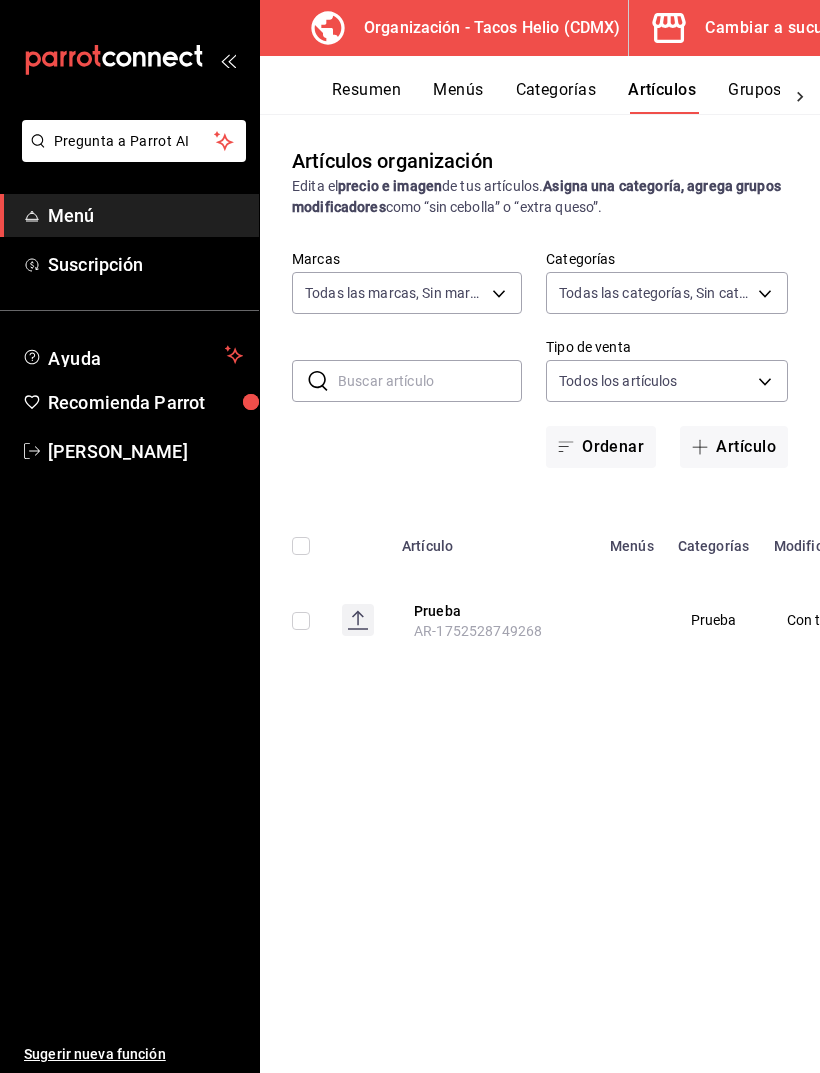scroll, scrollTop: 0, scrollLeft: 0, axis: both 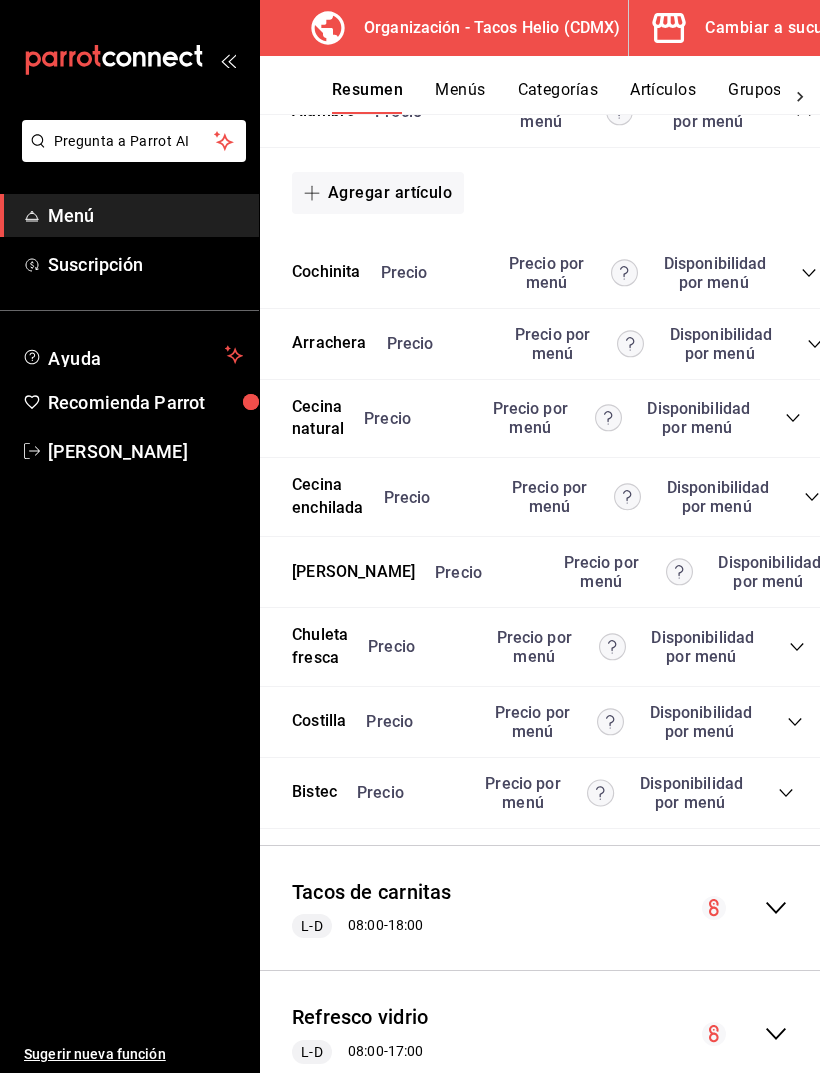 click on "Precio" at bounding box center [408, 418] 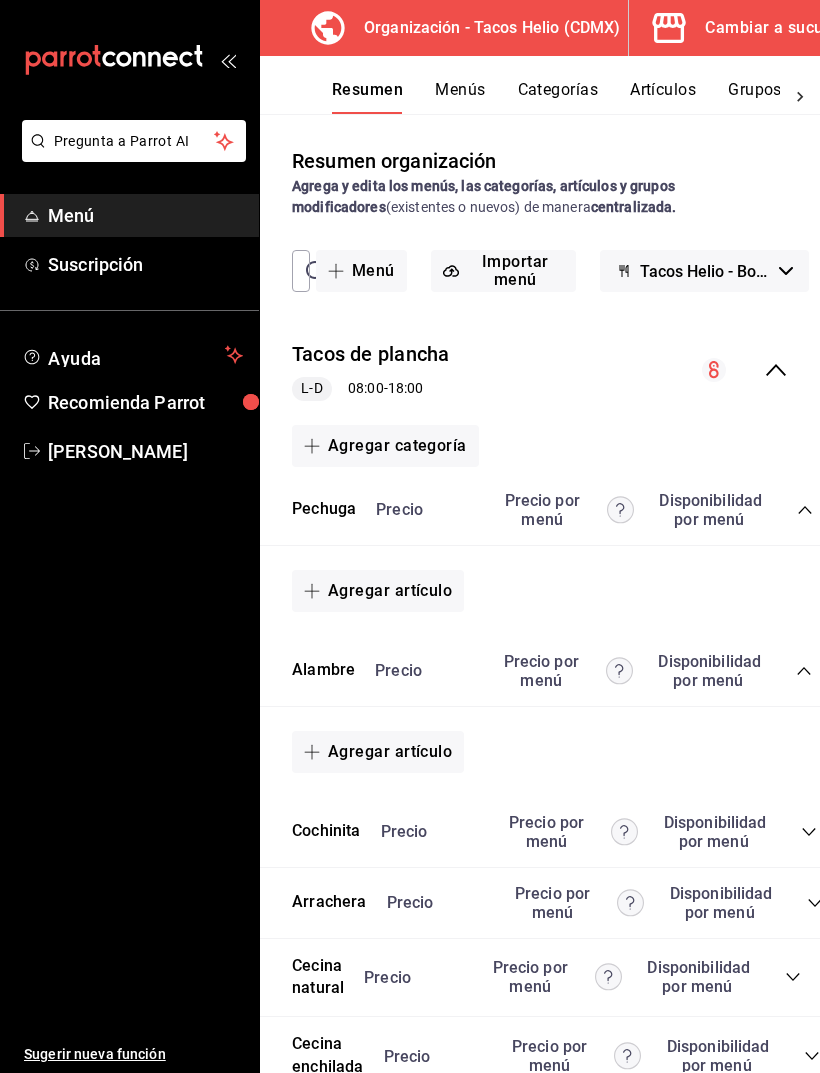 scroll, scrollTop: 0, scrollLeft: 0, axis: both 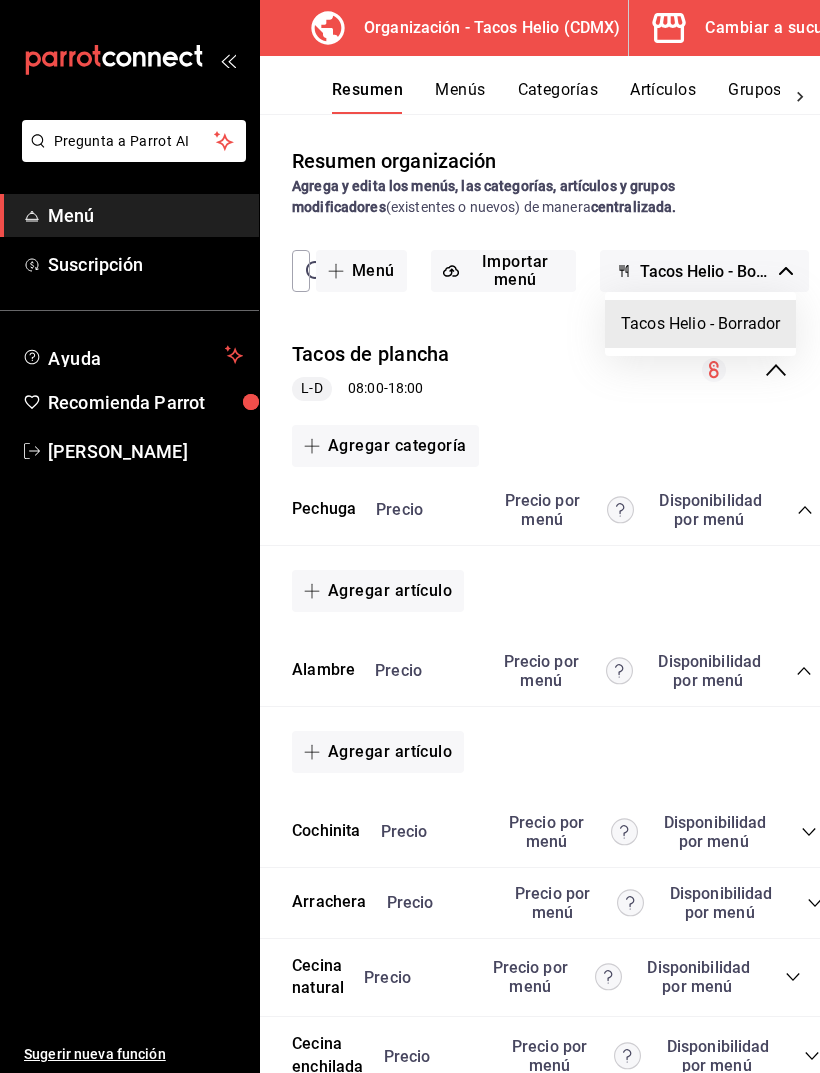 click at bounding box center [410, 536] 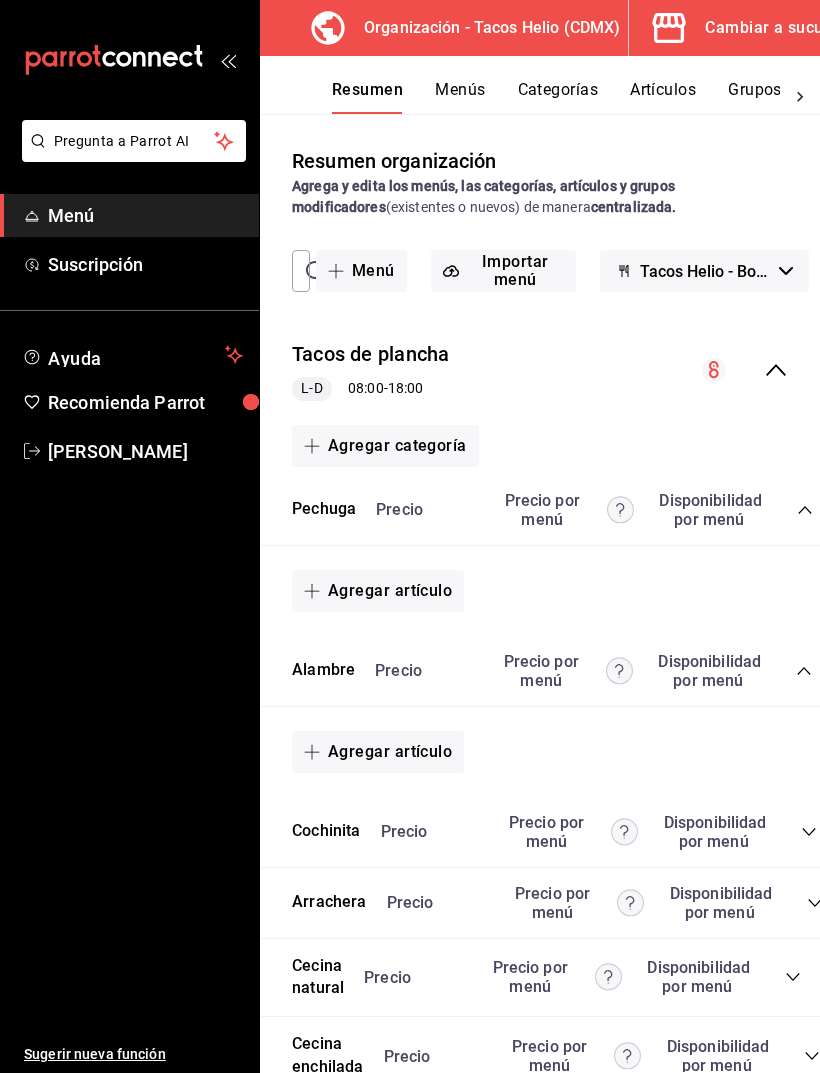 scroll, scrollTop: 0, scrollLeft: 0, axis: both 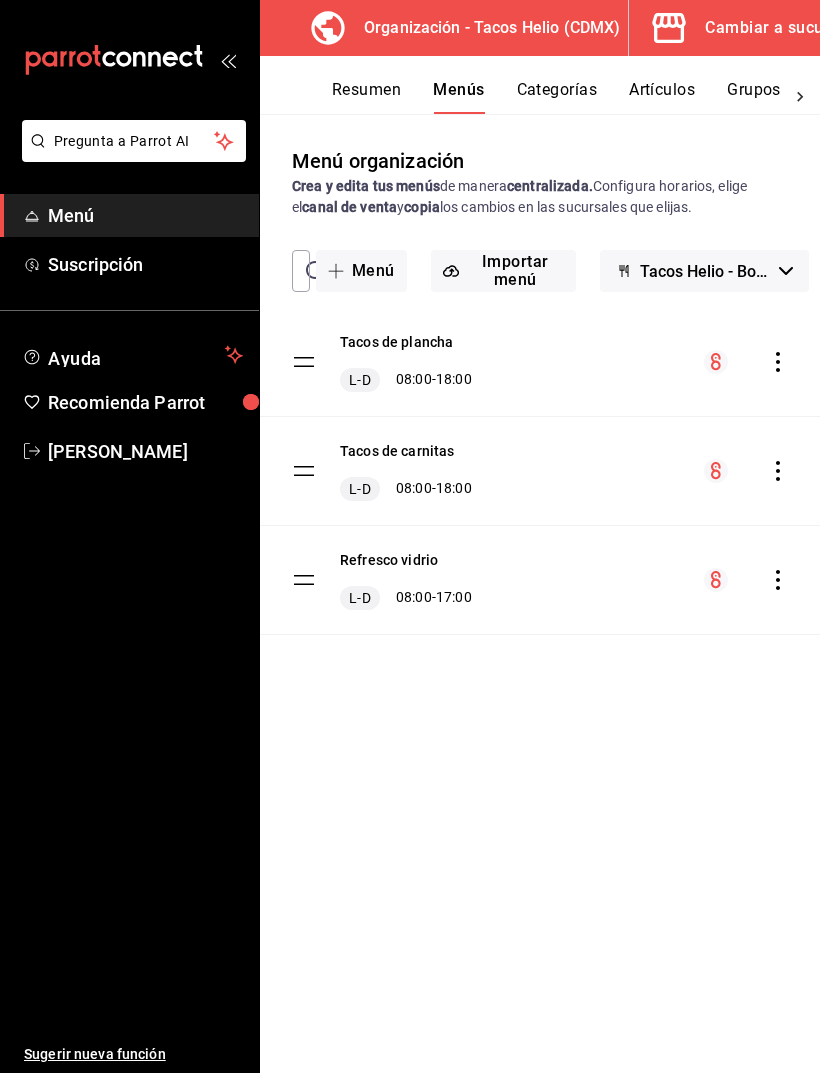 click 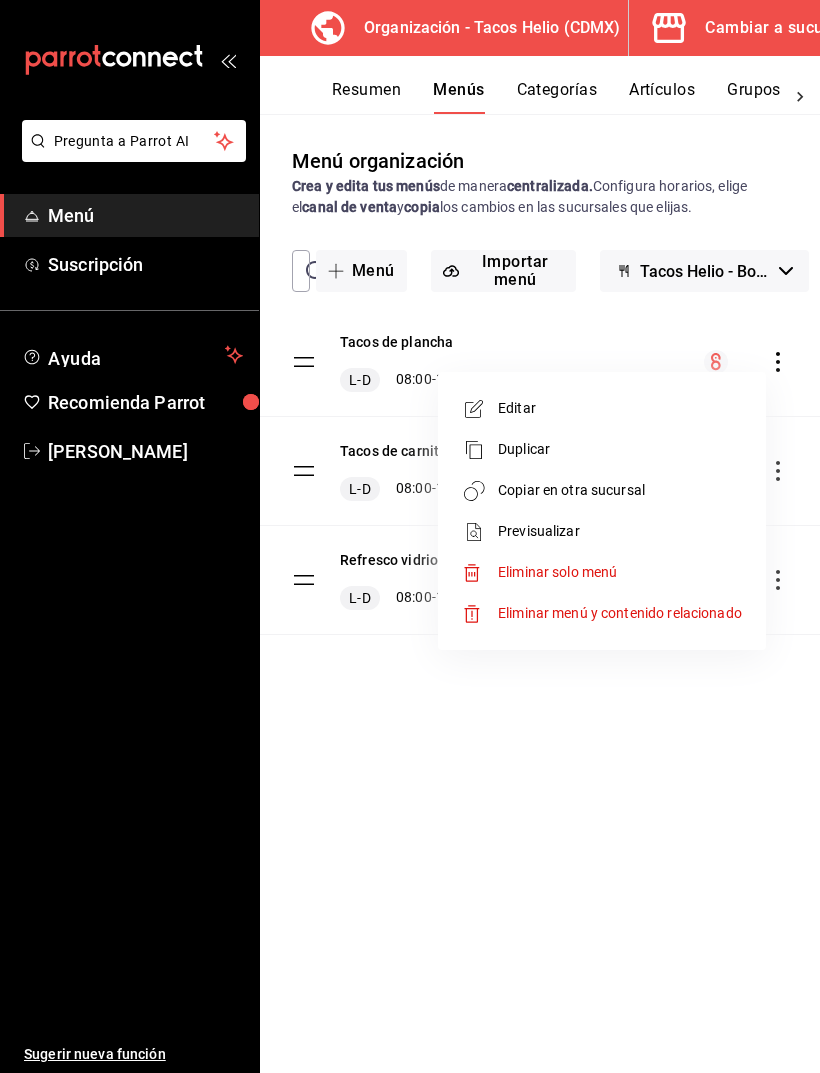 click on "Copiar en otra sucursal" at bounding box center (620, 490) 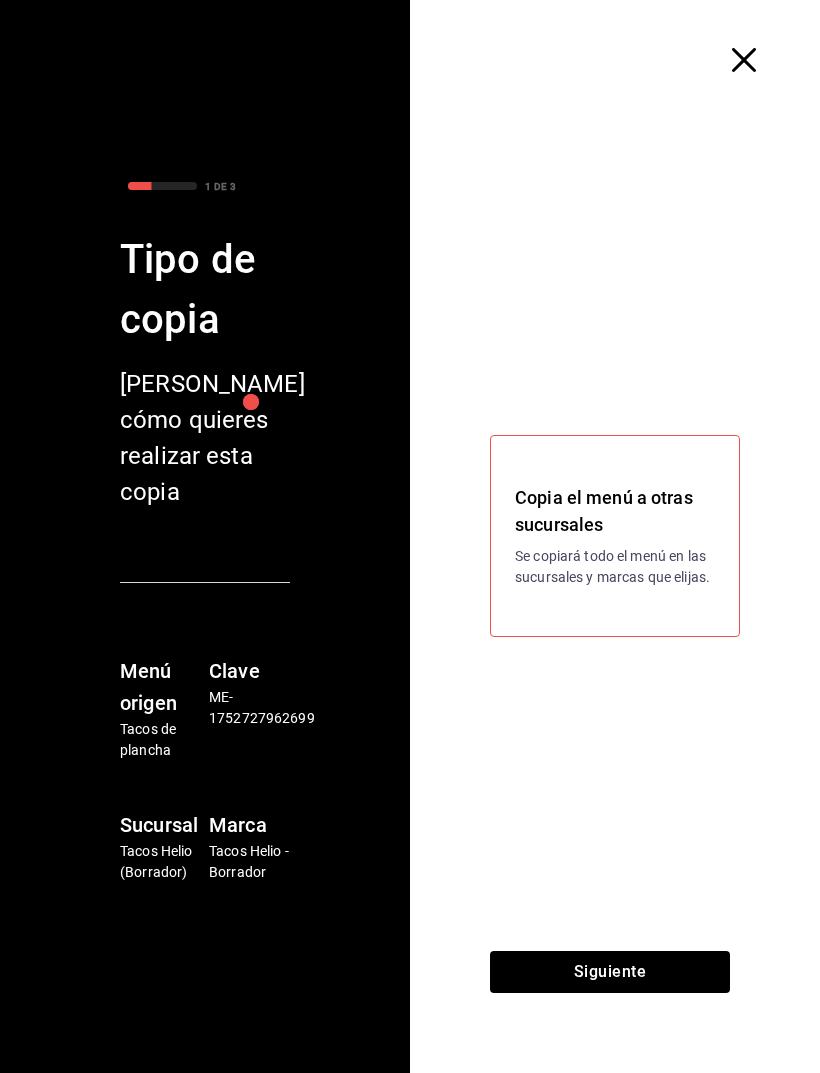 click 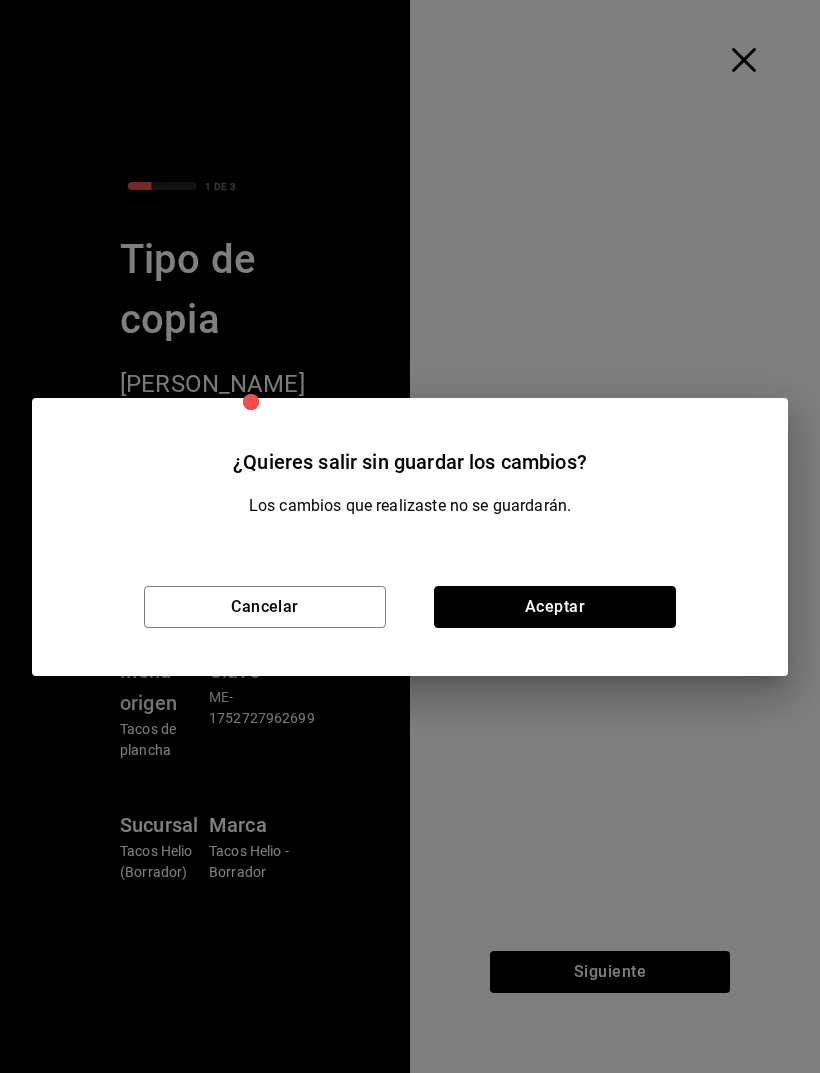 click on "Aceptar" at bounding box center (555, 607) 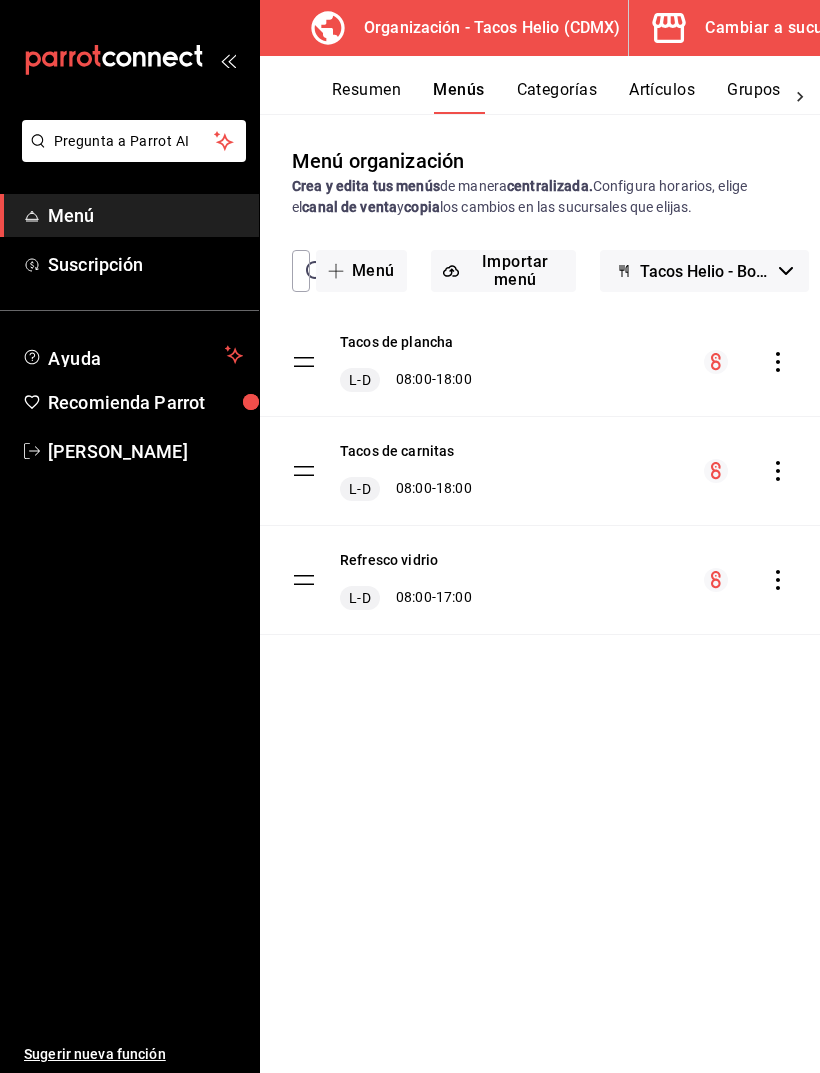 click on "Tacos de plancha L-D 08:00  -  18:00" at bounding box center (540, 362) 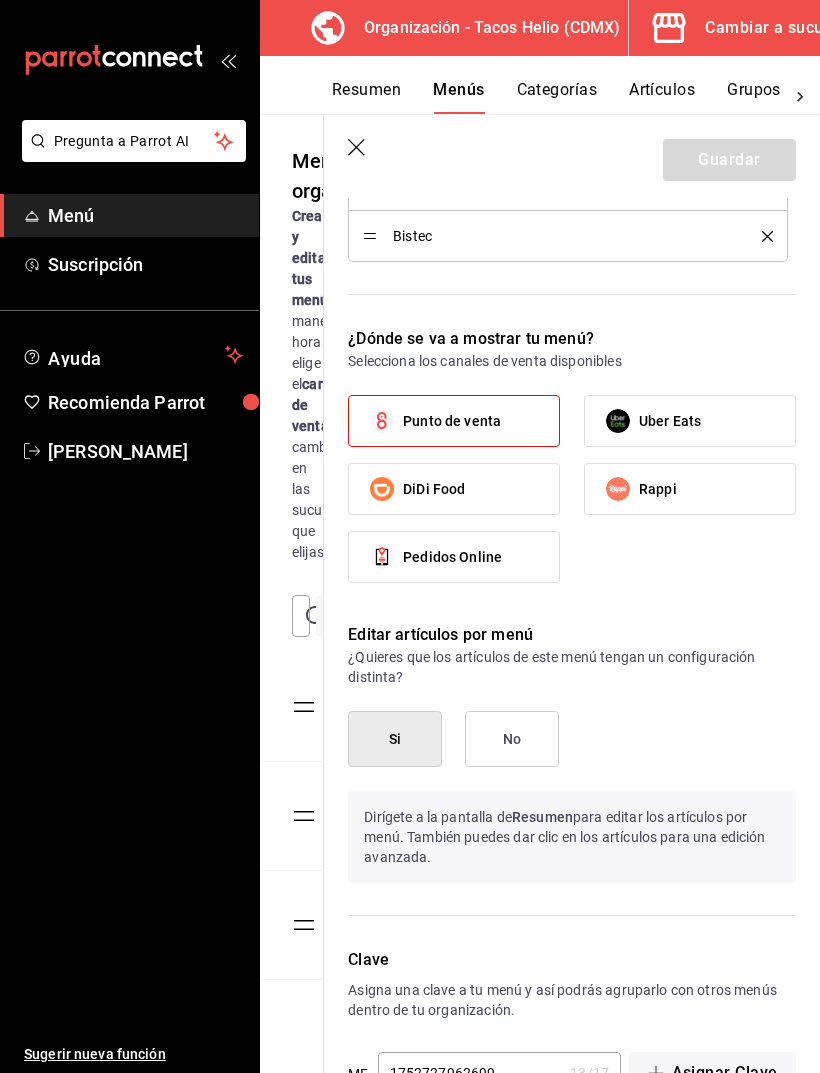 scroll, scrollTop: 1112, scrollLeft: 0, axis: vertical 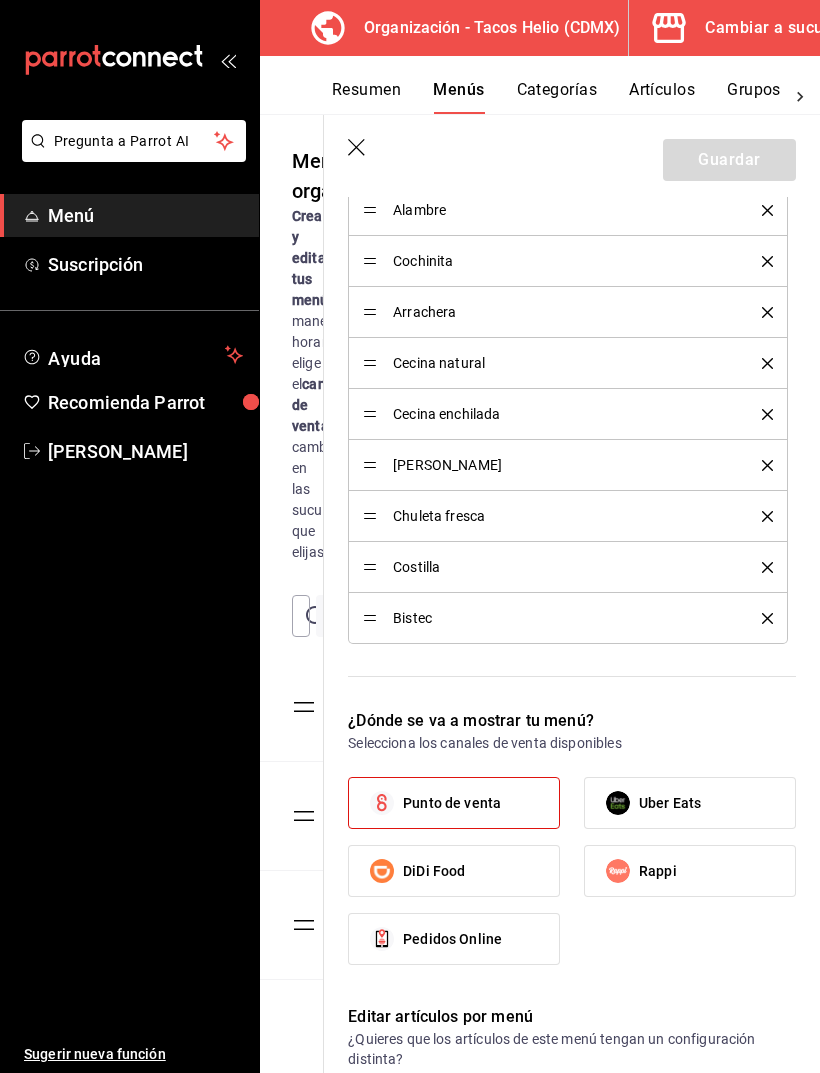 click 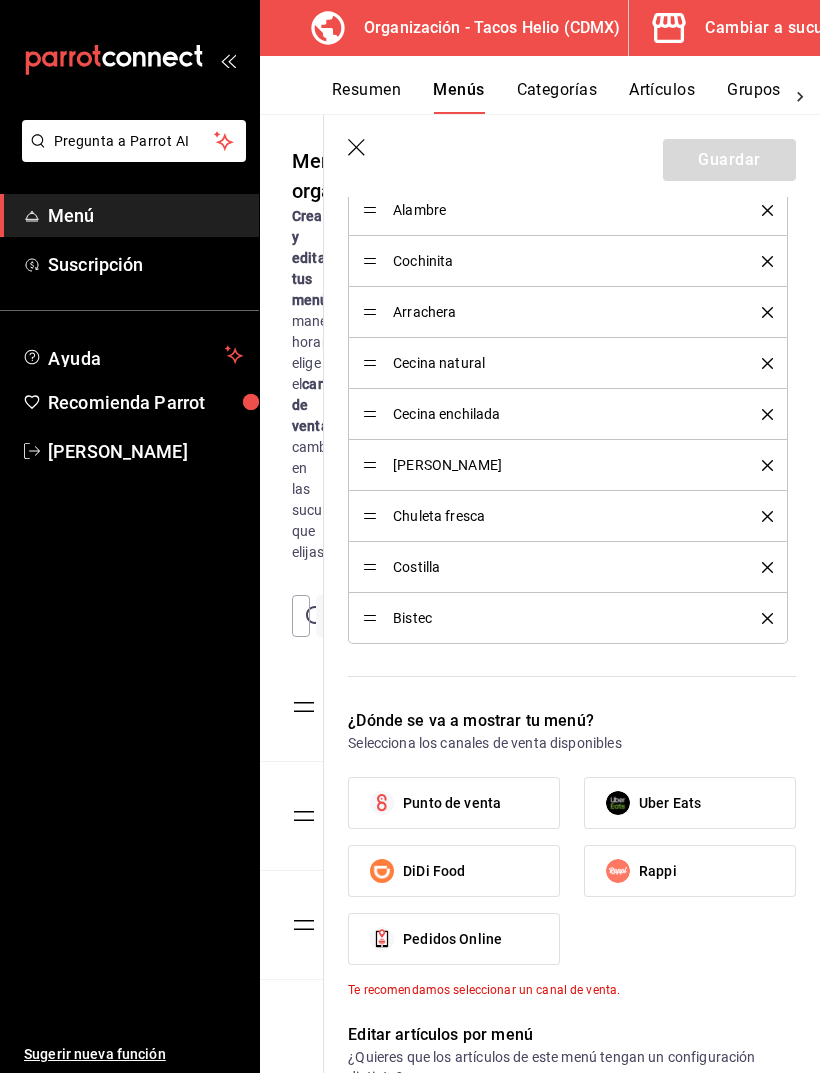 type 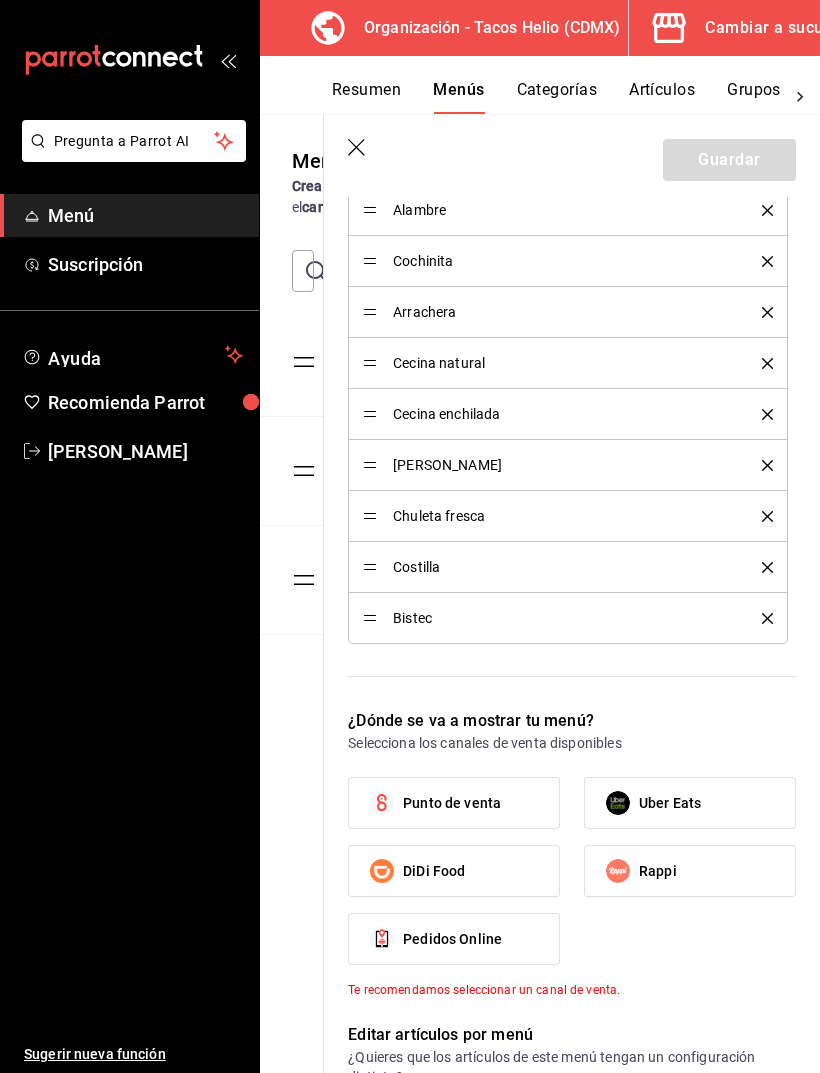scroll, scrollTop: 505, scrollLeft: 0, axis: vertical 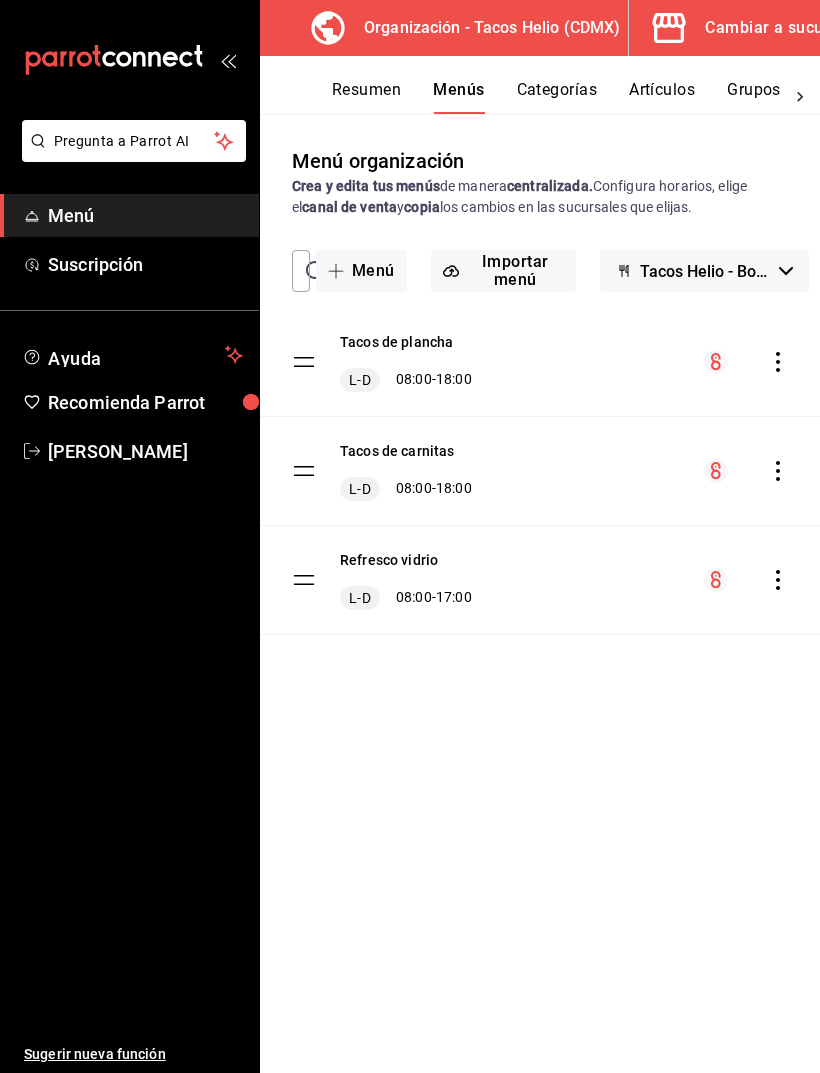 click on "Tacos de plancha L-D 08:00  -  18:00" at bounding box center (540, 362) 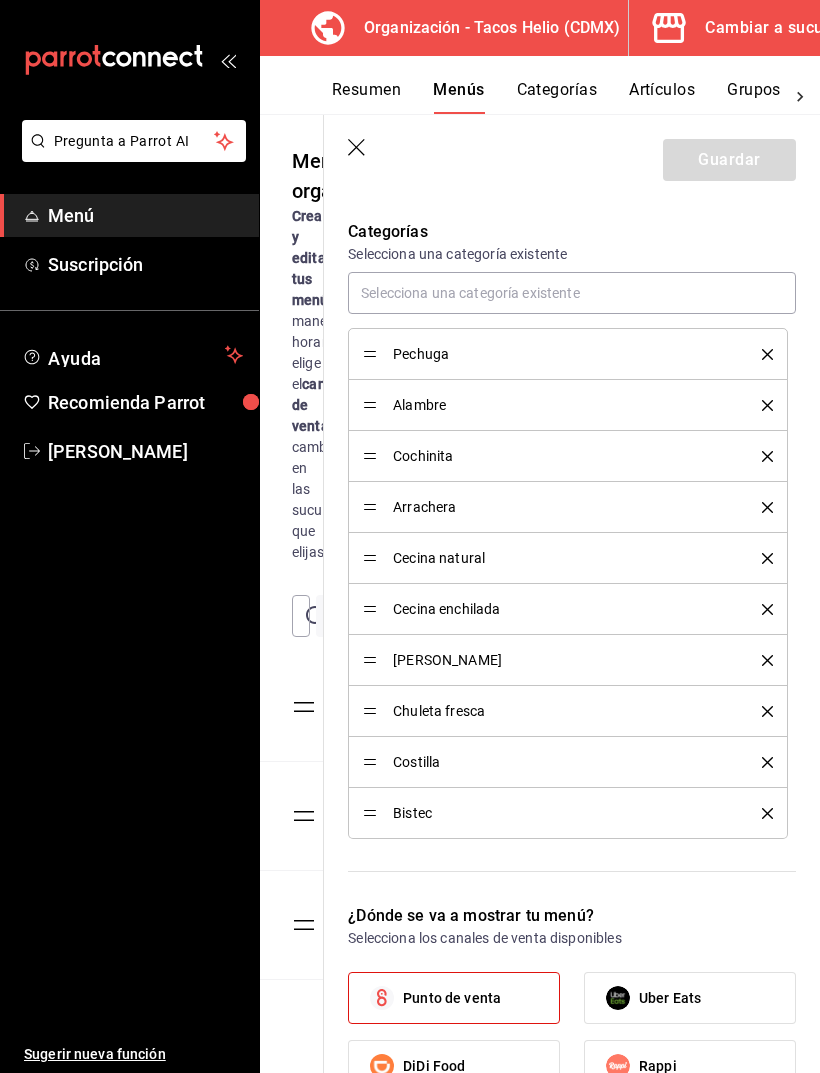 scroll, scrollTop: 539, scrollLeft: 0, axis: vertical 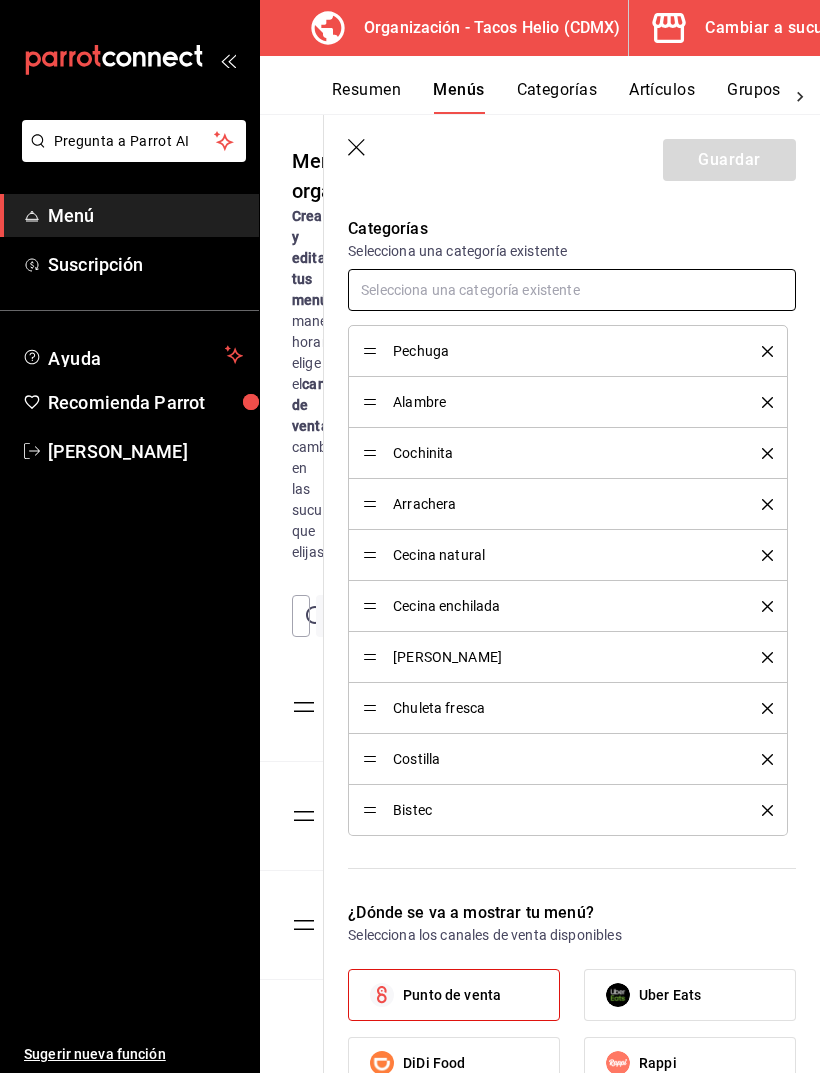 click at bounding box center [572, 290] 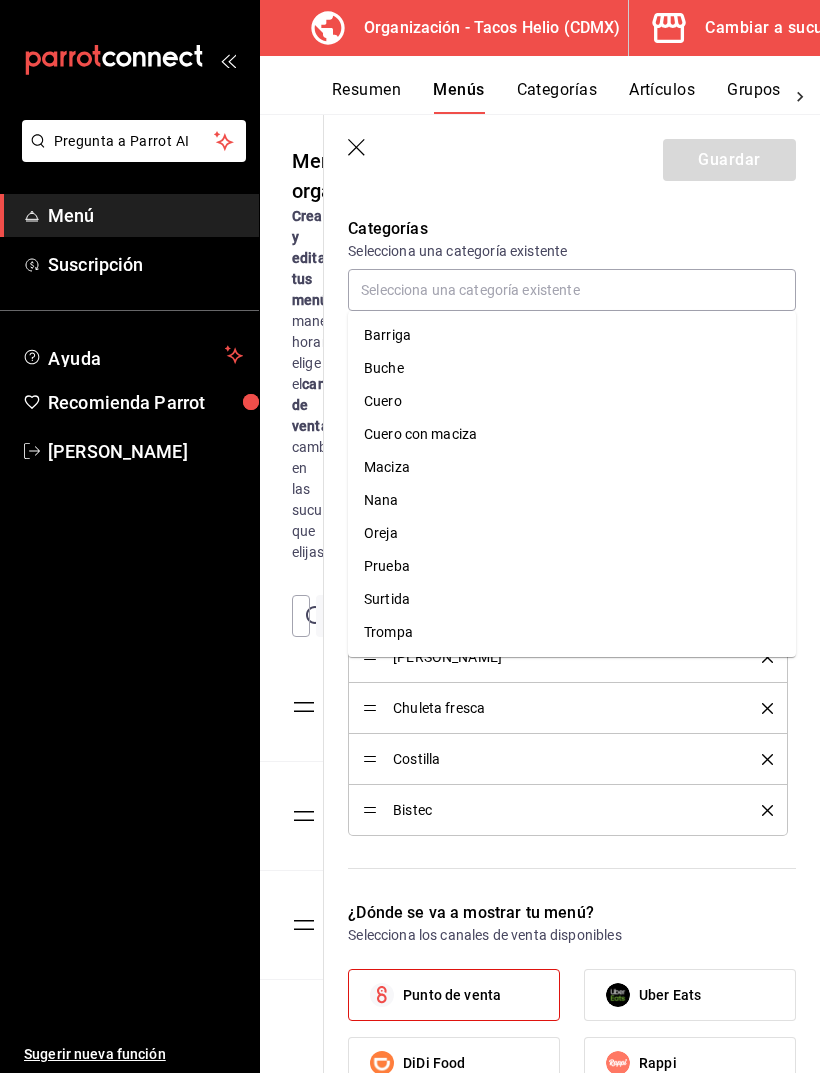 click on "Guardar" at bounding box center (572, 156) 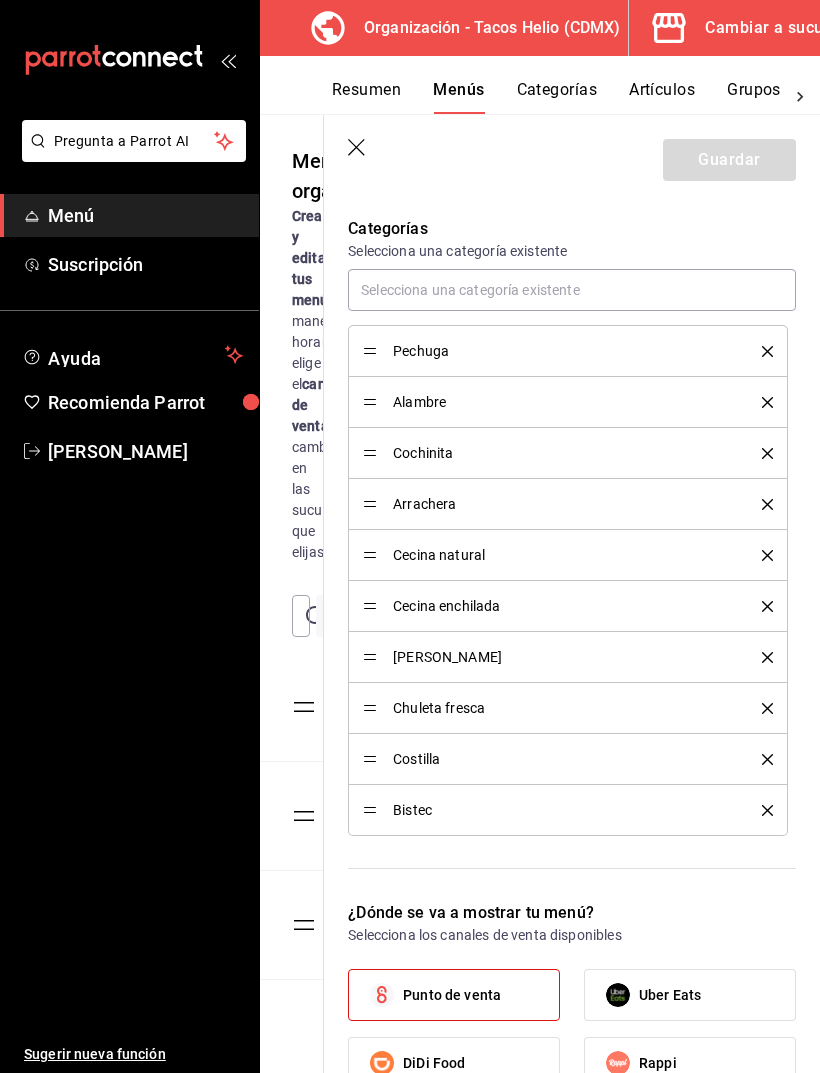 click 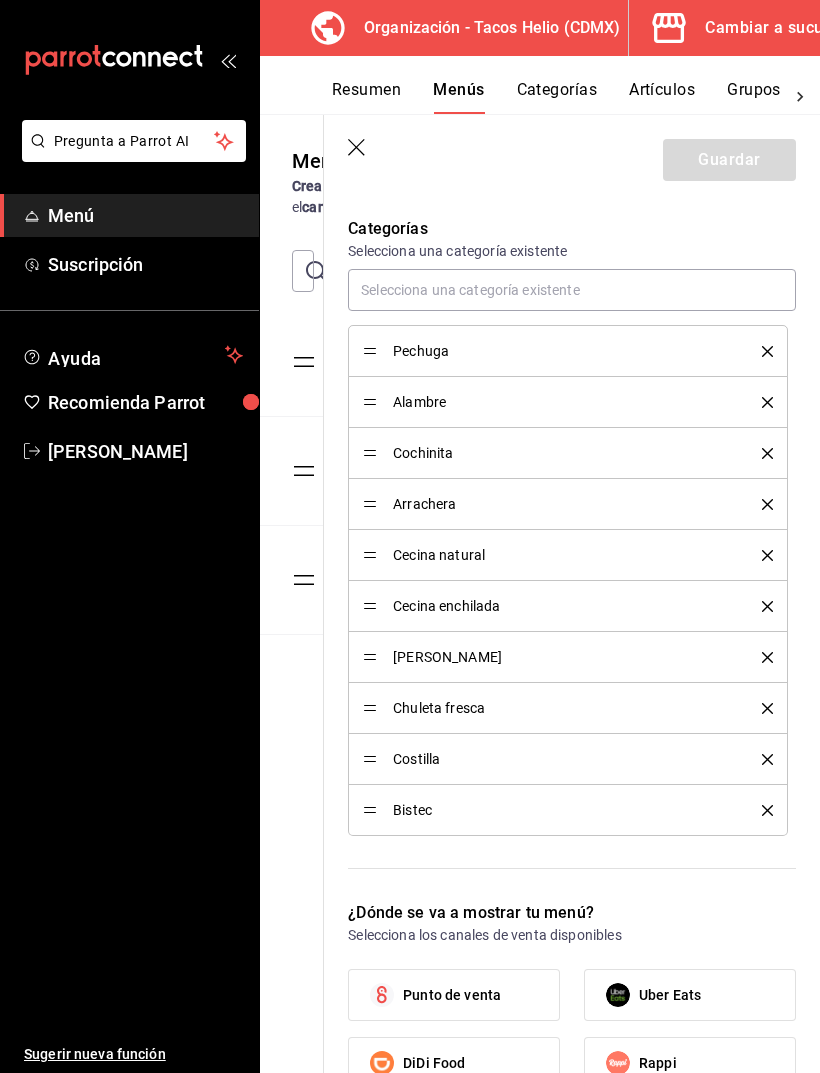 scroll, scrollTop: 505, scrollLeft: 0, axis: vertical 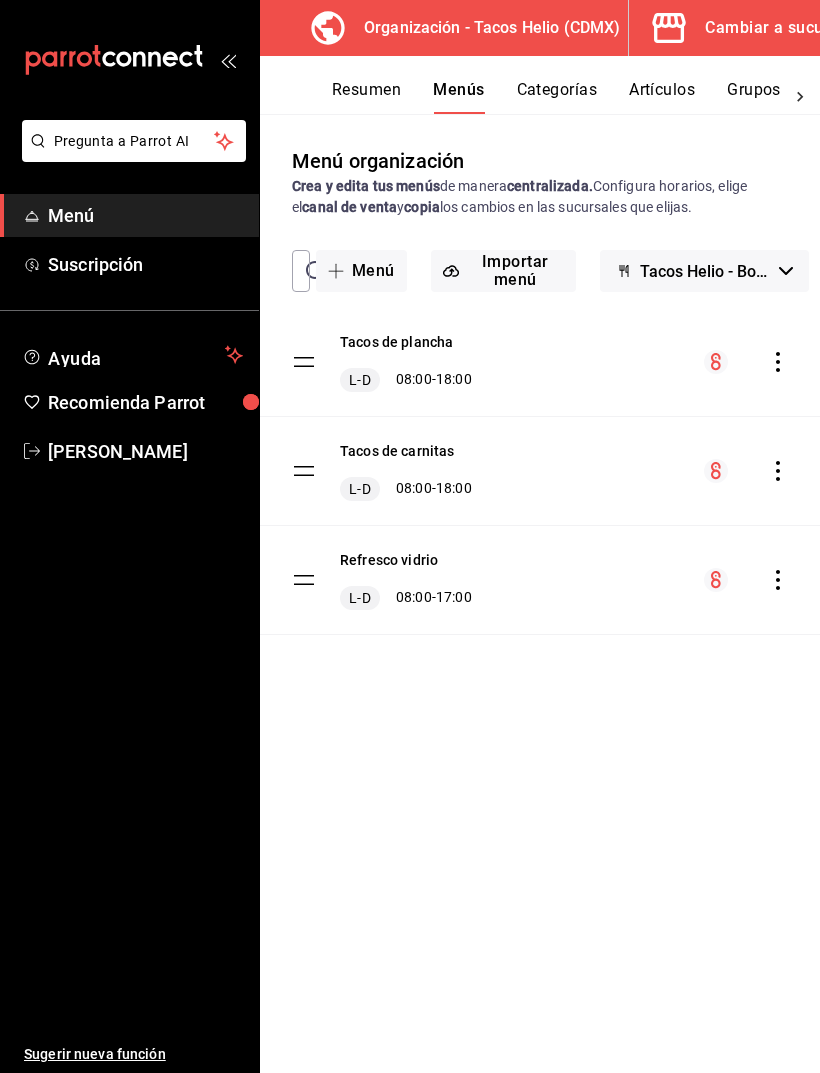 click 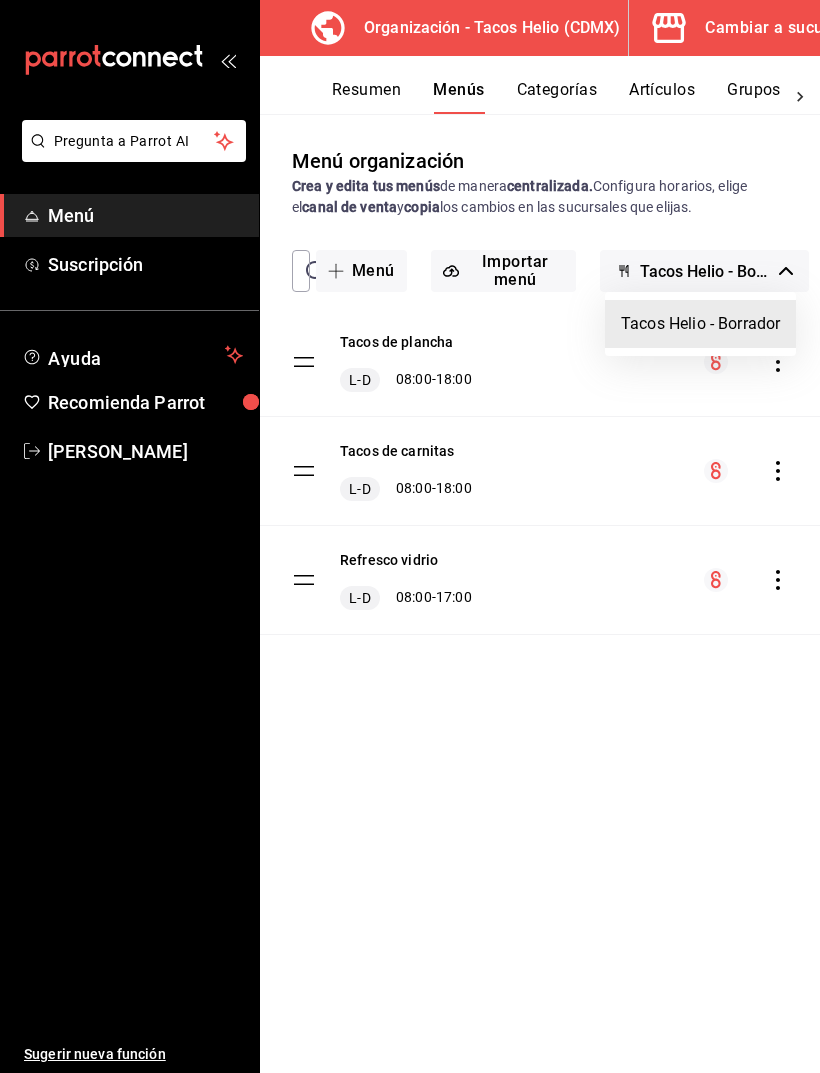 click at bounding box center (410, 536) 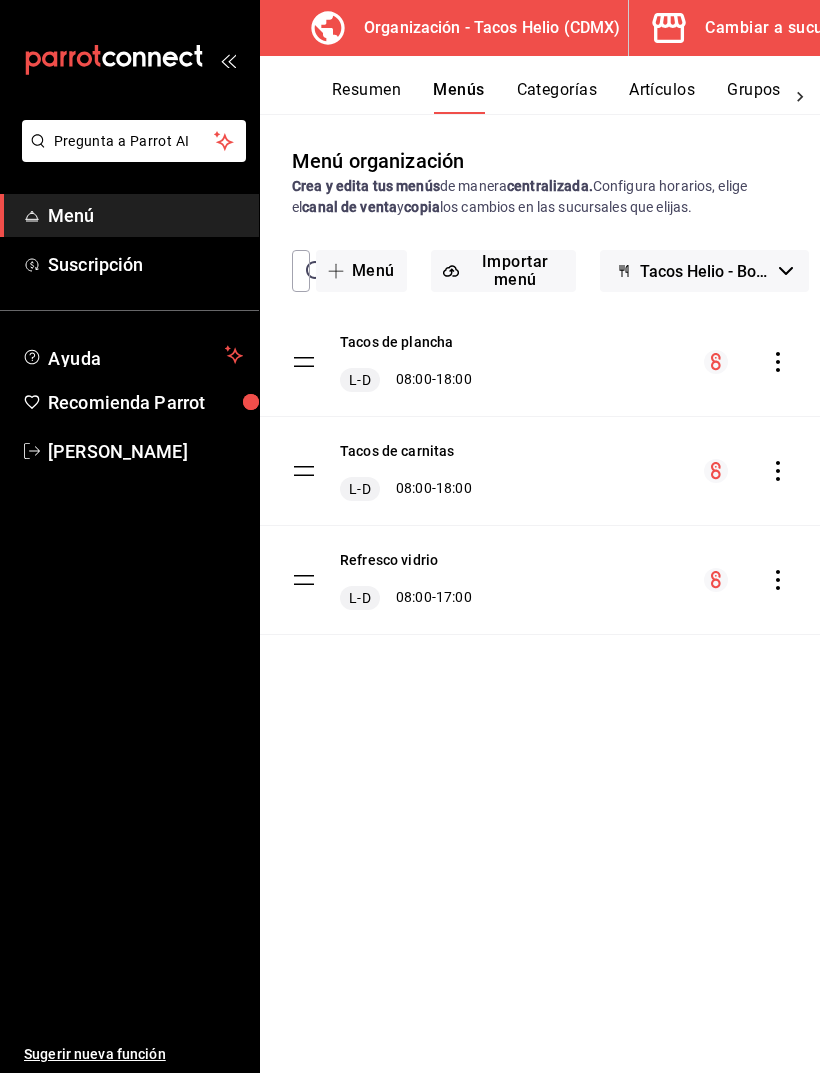 click on "Artículos" at bounding box center [662, 97] 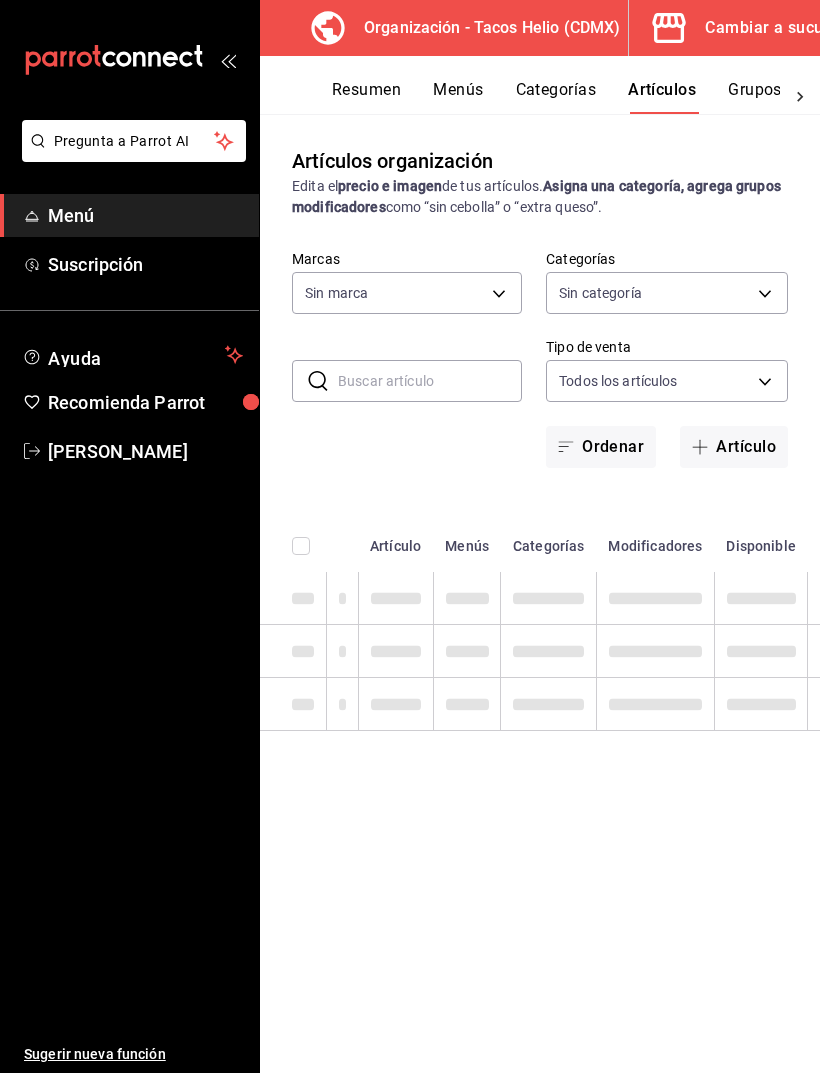 type on "c08c2281-c625-4f38-a2fe-92219e8a615f" 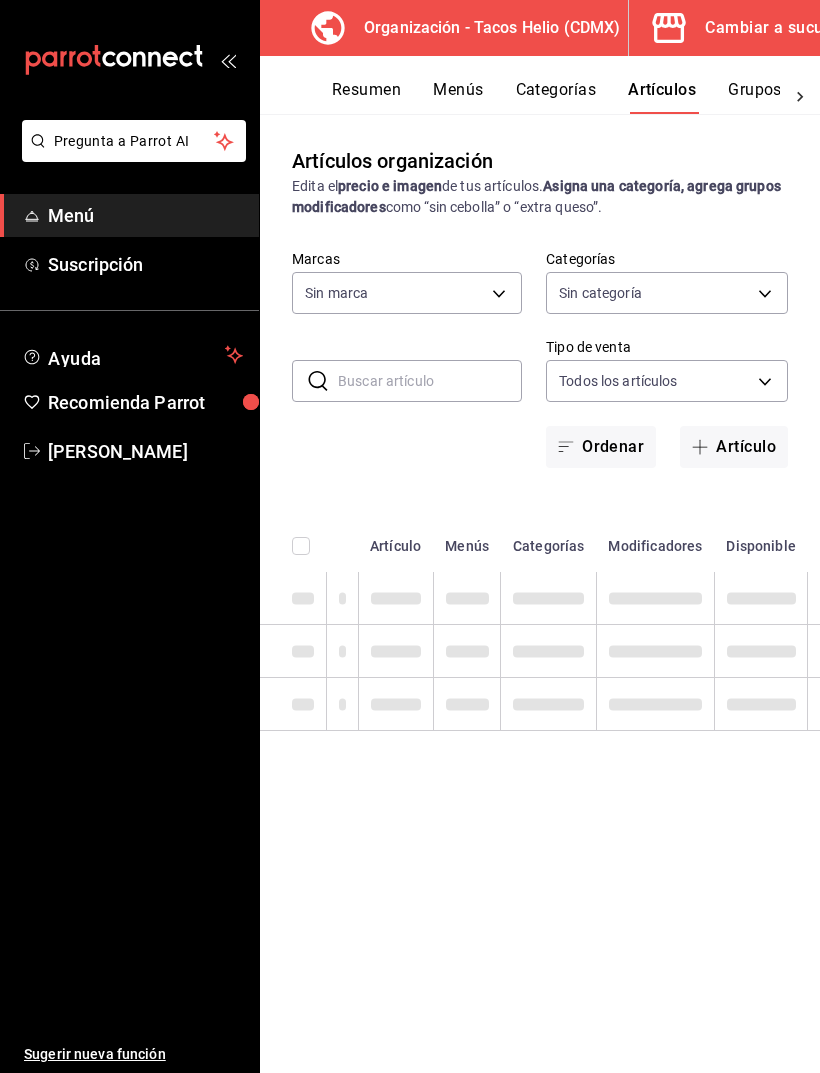 type on "2f5e5ce8-e4ad-4bdb-ab51-4f179c53be52,b7aca2a8-52a3-4d36-a43c-f249d9257197,f33203e3-4135-4b05-9b4e-6c3e4710152f,af8a550d-c503-489f-a31c-99317b7f9026,470c3115-8bca-420e-bd30-a0313ccee99d,2e798676-5903-4a6c-b517-a030b02357af,14b496e0-2afa-496a-a3a2-eed216a3802d,40709bc4-6f35-4d70-be70-d8cd26a62fa3,3e1896eb-6c27-4ca2-8d9d-be299d31ec1f,edb40780-d9cb-499e-85f3-a6f1e2faba4f,78f96ed4-432c-47f6-aa95-8f6cea37863b,91962176-92f0-4e61-8473-8e0f694702c3,ef8a0e99-1be4-467d-a510-1193c13c6cca,cf3c5369-917c-4aa9-b12f-5c83513d9856,108d387b-18ec-45f7-8009-6fc070b72872,6ed7f04c-afb5-4cd2-b1a6-ca70562a310e,6a44f66e-74cc-4b6c-8999-91dbd13e35f9,1375ffe8-18ce-47a1-bf29-9e810d1a85ba,70e3eb02-c96b-4bb7-abfe-142c1e4c55ba,8019a988-75be-4b81-8e9a-ebf734056406" 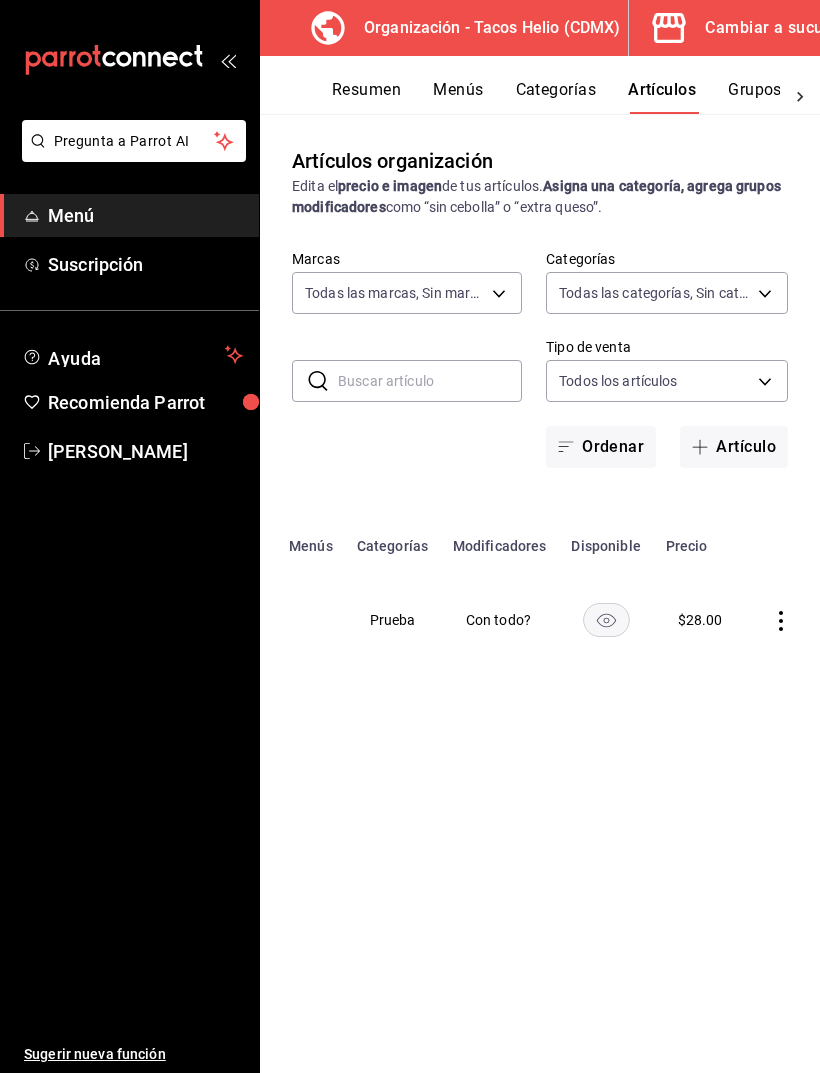 scroll, scrollTop: 0, scrollLeft: 320, axis: horizontal 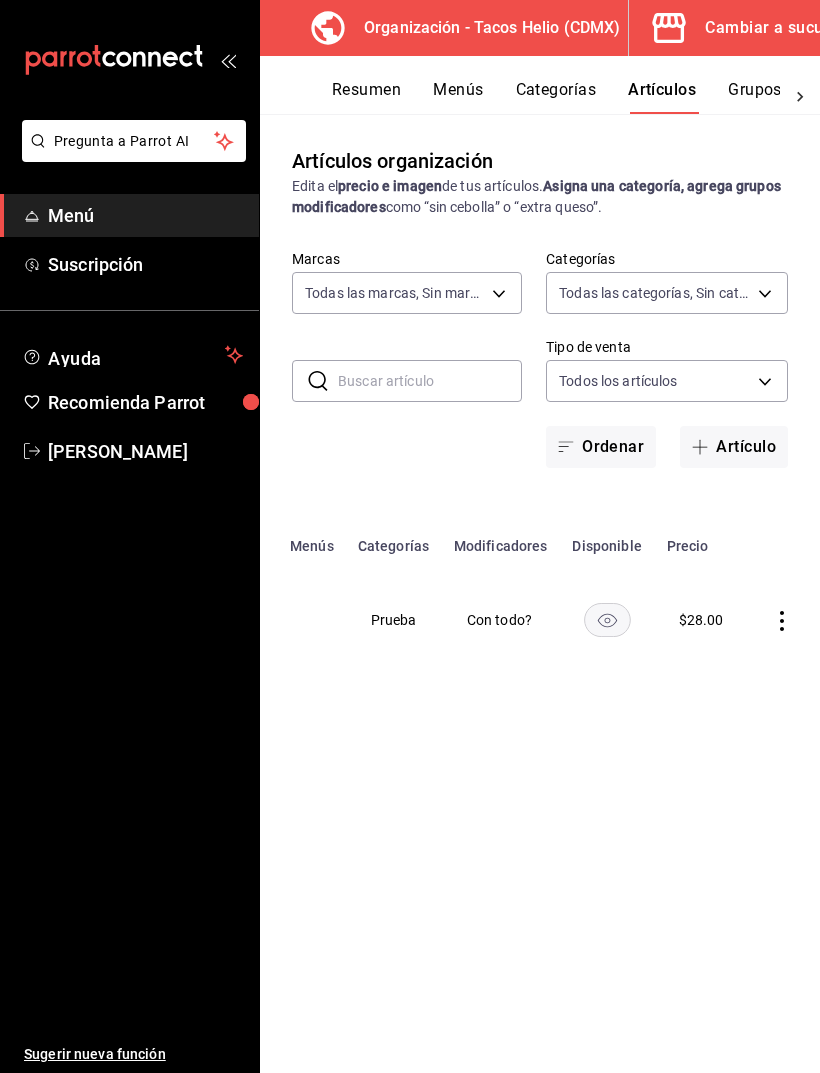 click 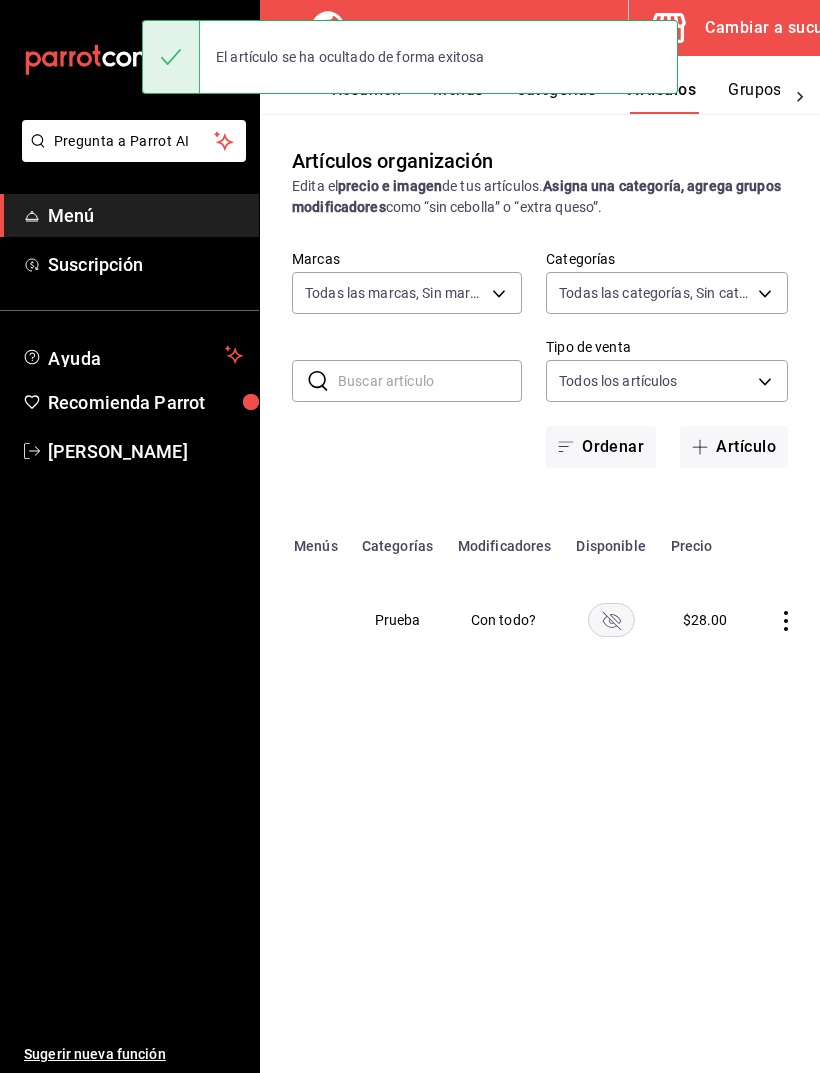 click 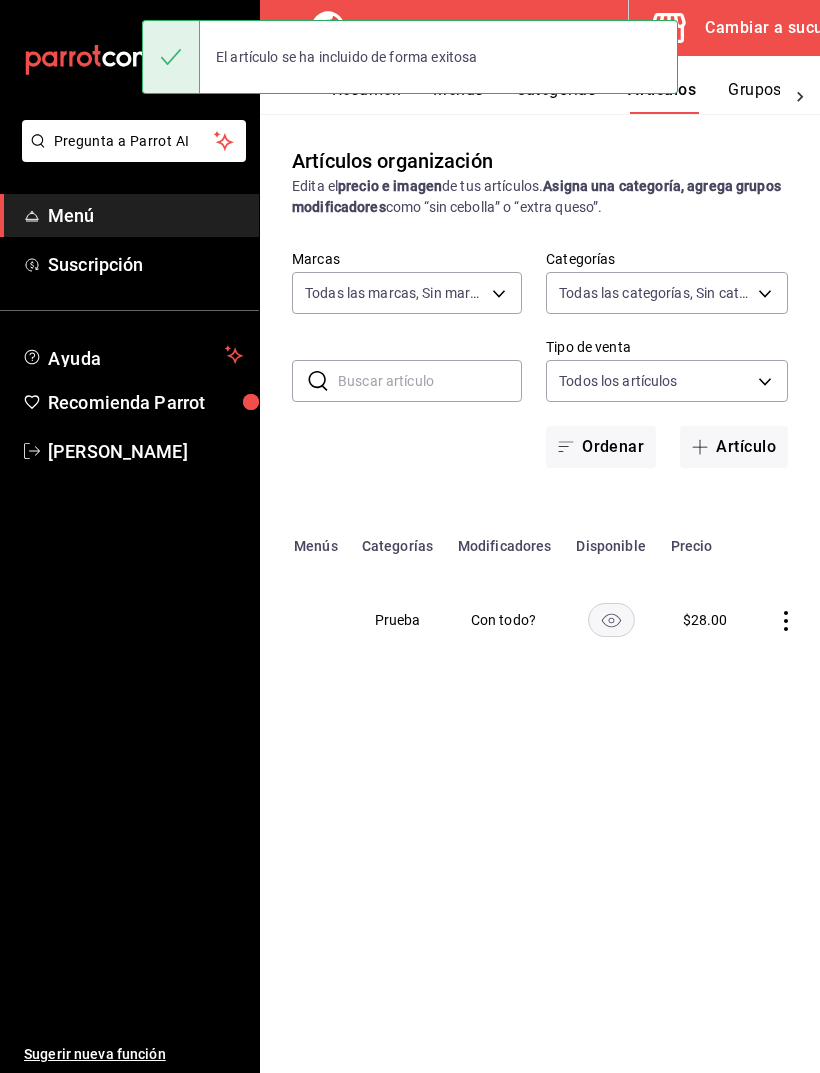 click 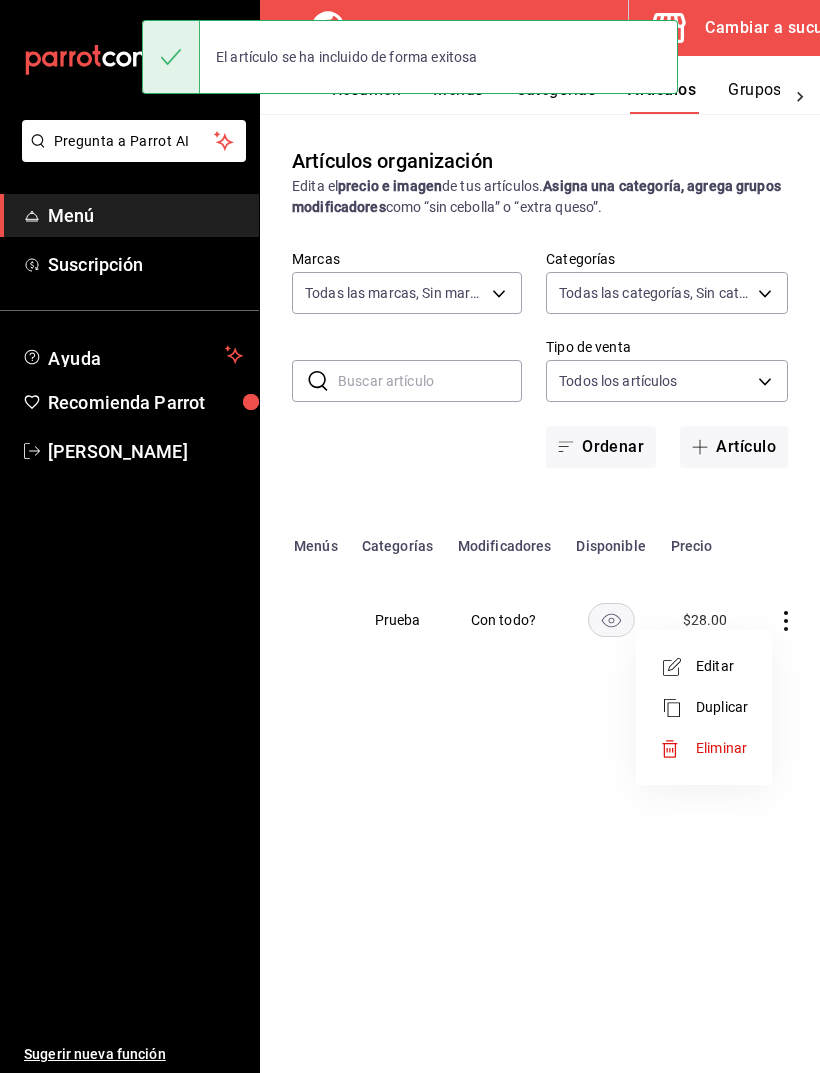 click at bounding box center (410, 536) 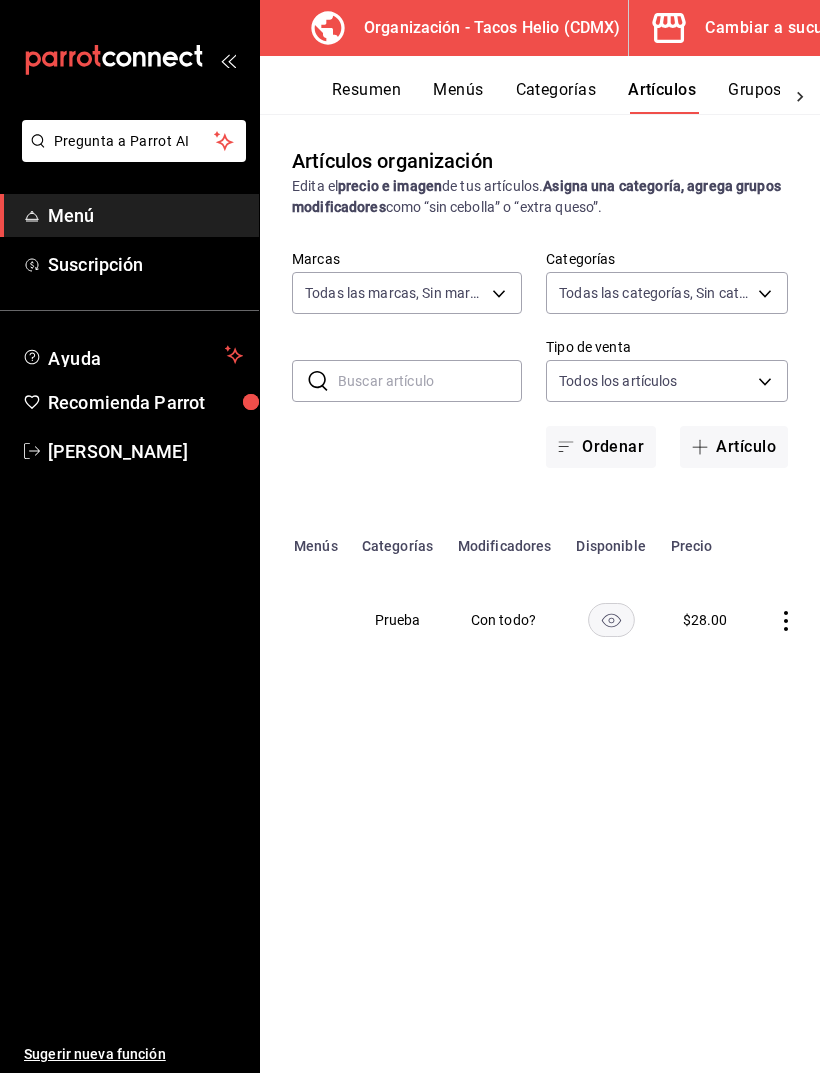 click on "$ 28.00" at bounding box center (705, 620) 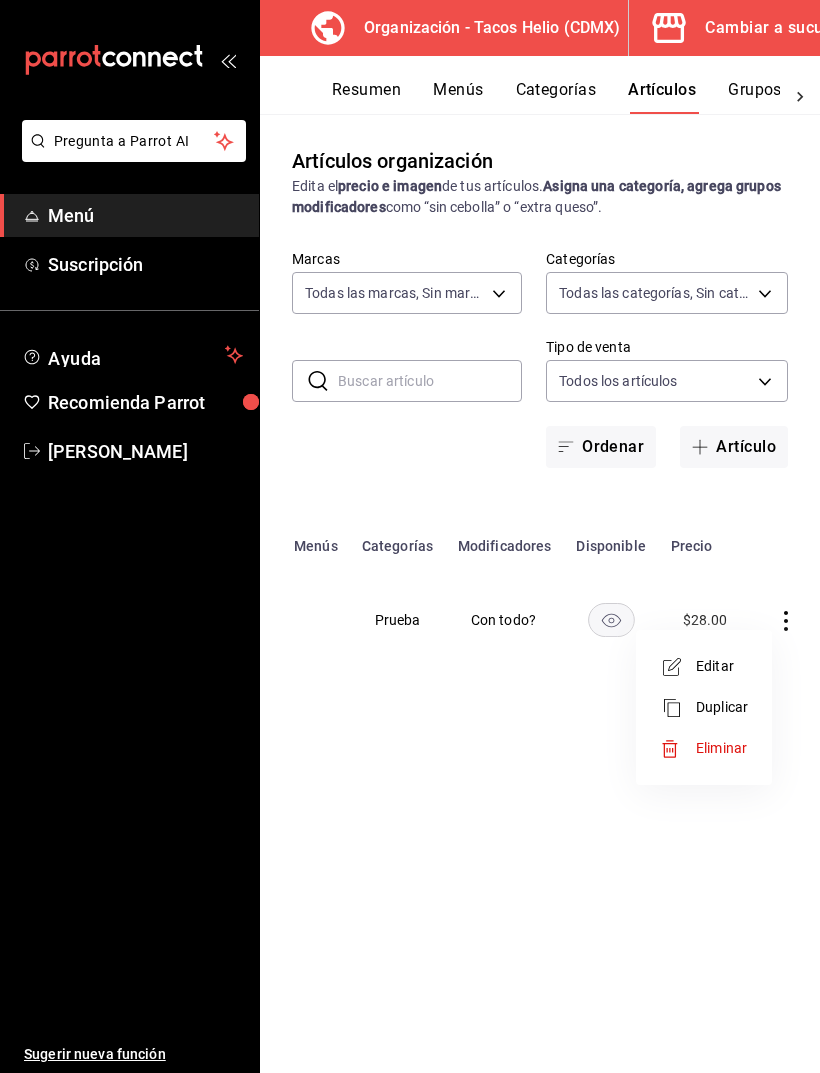 click on "Editar" at bounding box center [722, 666] 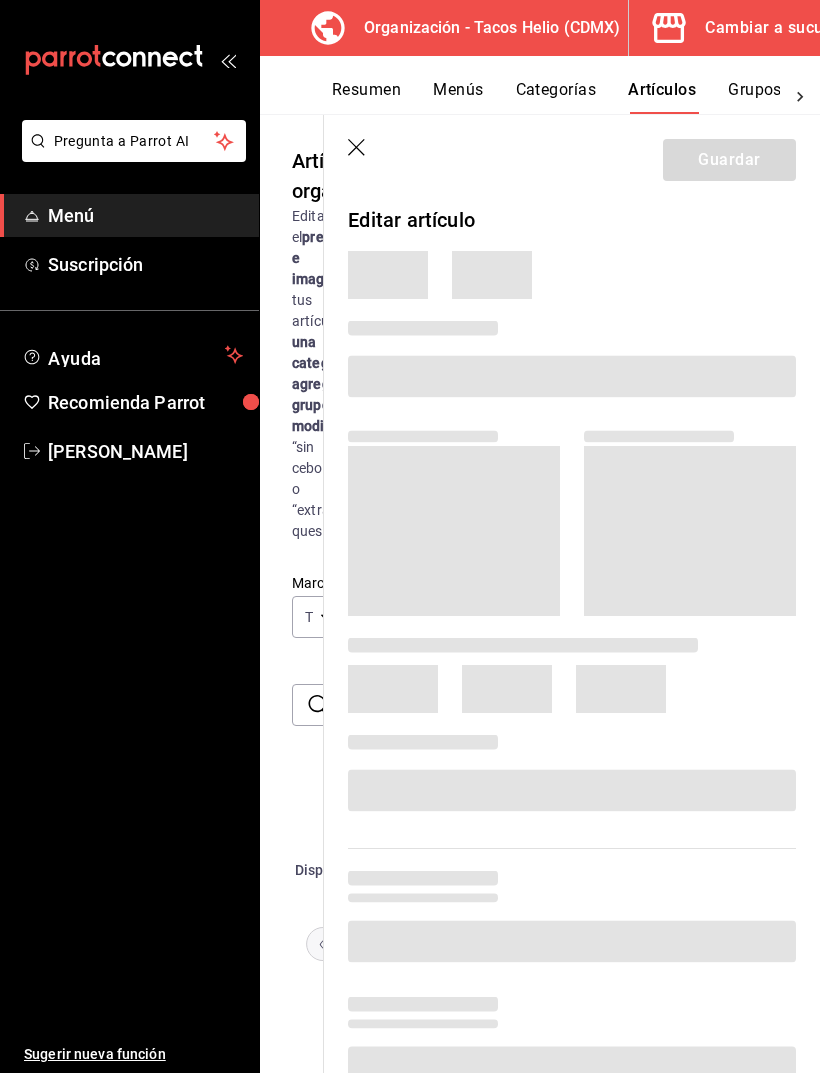 scroll, scrollTop: 0, scrollLeft: 41, axis: horizontal 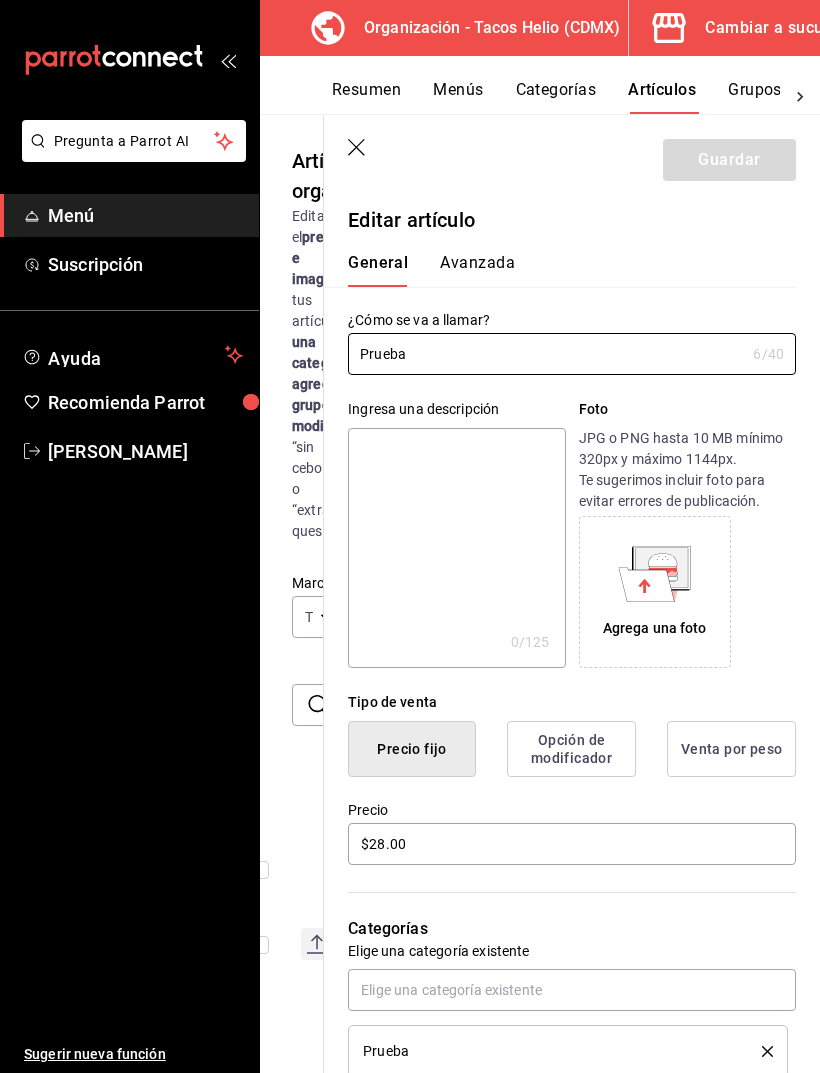 click 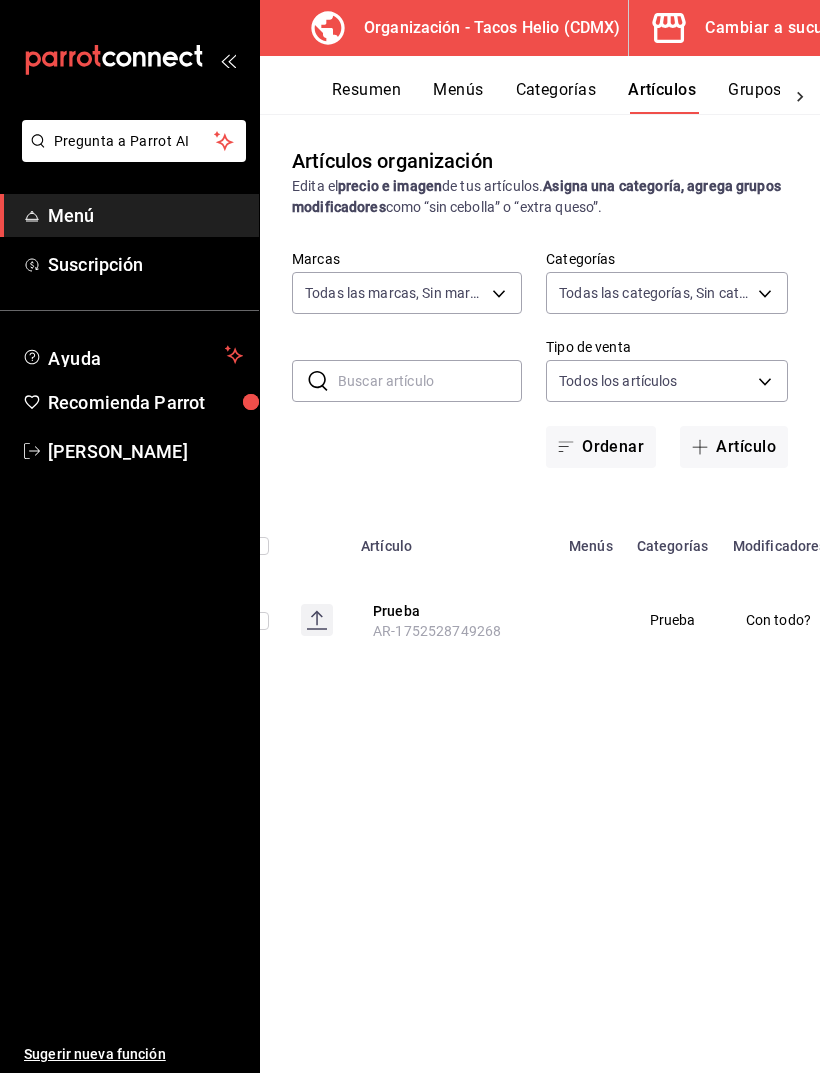 scroll, scrollTop: 16, scrollLeft: 0, axis: vertical 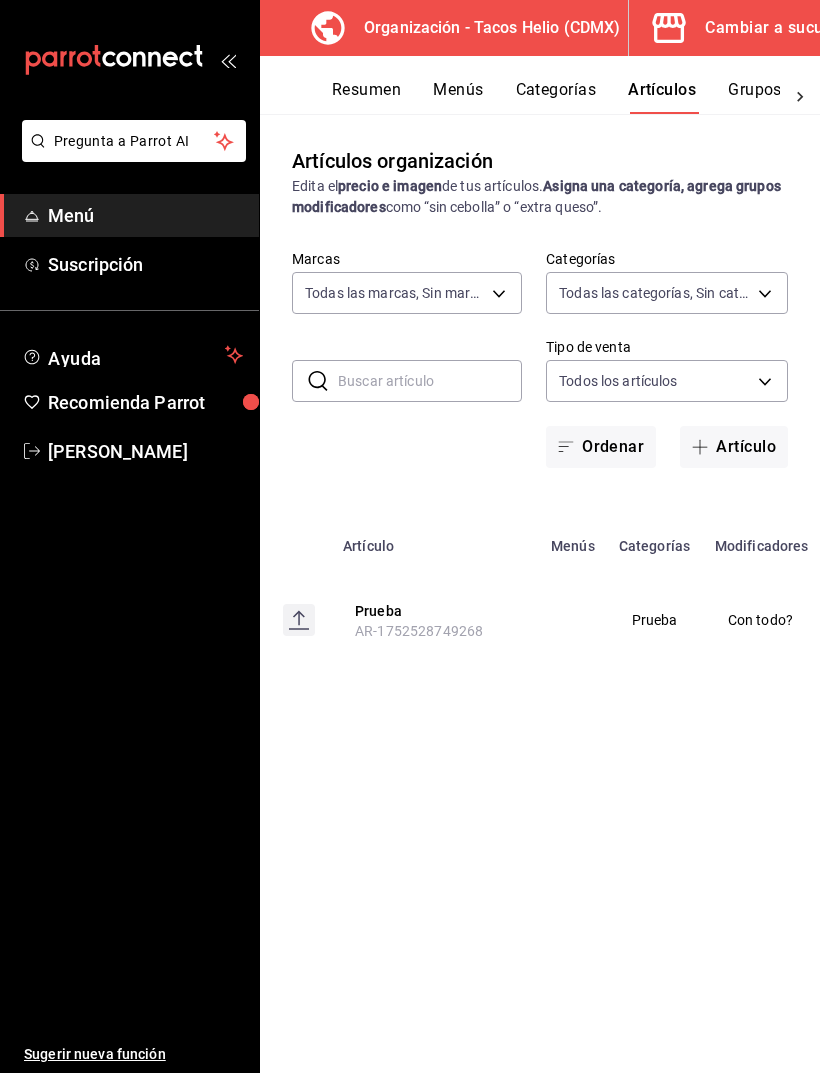 click on "Prueba" at bounding box center [435, 611] 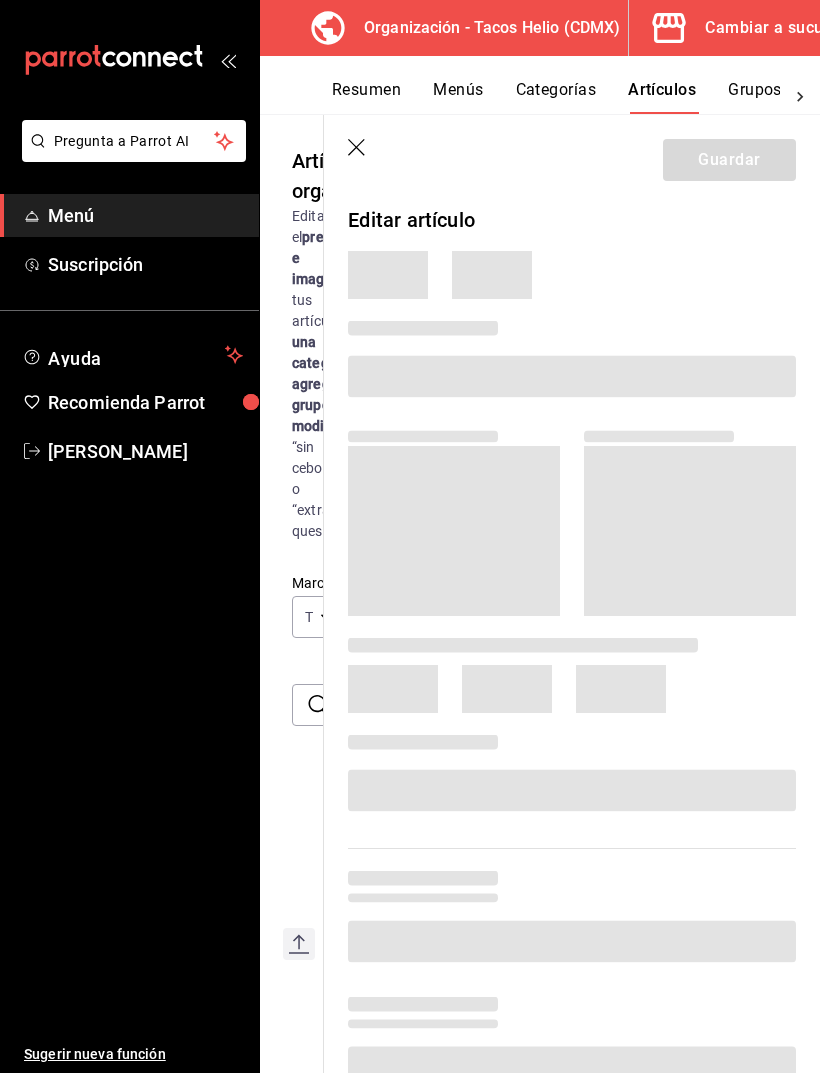 scroll, scrollTop: 0, scrollLeft: 41, axis: horizontal 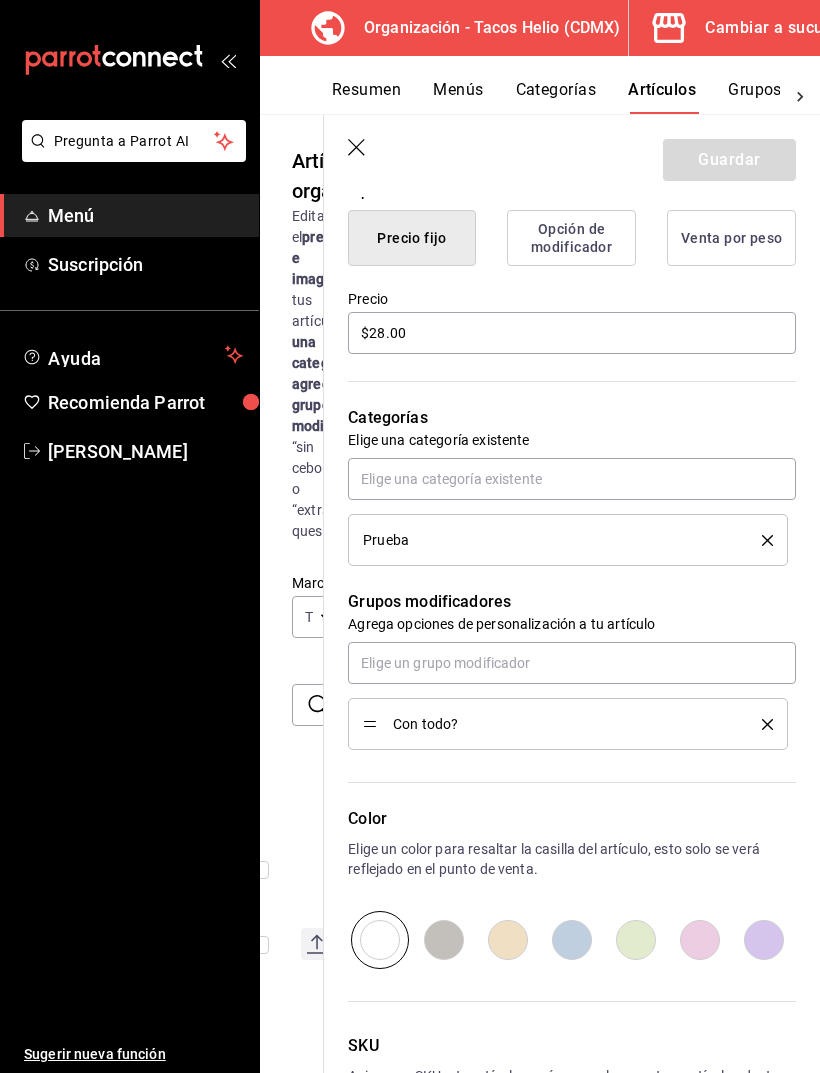click on "Artículos organización Edita el  precio e imagen  de tus artículos.  Asigna una categoría, agrega grupos modificadores  como “sin cebolla” o “extra queso”. ​ ​ Marcas Todas las marcas, Sin marca c08c2281-c625-4f38-a2fe-92219e8a615f Categorías Todas las categorías, Sin categoría Tipo de venta Todos los artículos ALL Ordenar Artículo Disponible Precio Prueba AR-1752528749268 $ 28.00" at bounding box center [292, 593] 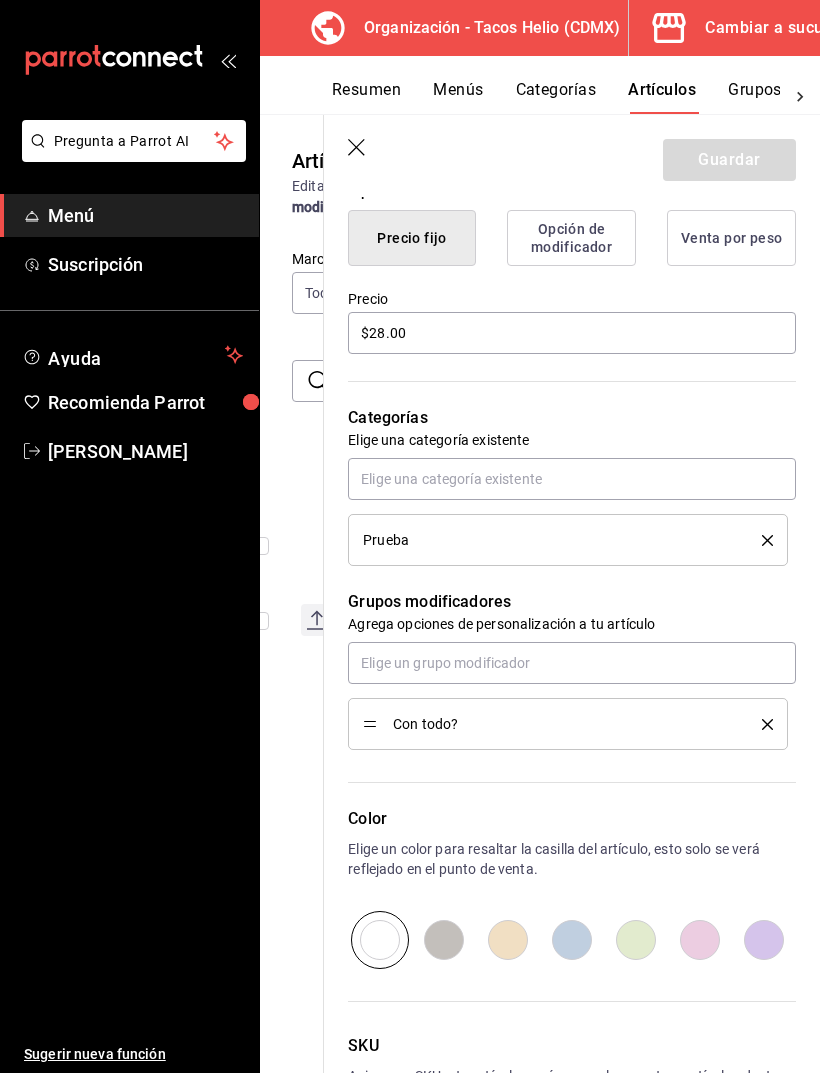 scroll, scrollTop: 0, scrollLeft: 0, axis: both 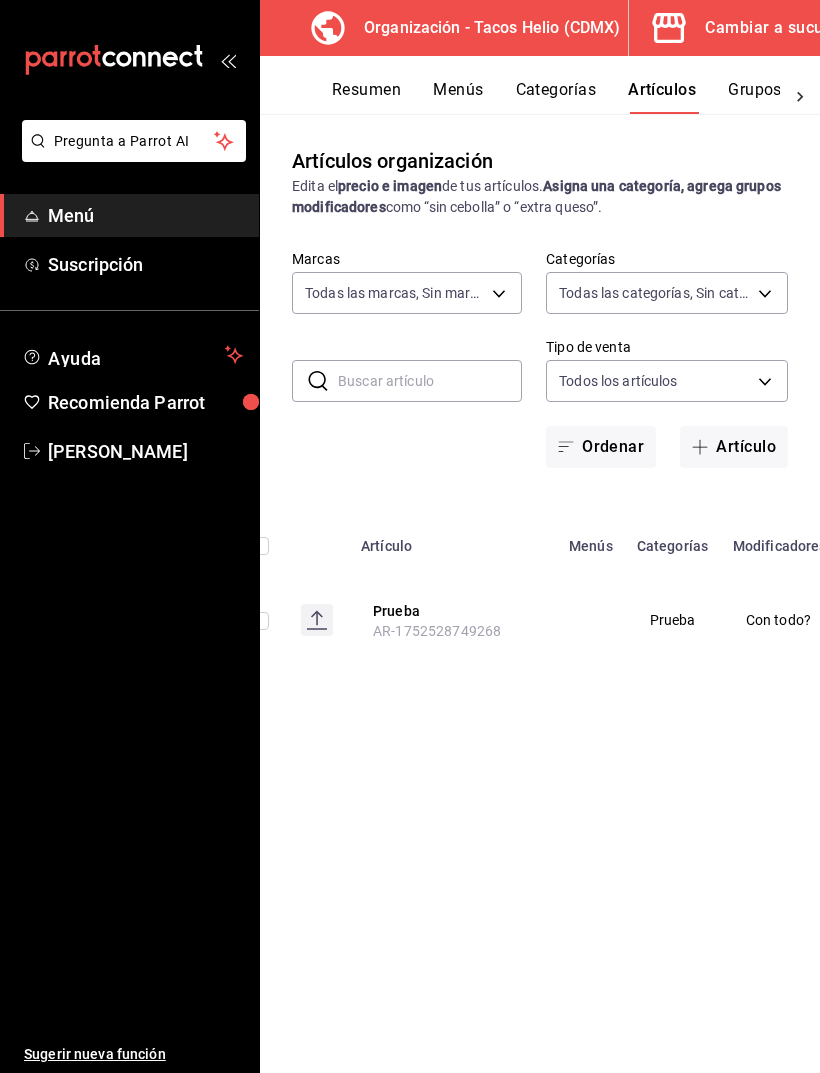 click on "Resumen" at bounding box center (366, 97) 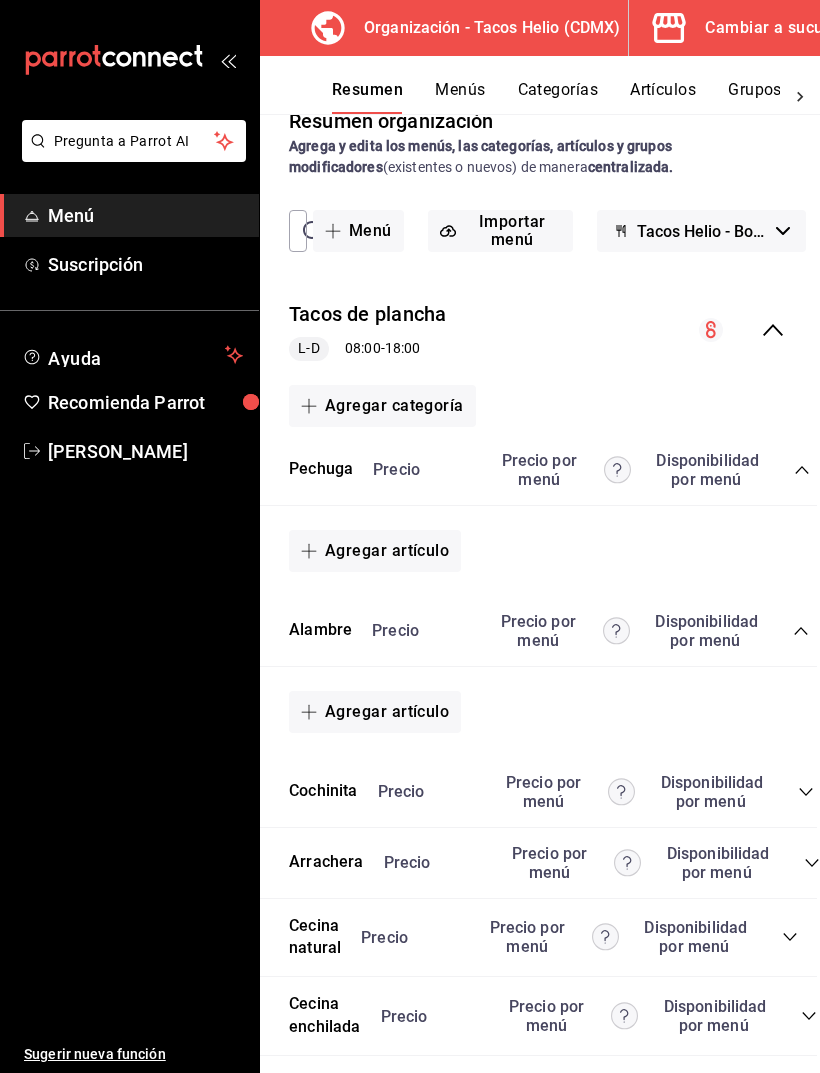 scroll, scrollTop: 39, scrollLeft: 1, axis: both 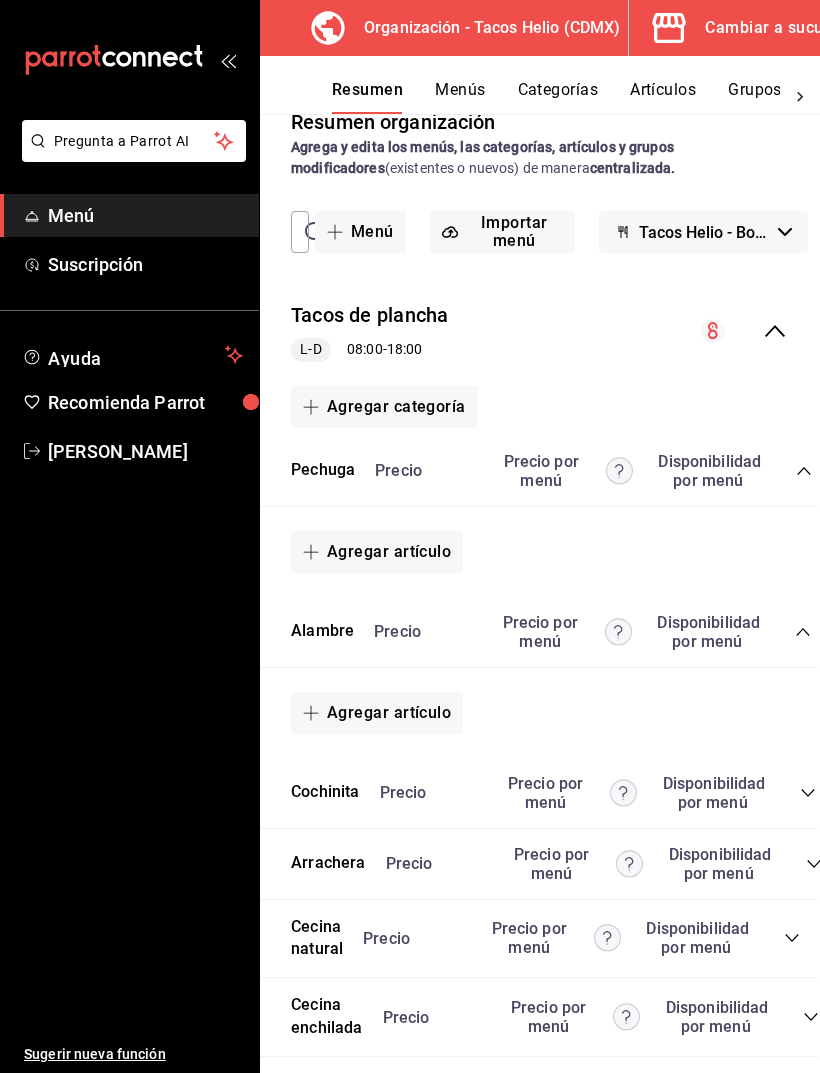 click 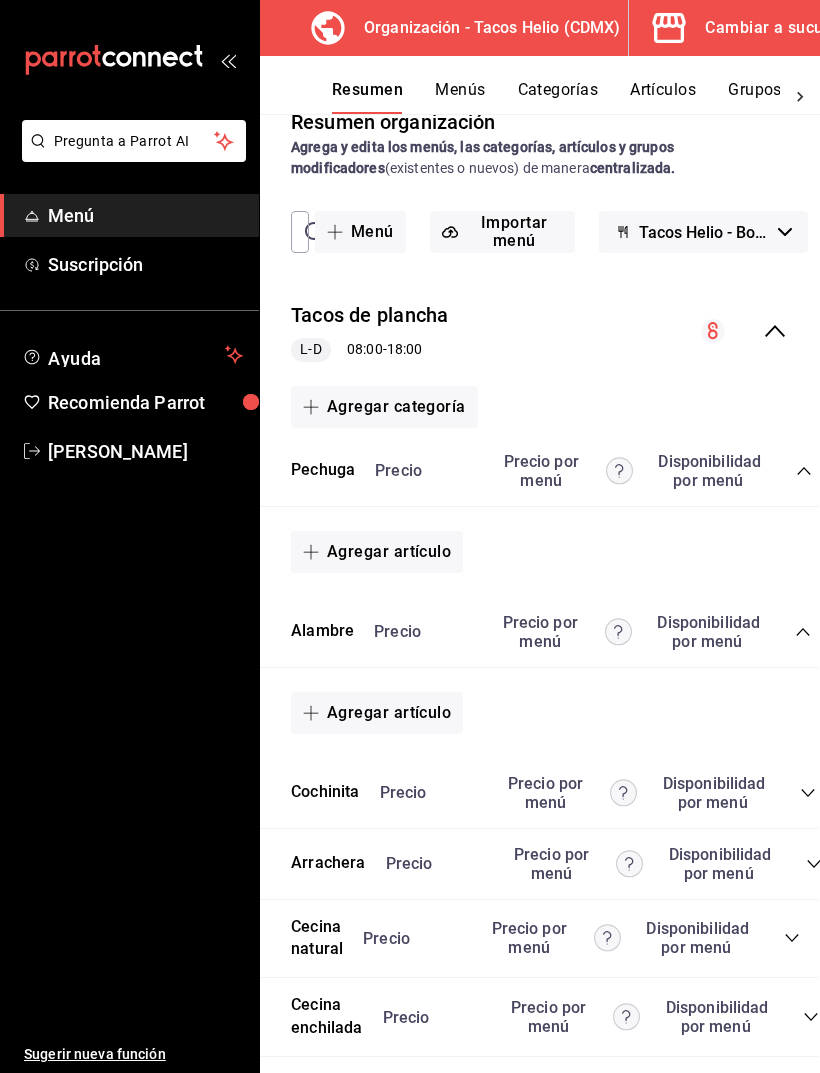 click 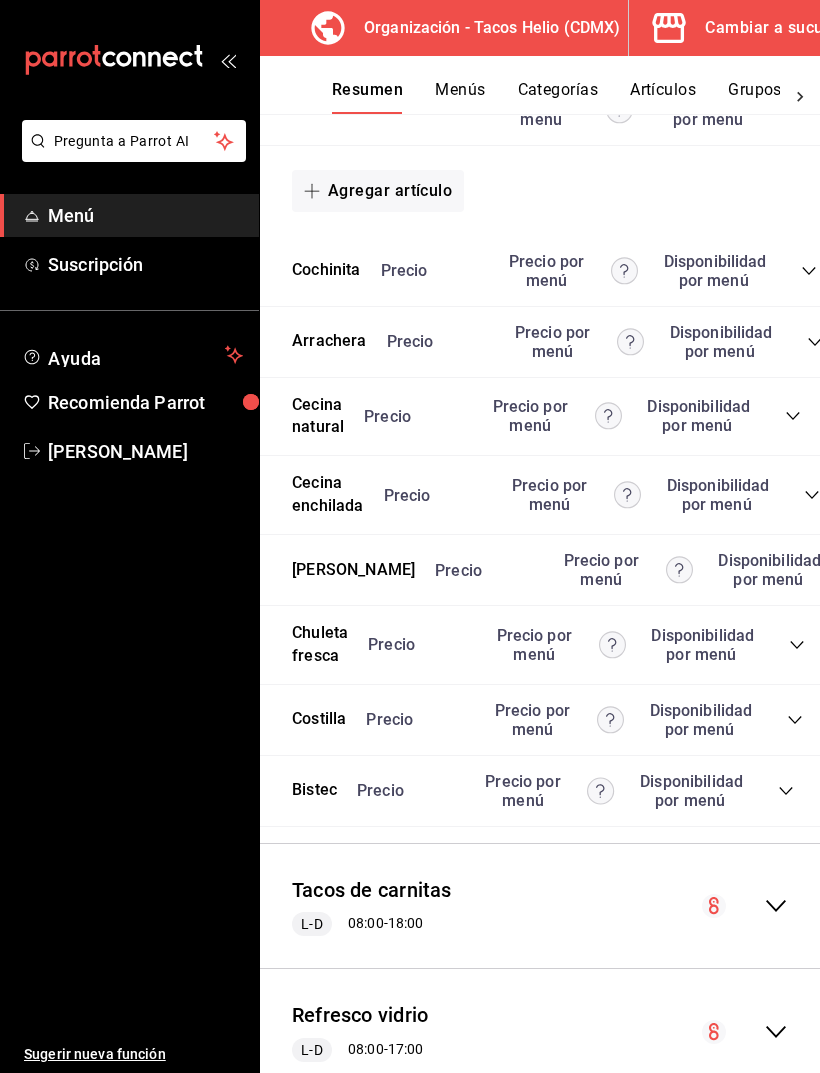 scroll, scrollTop: 559, scrollLeft: 0, axis: vertical 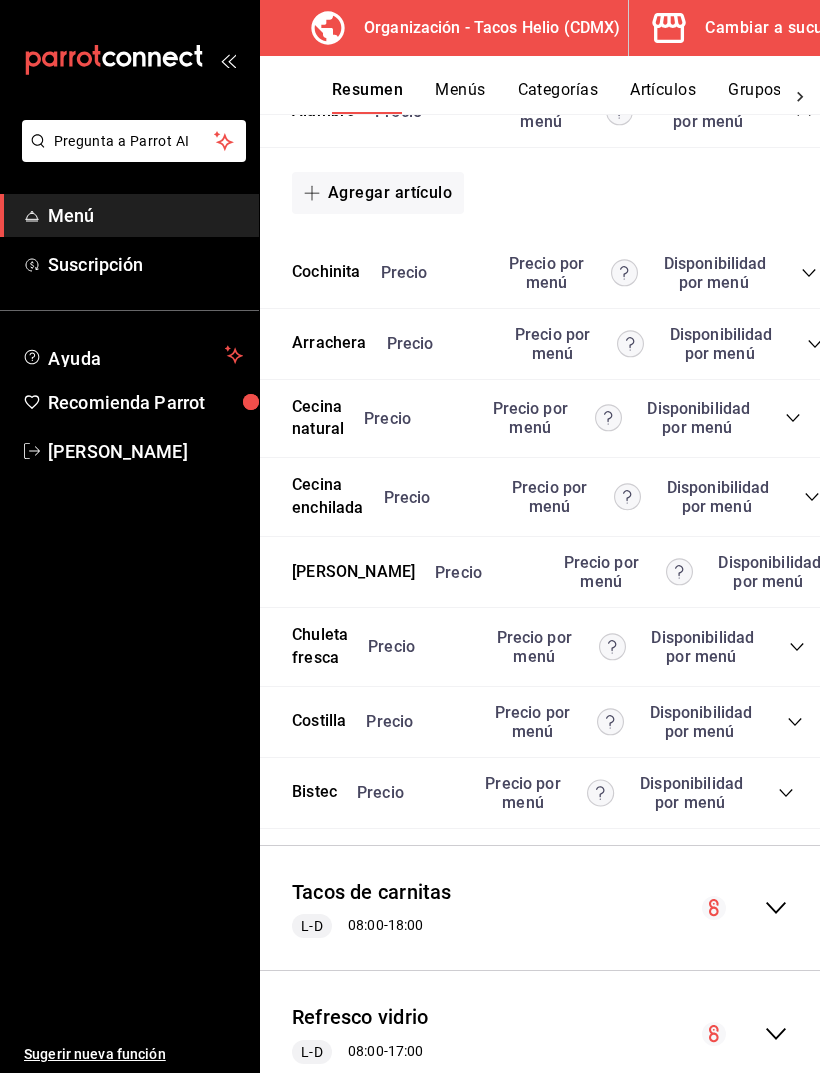 click 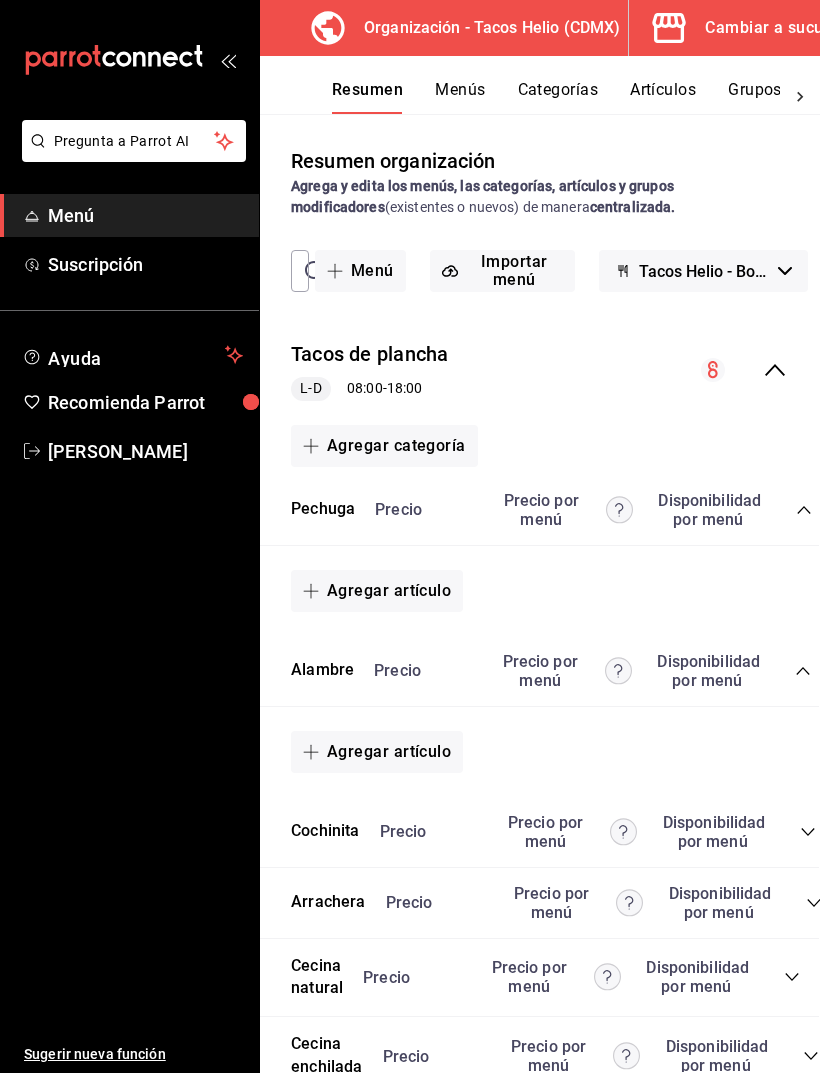 scroll, scrollTop: 0, scrollLeft: 1, axis: horizontal 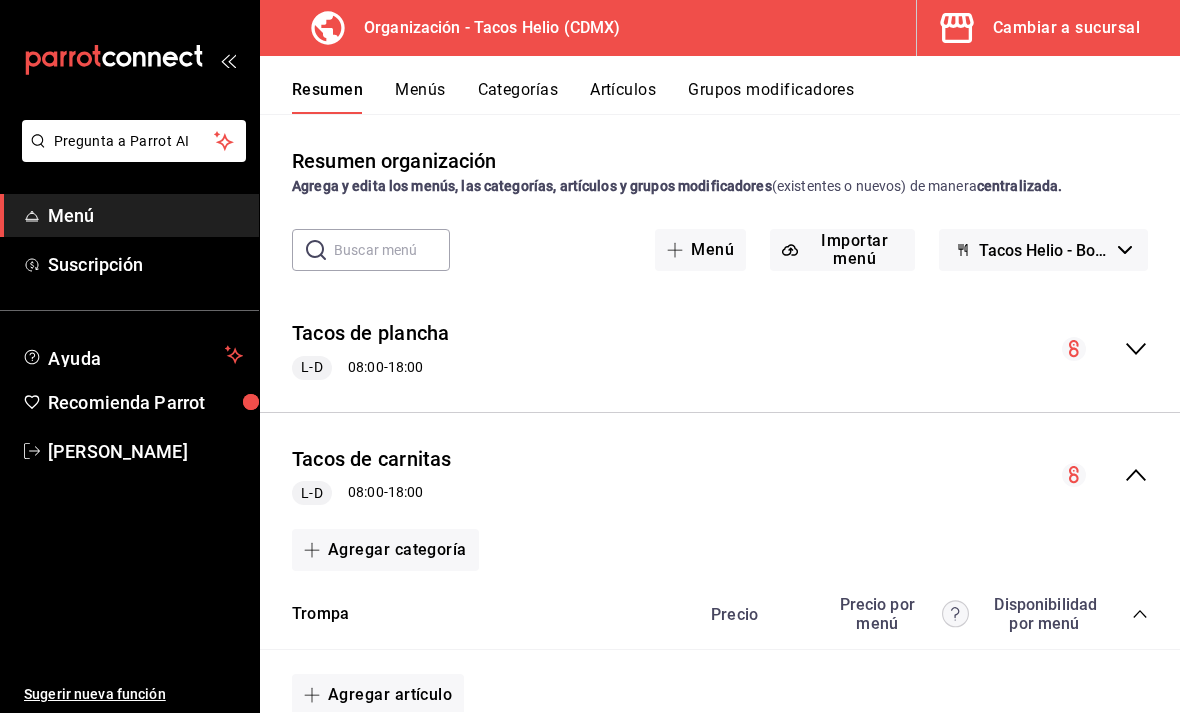 click on "Tacos Helio - Borrador" at bounding box center (1044, 250) 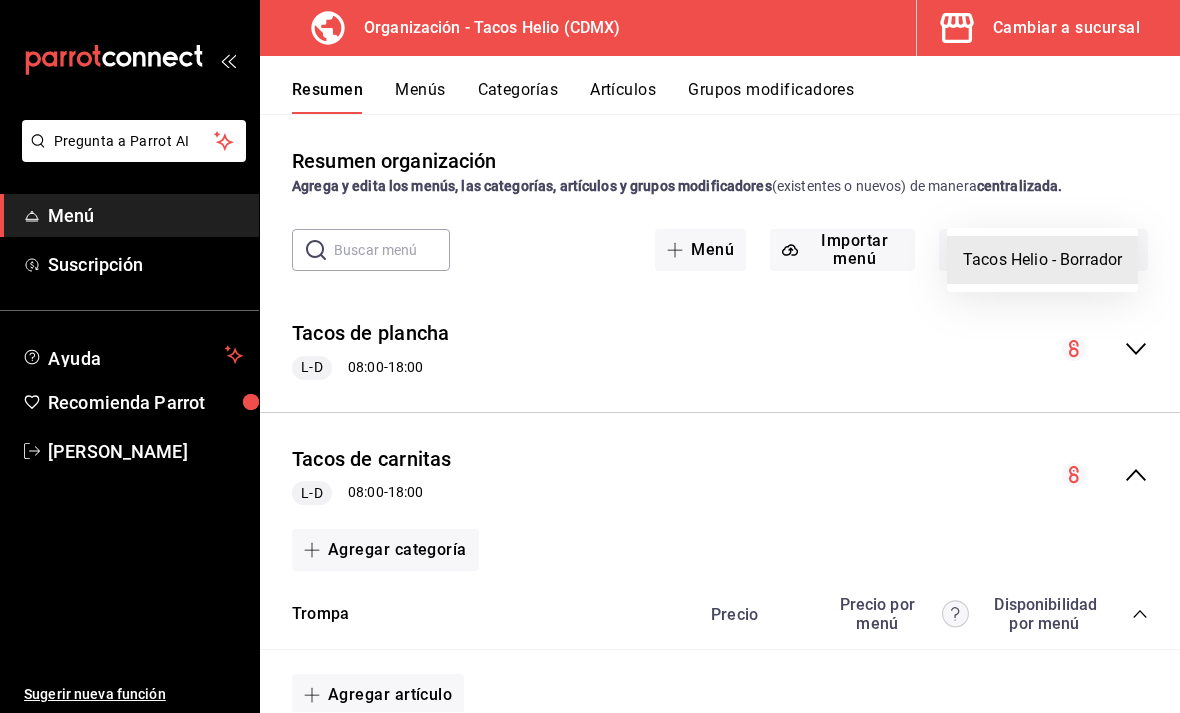 click at bounding box center (590, 356) 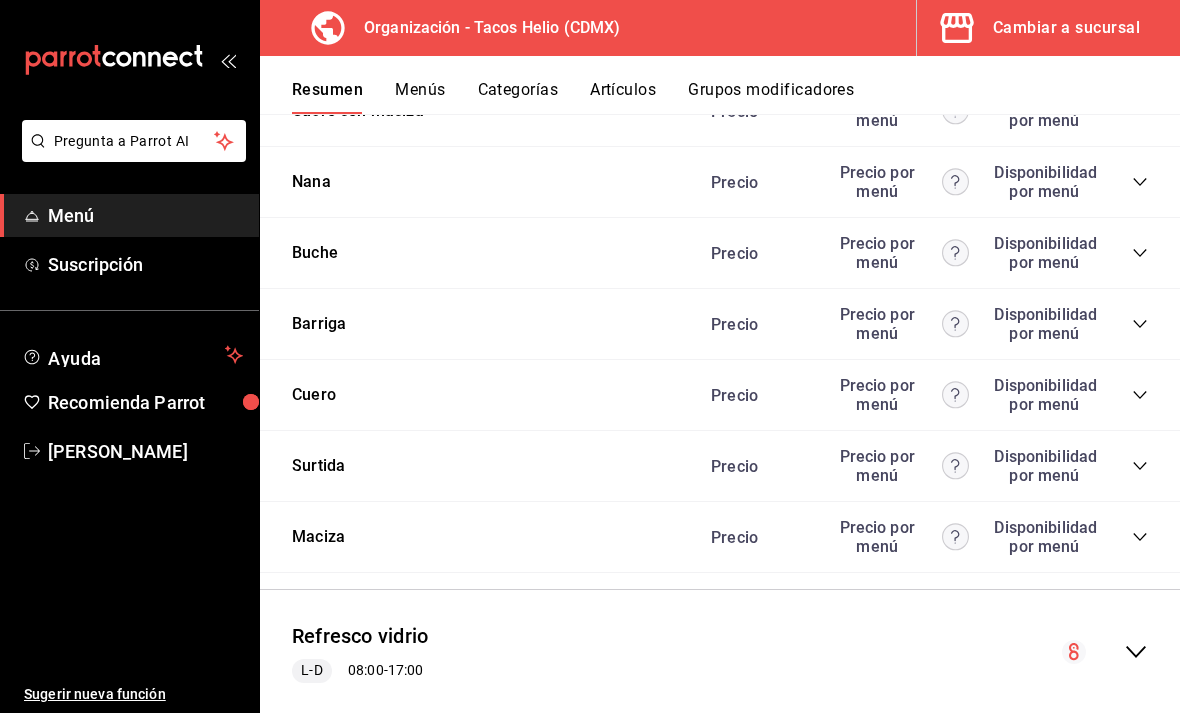 scroll, scrollTop: 824, scrollLeft: 0, axis: vertical 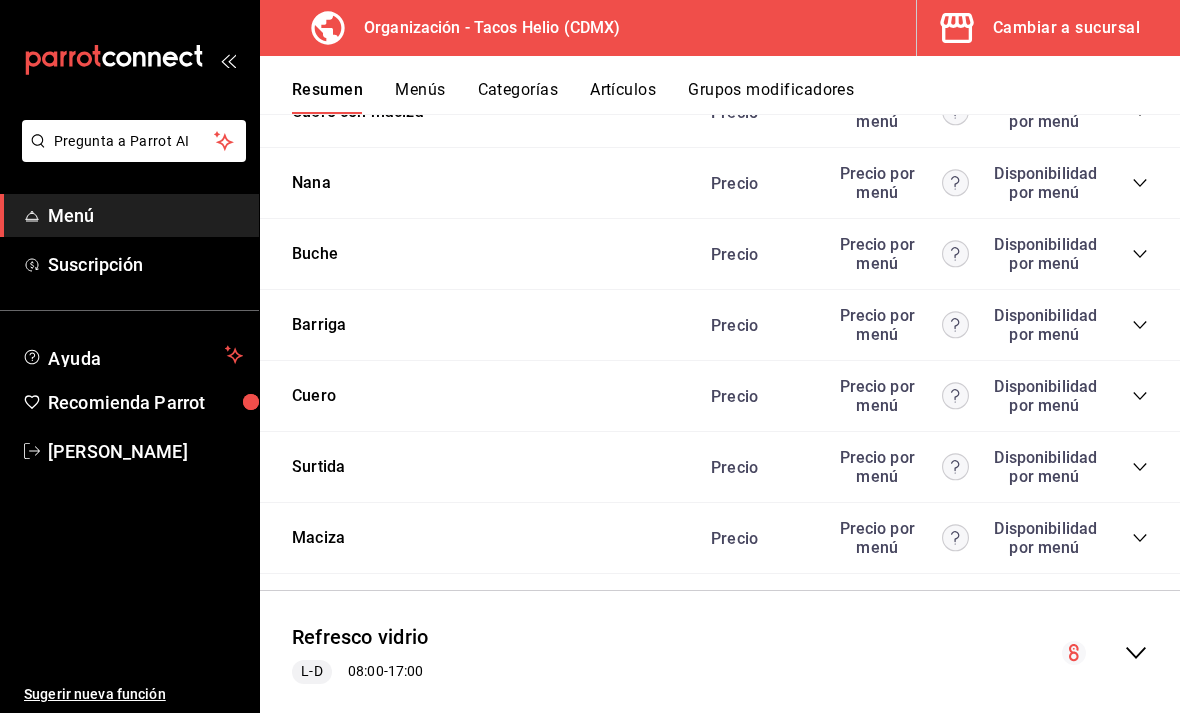 click 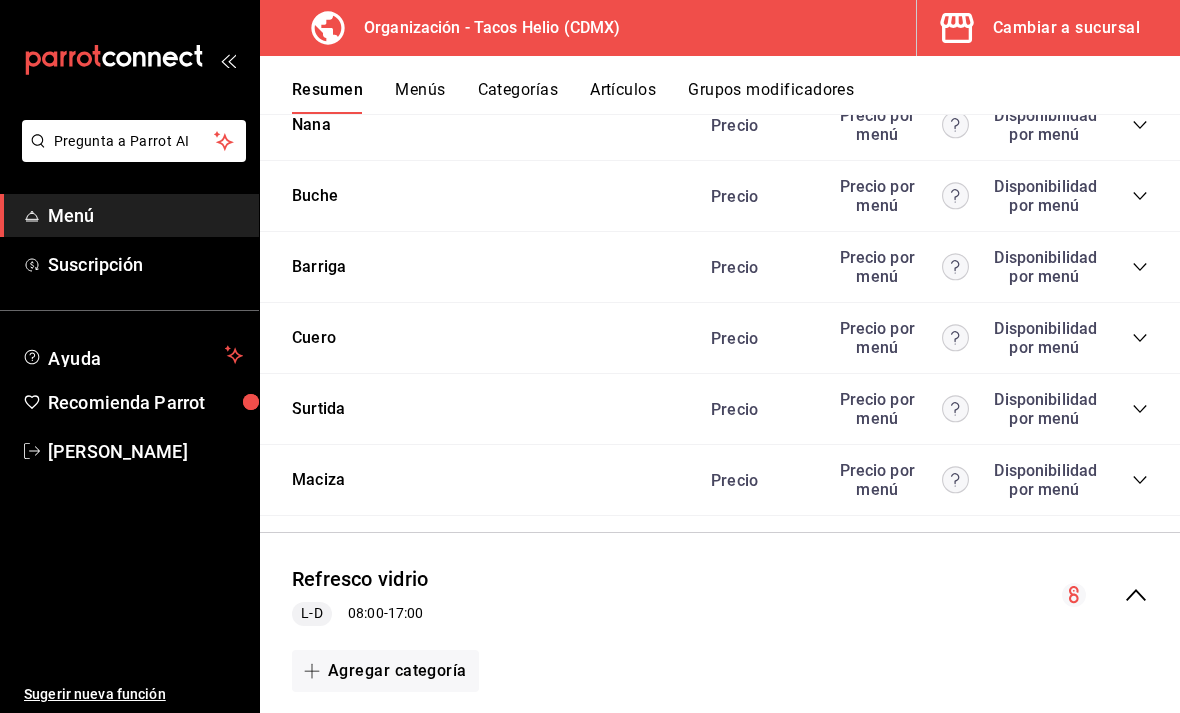click 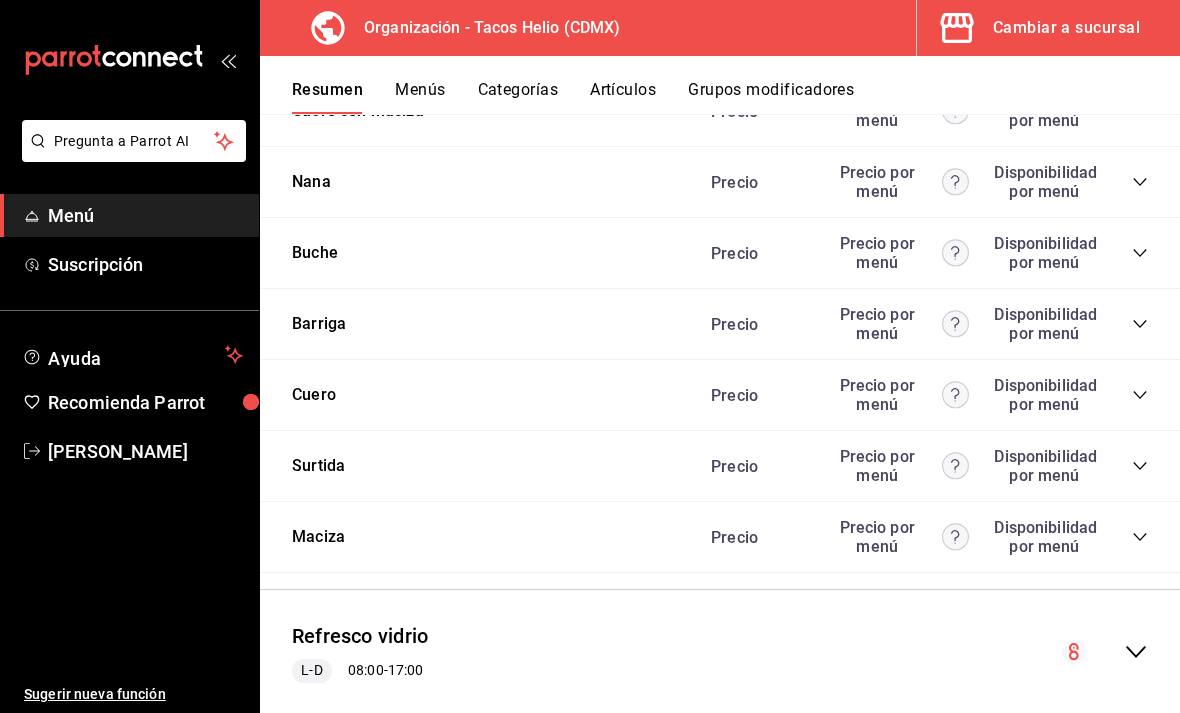 scroll, scrollTop: 824, scrollLeft: 0, axis: vertical 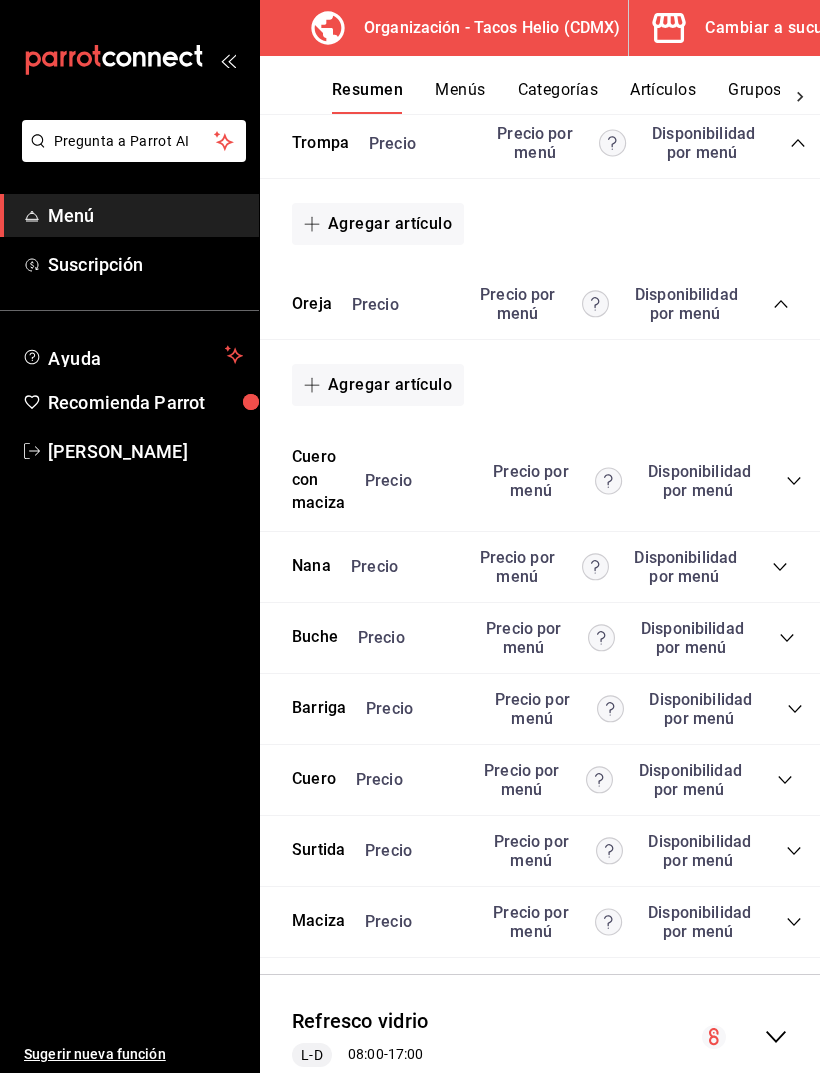 click on "L-D 08:00  -  17:00" at bounding box center (360, 1055) 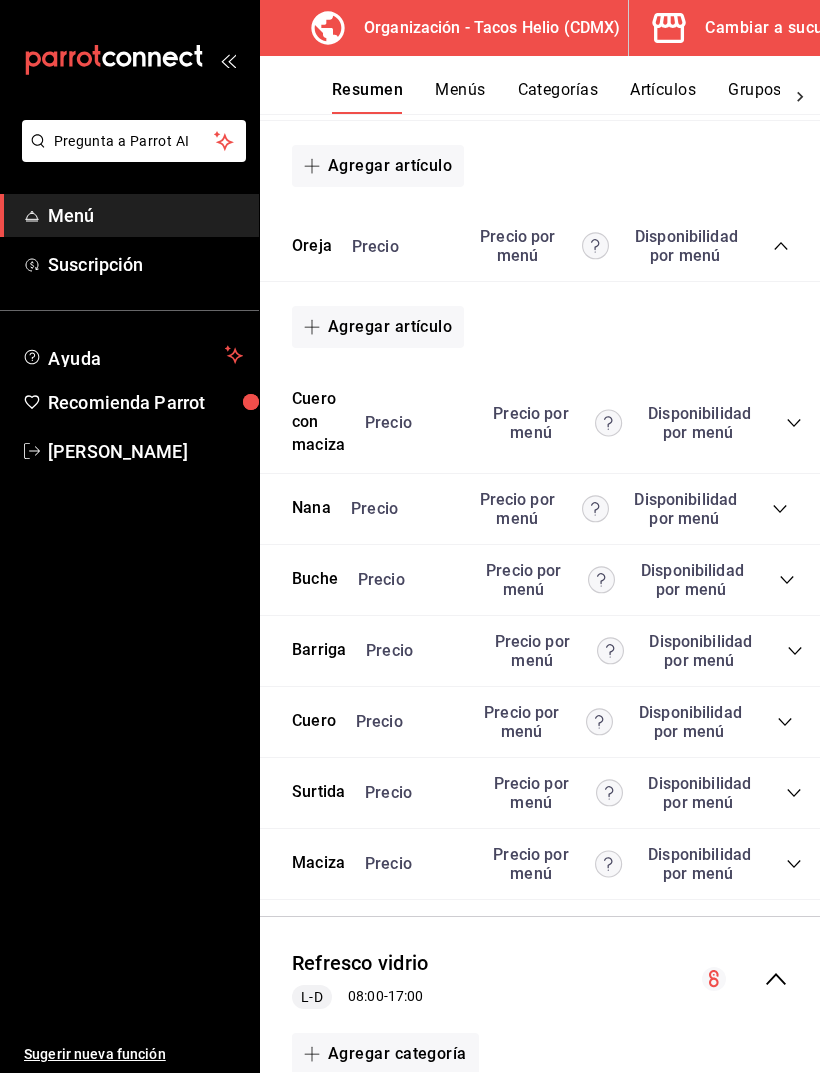 click 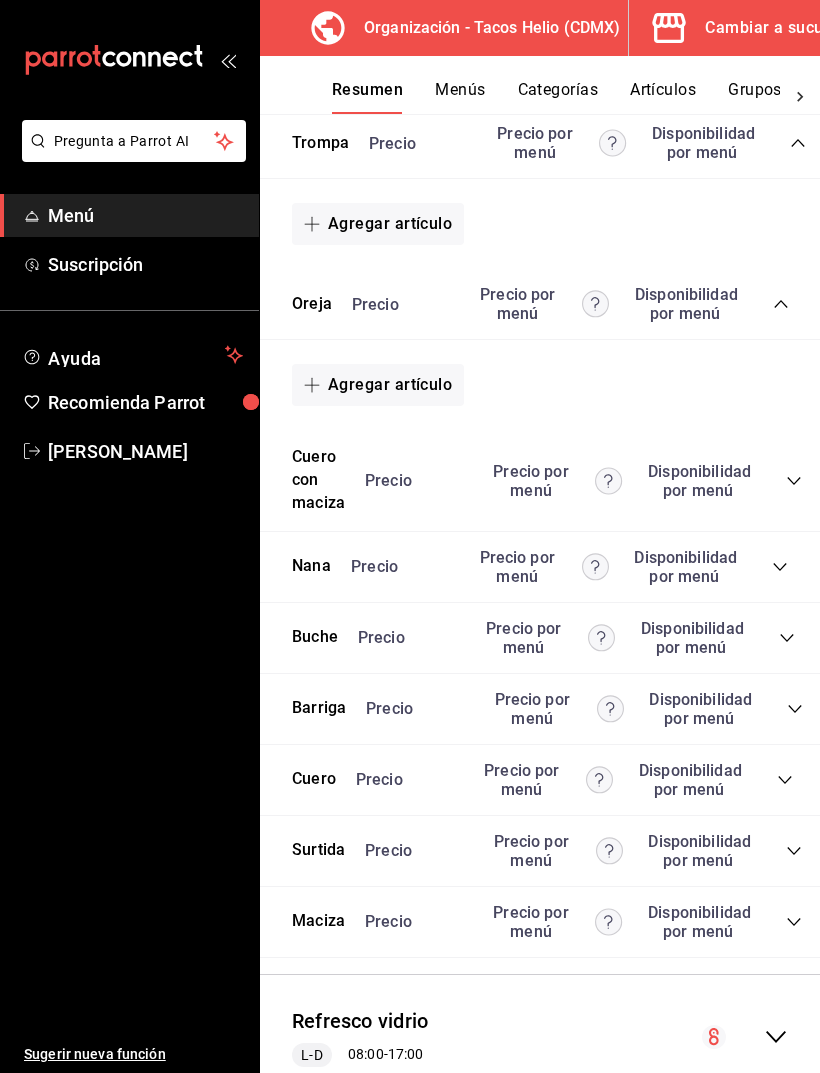 click on "Refresco vidrio" at bounding box center (360, 1021) 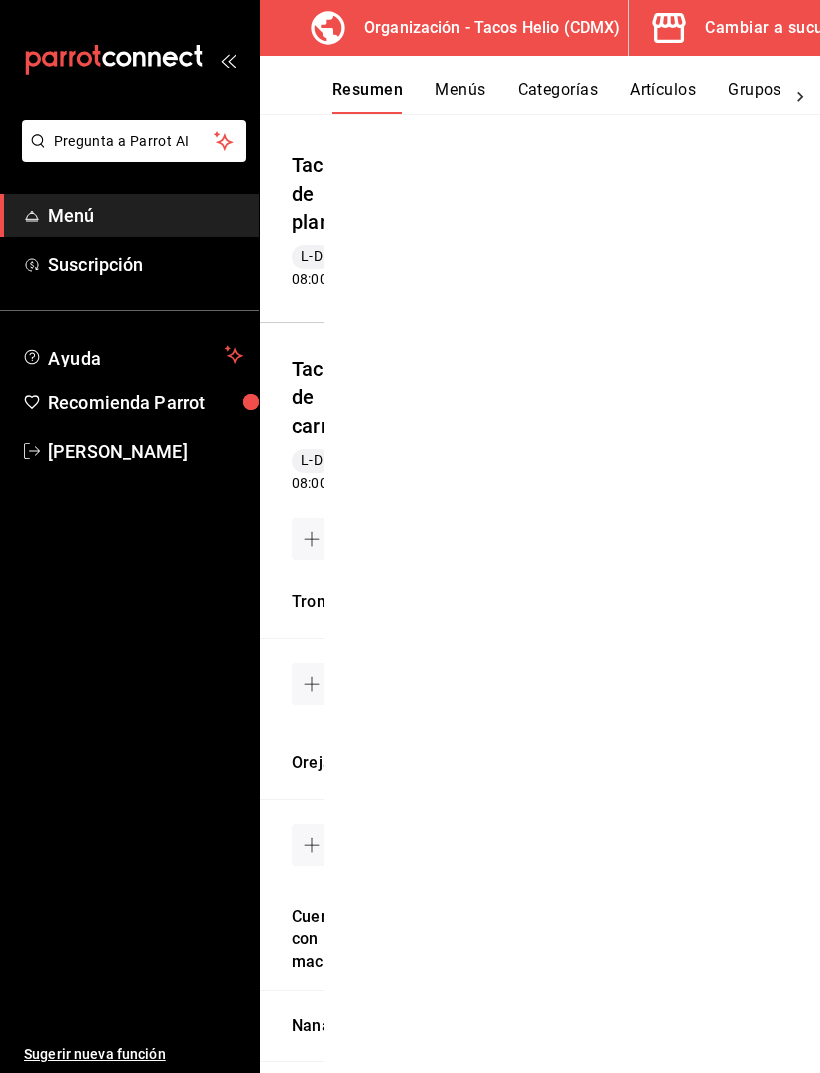 scroll, scrollTop: 464, scrollLeft: 0, axis: vertical 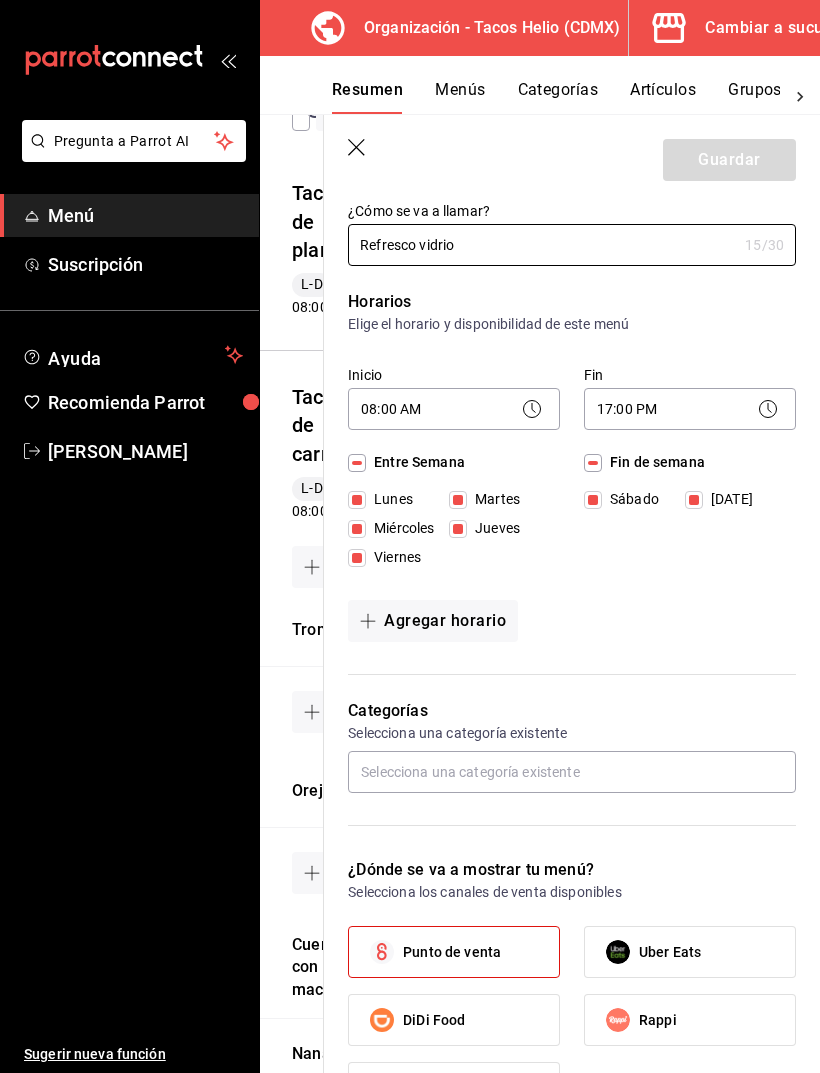 click on "Pregunta a Parrot AI Menú   Suscripción   Ayuda Recomienda Parrot   [PERSON_NAME]   Sugerir nueva función   Organización - Tacos Helio (CDMX) Cambiar a sucursal Resumen Menús Categorías Artículos Grupos modificadores Resumen organización Agrega y edita los menús, las categorías, artículos y grupos modificadores  (existentes o nuevos) de manera  centralizada. ​ ​ Importar menú Tacos Helio - Borrador Tacos de plancha L-D 08:00  -  18:00 Agregar categoría Pechuga Precio Precio por menú   Agregar artículo Alambre Precio Precio por menú   Agregar artículo Cochinita Precio Precio por menú   Agregar artículo Arrachera Precio Precio por menú   Agregar artículo Cecina natural Precio Precio por menú   Agregar artículo Cecina enchilada Precio Precio por menú   Agregar artículo [PERSON_NAME] por menú   Agregar artículo Chuleta fresca Precio Precio por menú   Agregar artículo [PERSON_NAME] por menú   Agregar artículo Bistec [PERSON_NAME] por menú   L-D 08:00" at bounding box center (410, 536) 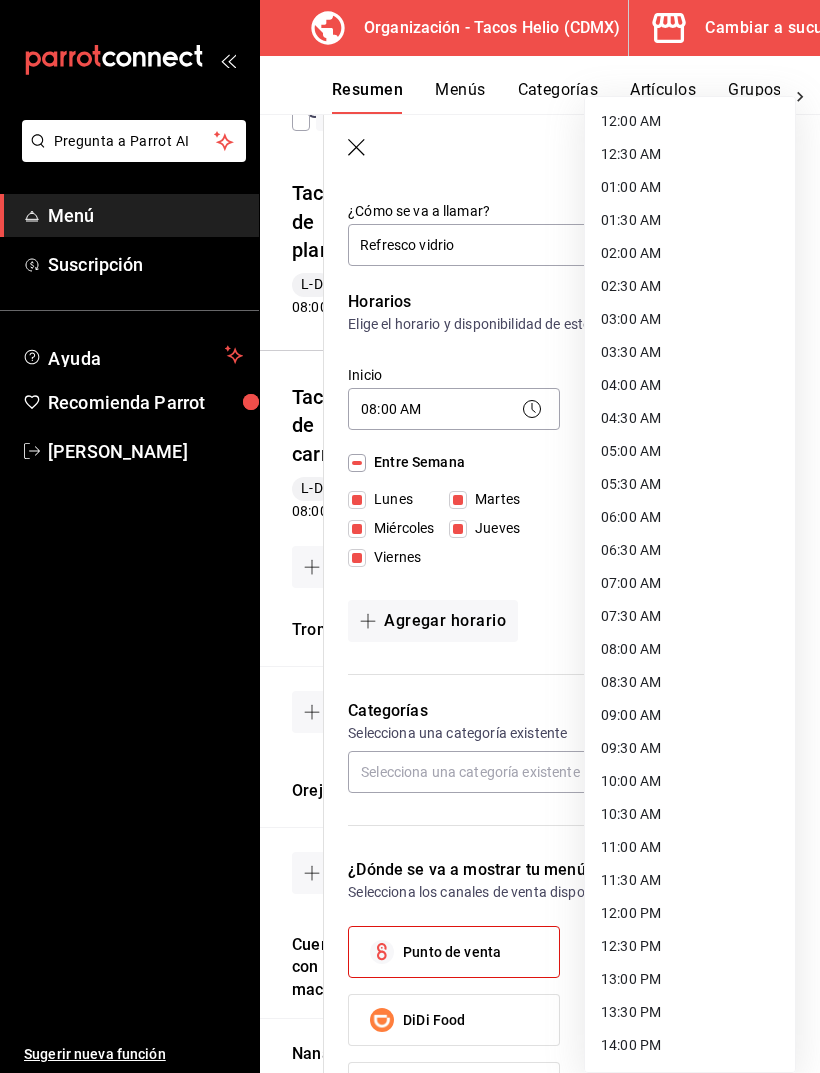 scroll, scrollTop: 658, scrollLeft: 0, axis: vertical 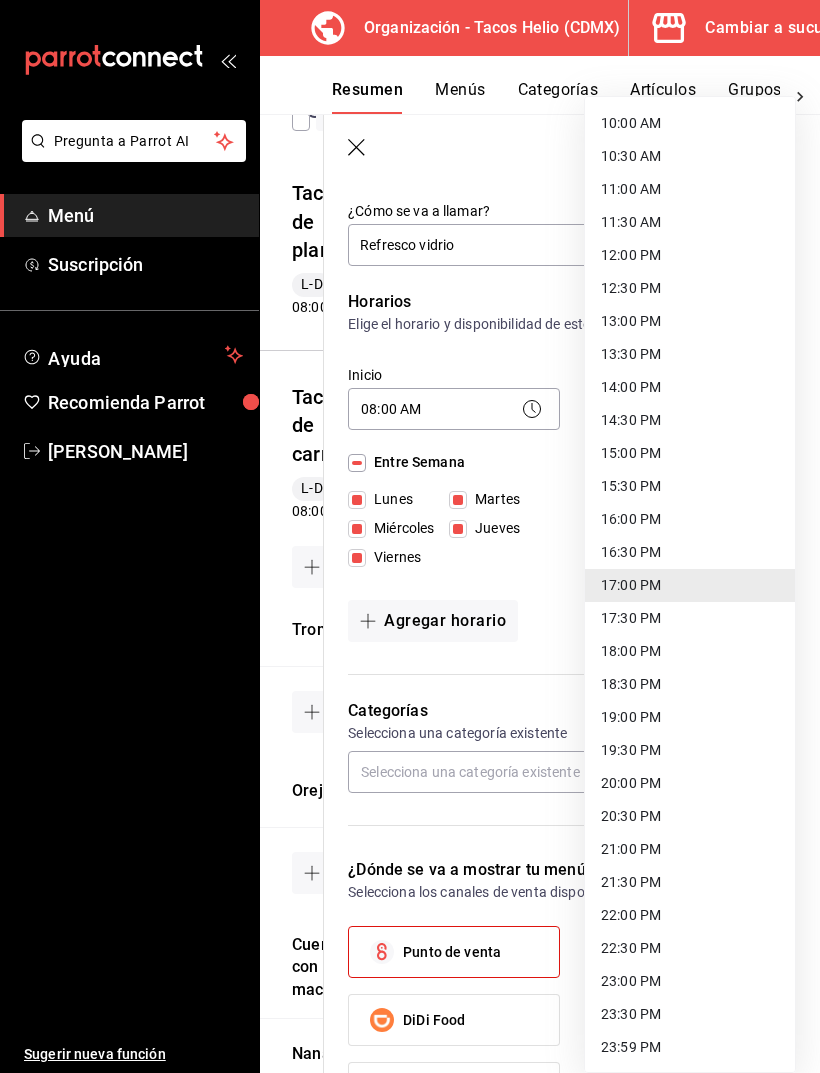 click on "18:00 PM" at bounding box center (690, 651) 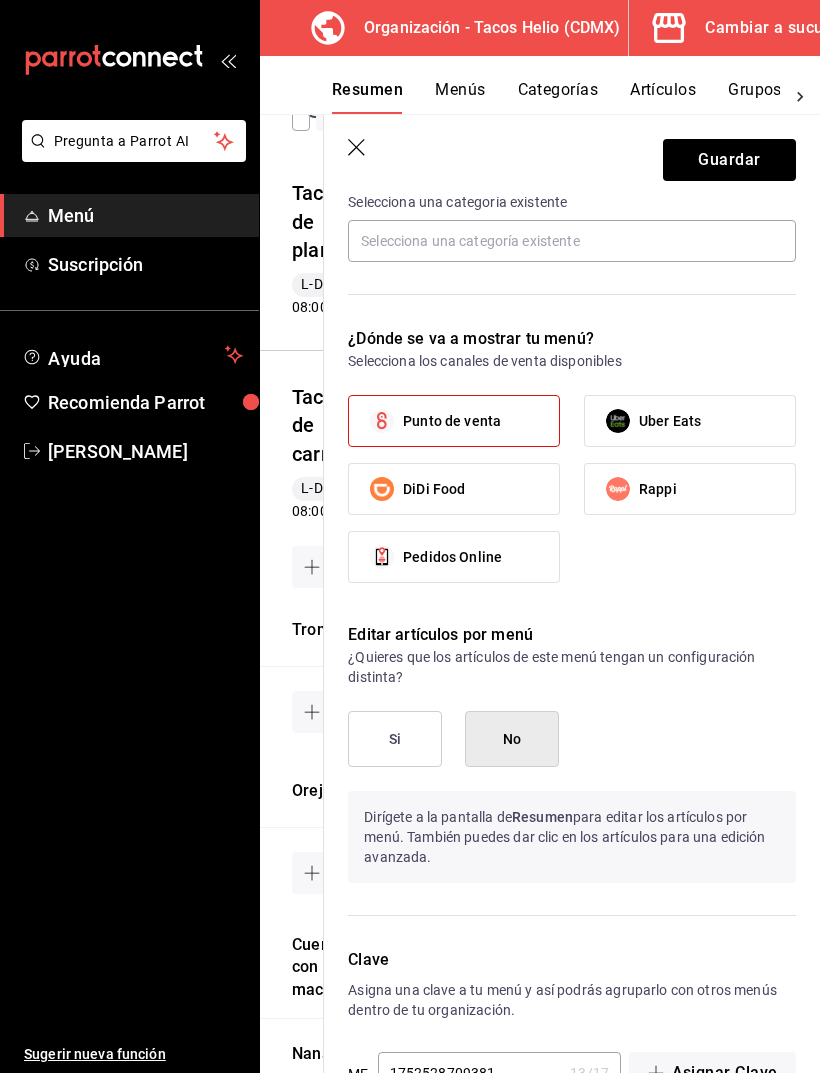 scroll, scrollTop: 587, scrollLeft: 0, axis: vertical 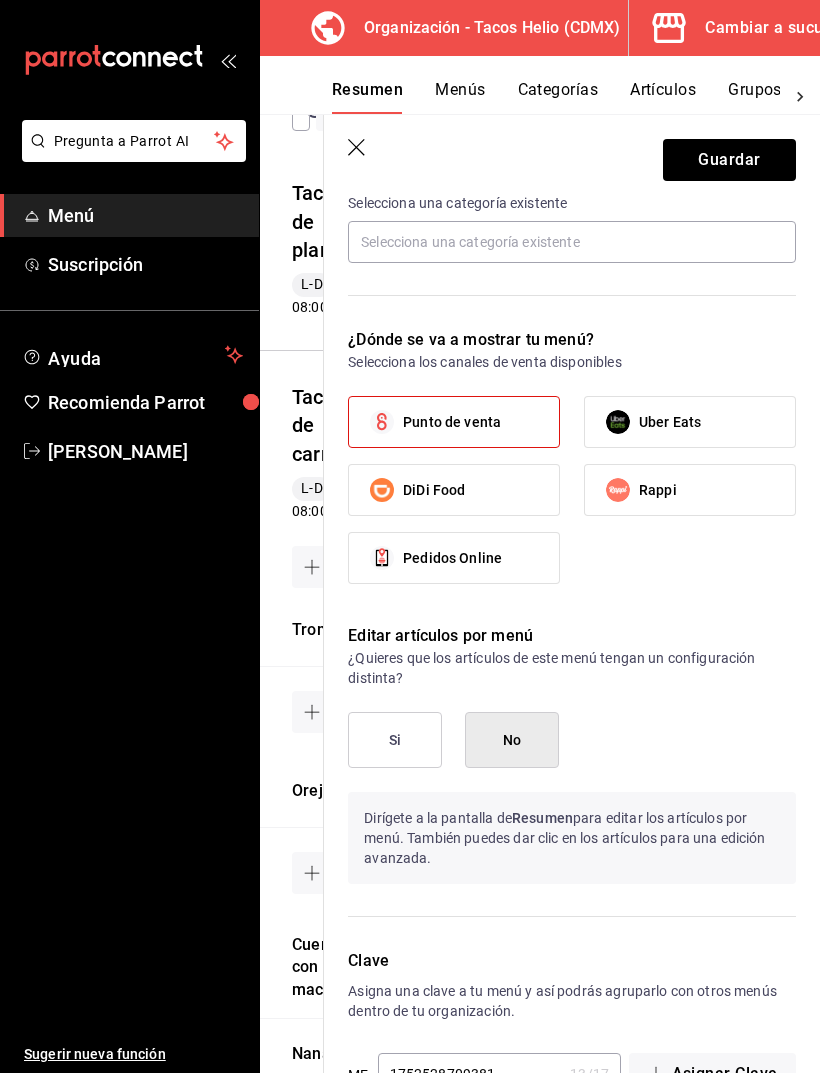 click on "Si" at bounding box center (395, 740) 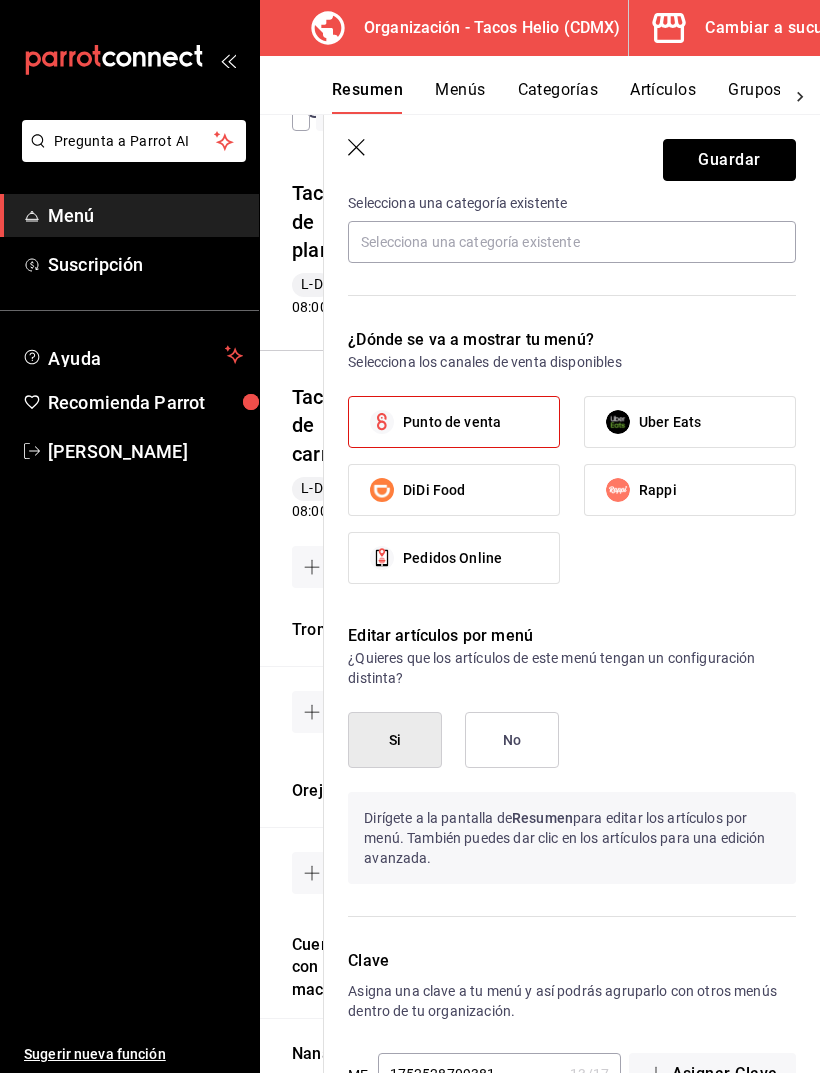 click on "Guardar" at bounding box center (729, 160) 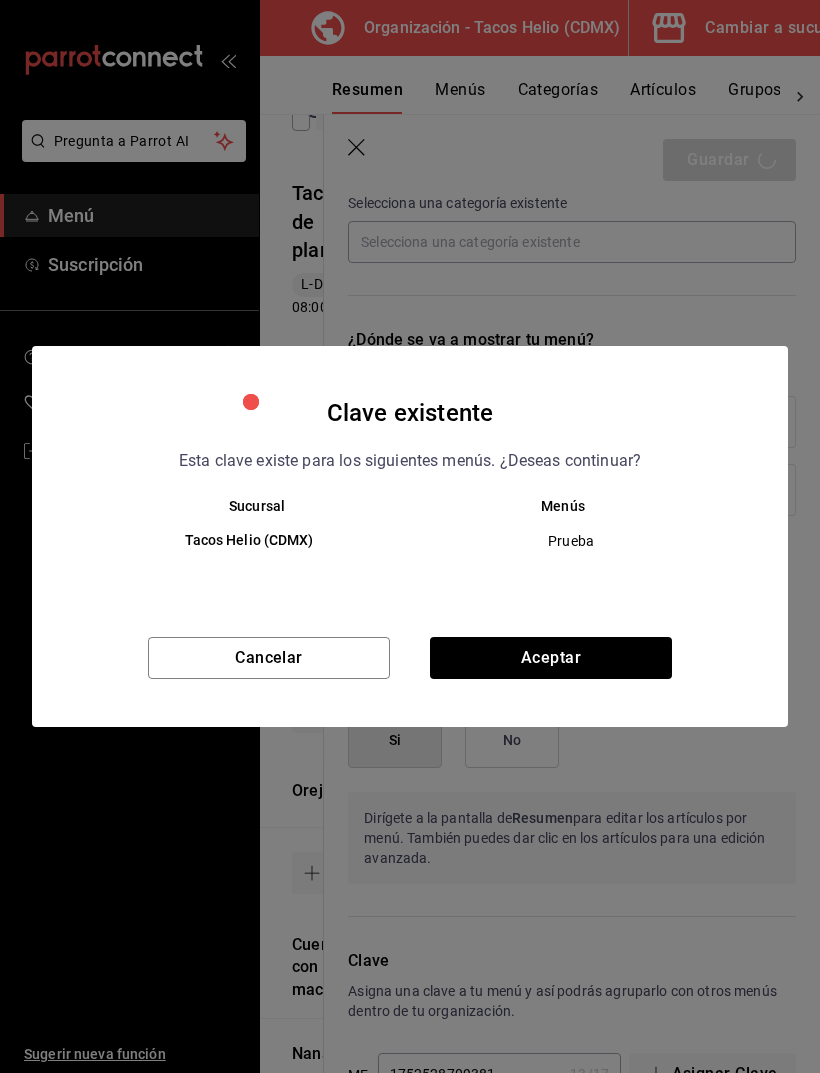 click on "Aceptar" at bounding box center [551, 658] 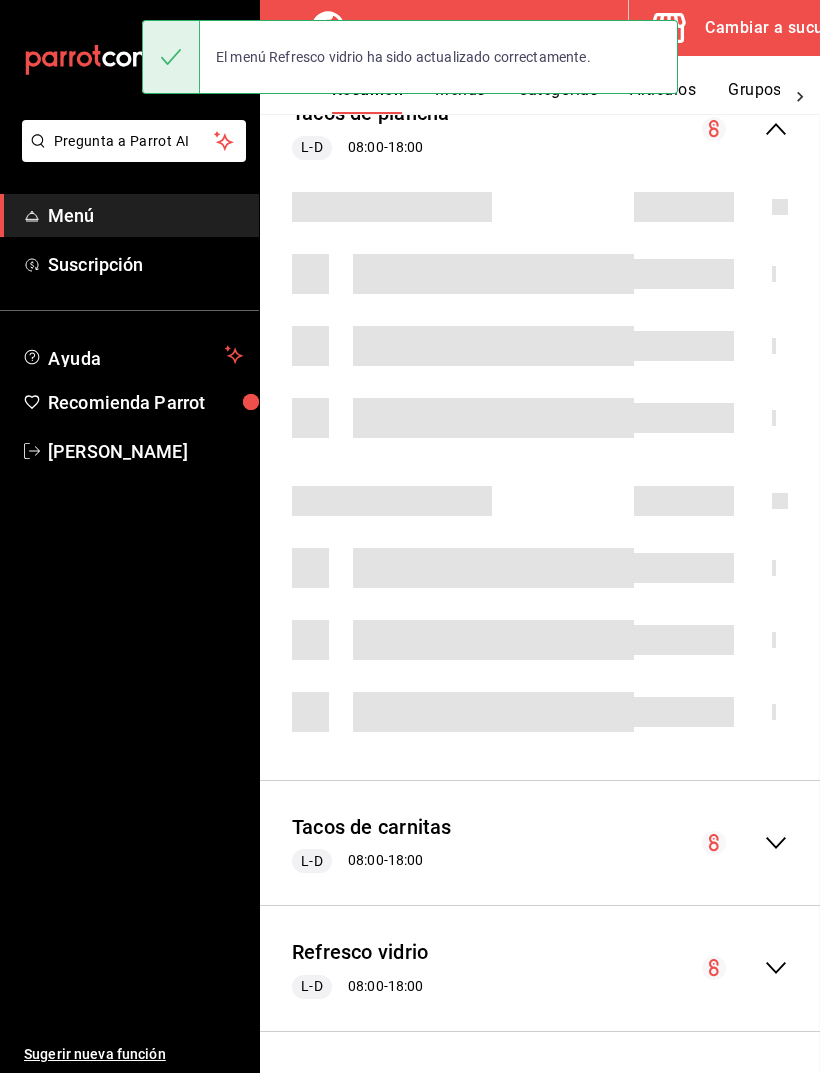 scroll, scrollTop: 0, scrollLeft: 0, axis: both 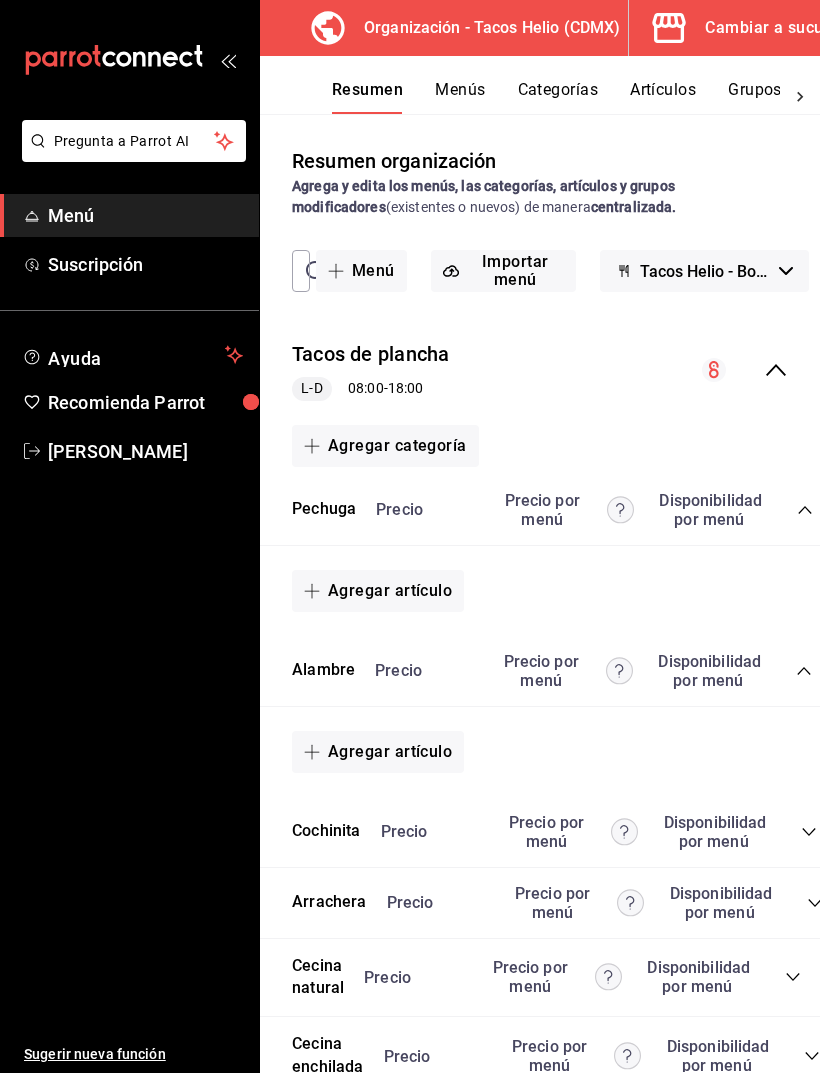 click on "Organización - Tacos Helio (CDMX)" at bounding box center (484, 28) 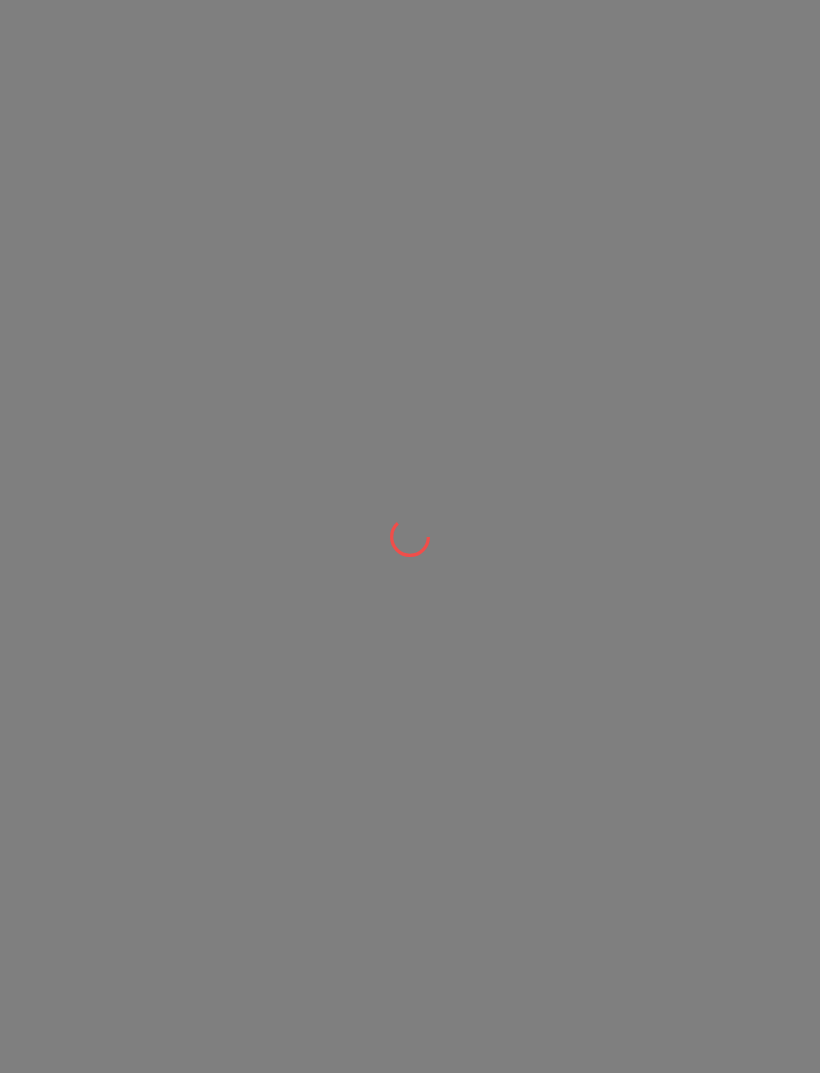 scroll, scrollTop: 0, scrollLeft: 0, axis: both 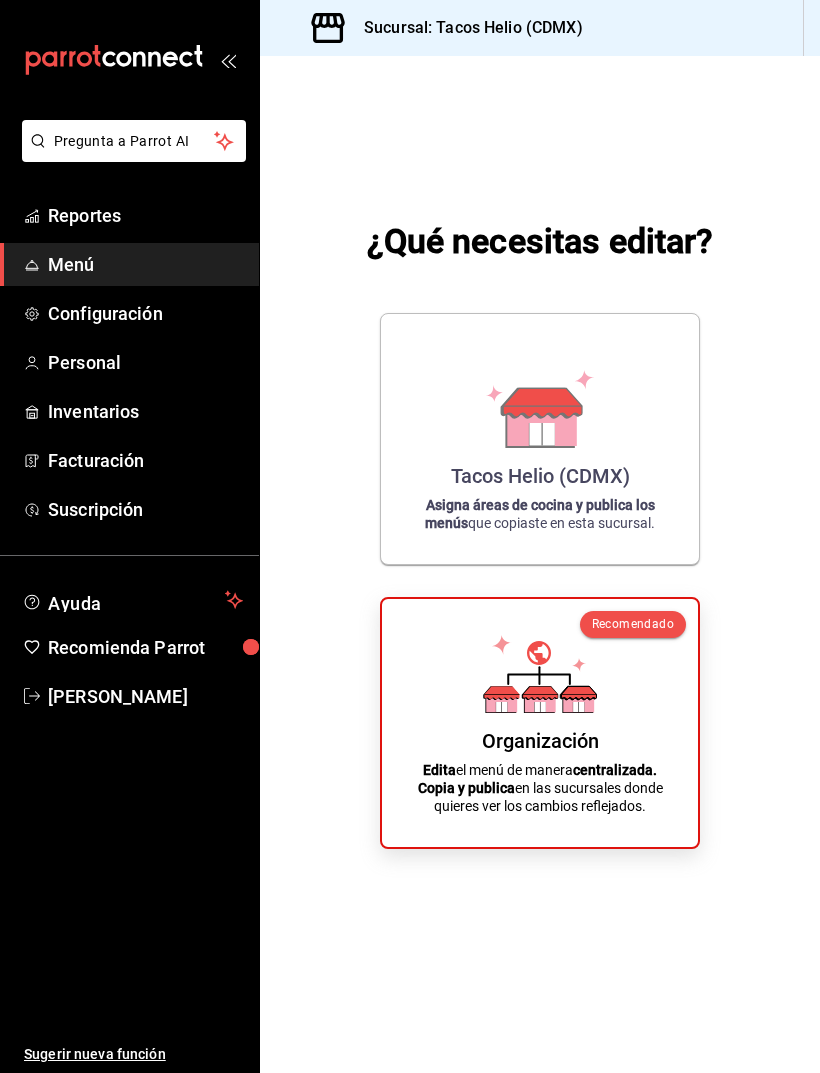 click on "Ayuda" at bounding box center (132, 600) 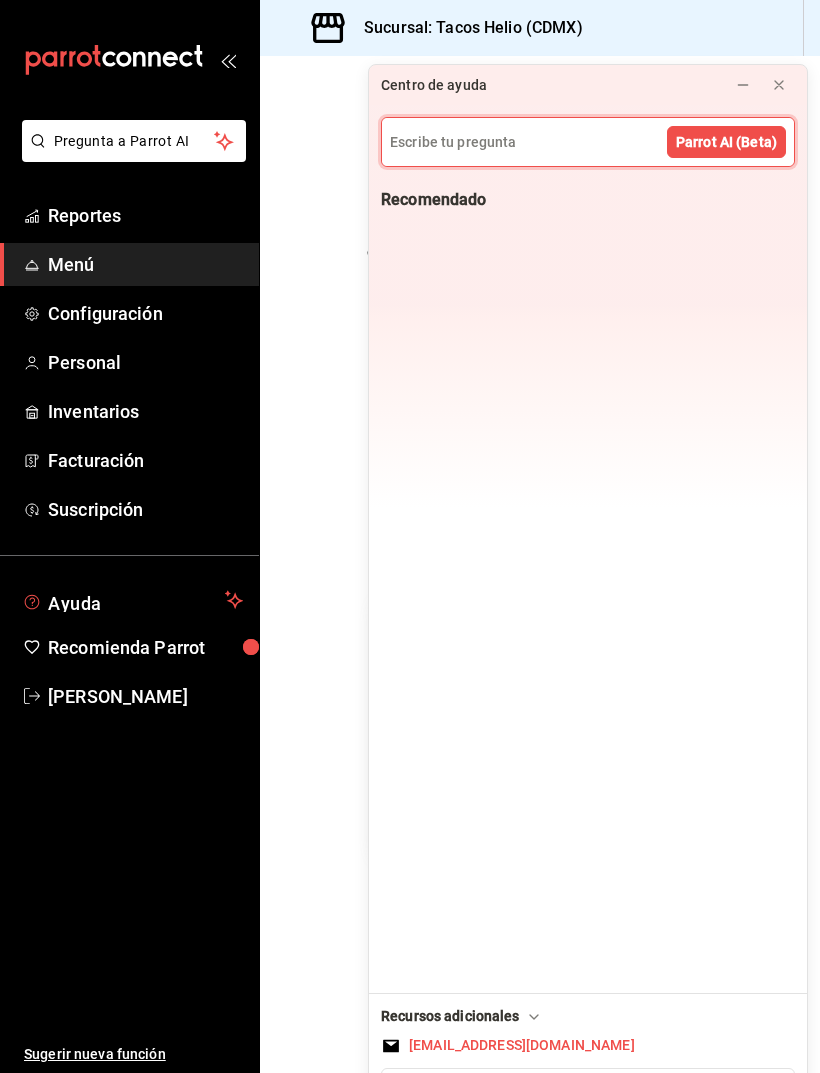 click at bounding box center (779, 85) 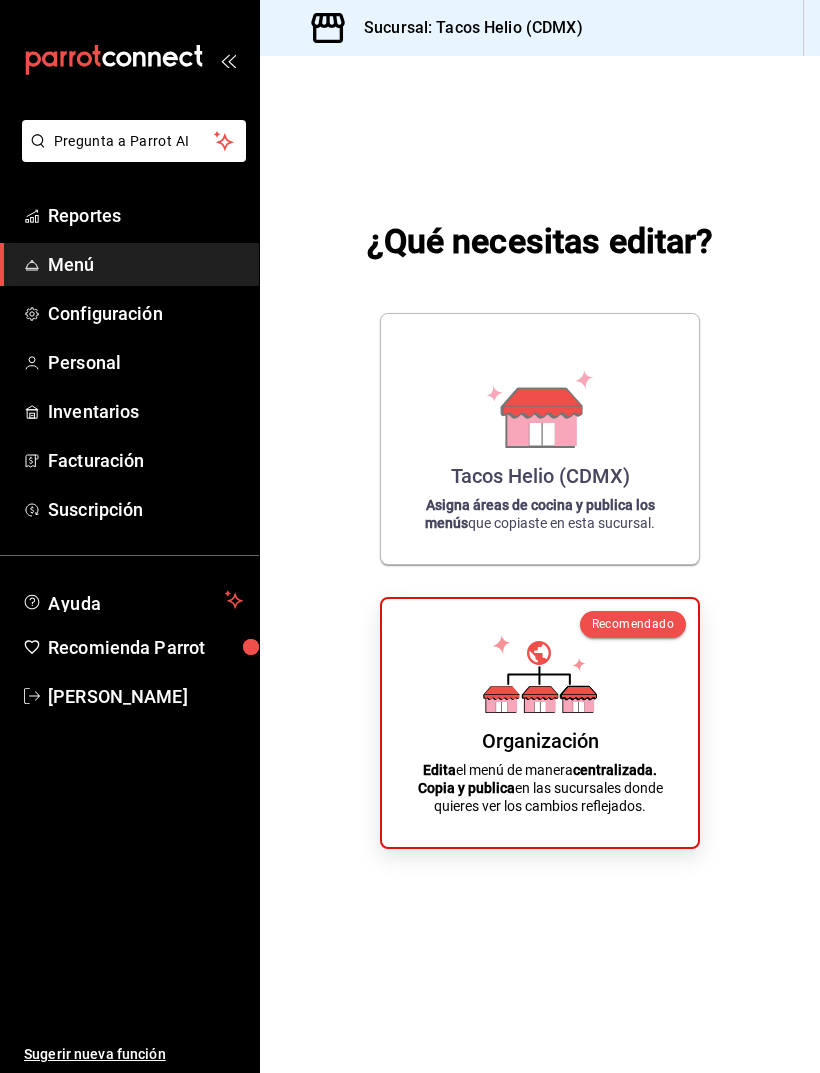 click on "Ayuda" at bounding box center [132, 600] 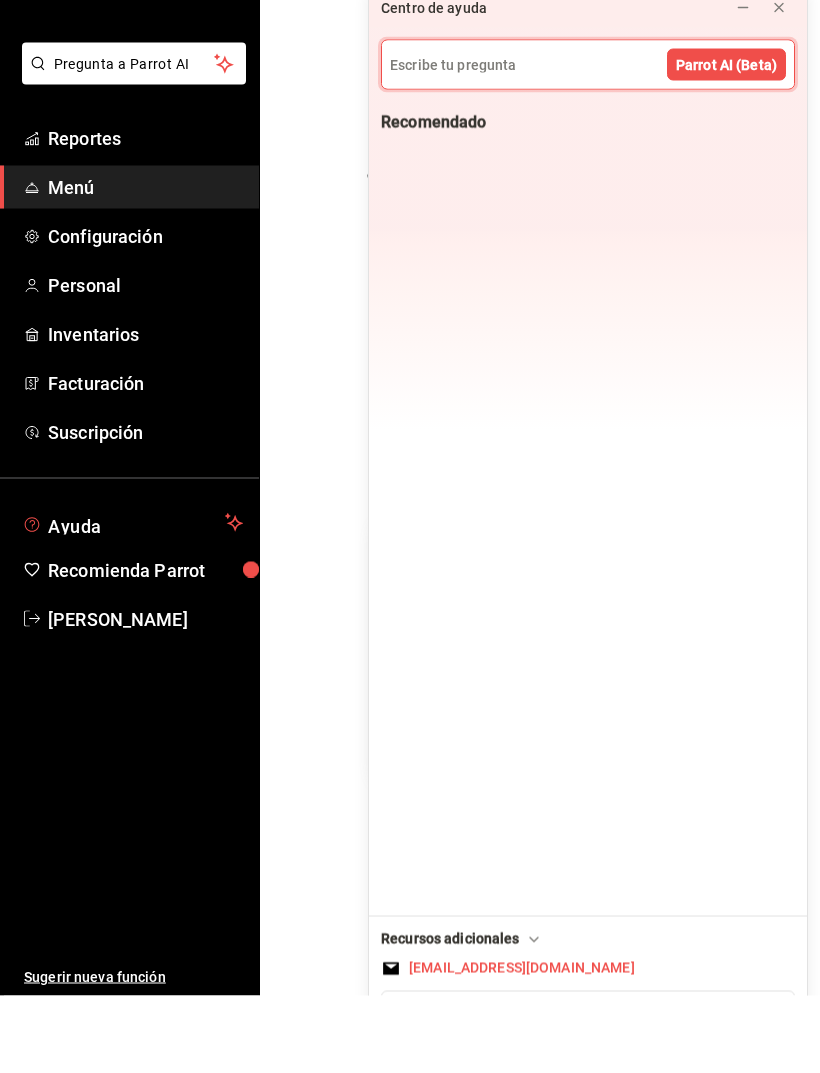 click on "Tacos Helio (CDMX) Asigna áreas de cocina y publica los menús  que copiaste en esta sucursal. Recomendado Organización Edita  el menú de manera  centralizada.     Copia y publica  en las sucursales donde quieres ver los cambios reflejados." at bounding box center [540, 581] 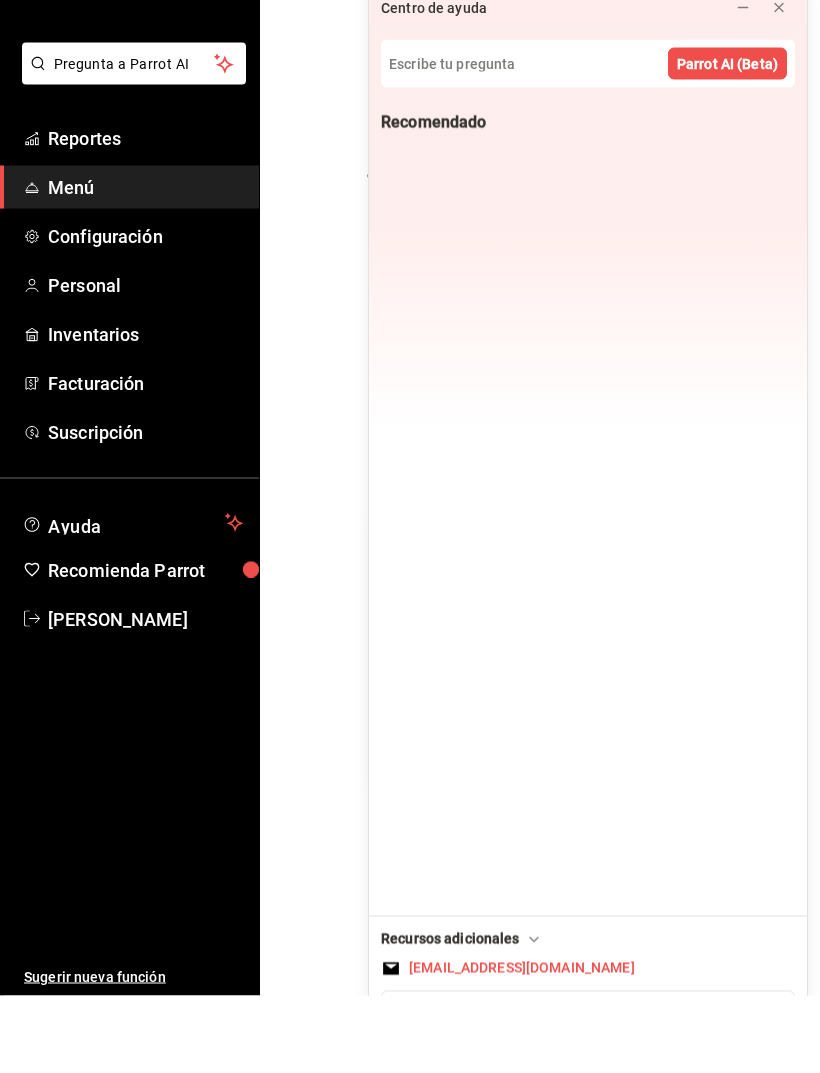 scroll, scrollTop: 64, scrollLeft: 0, axis: vertical 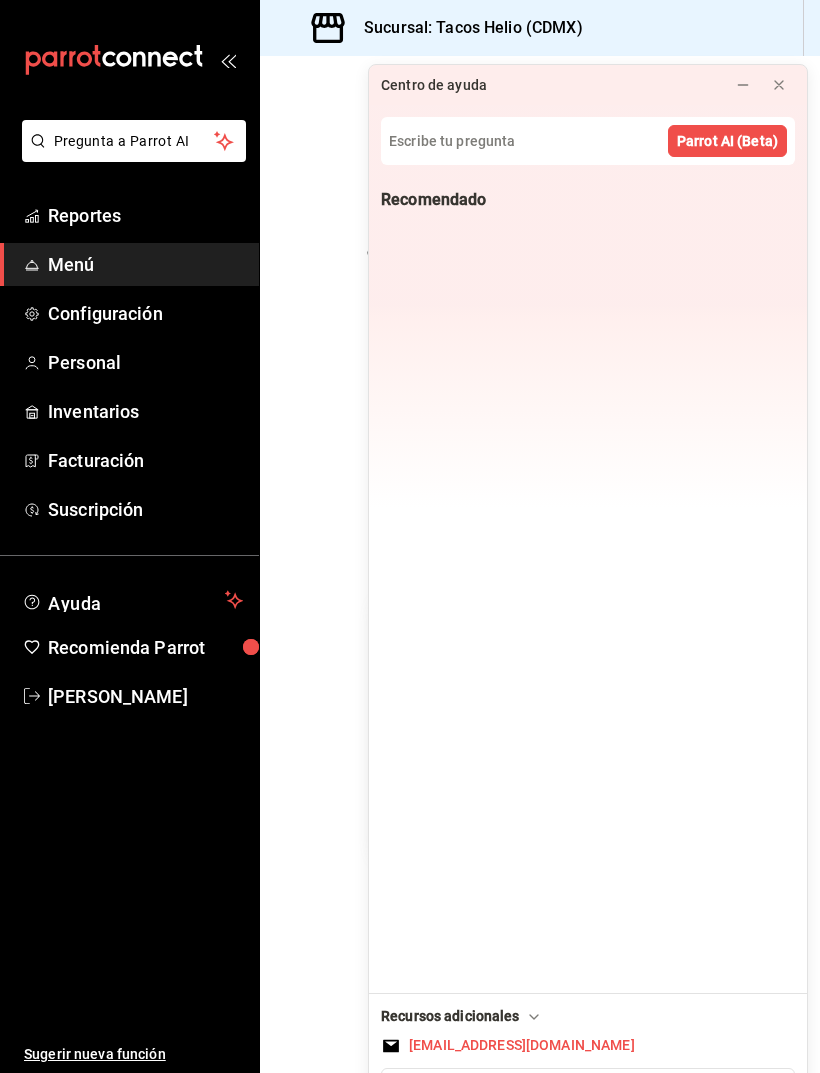 click 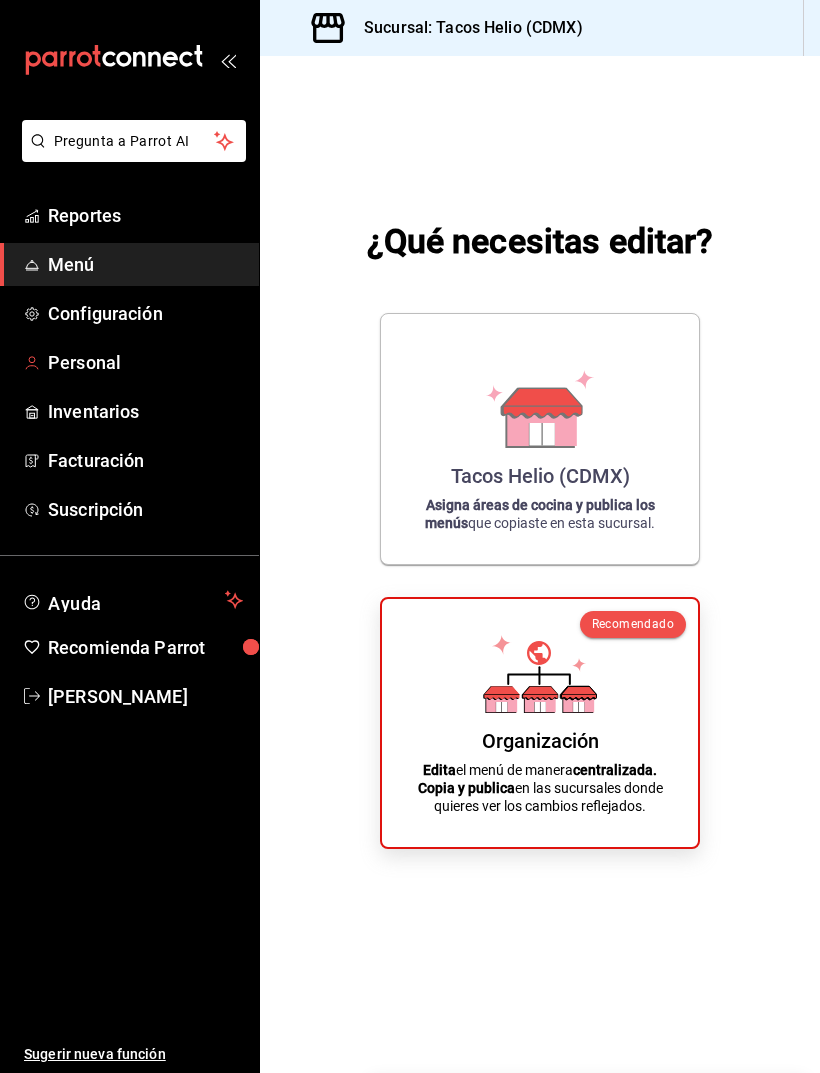 click on "Personal" at bounding box center [145, 362] 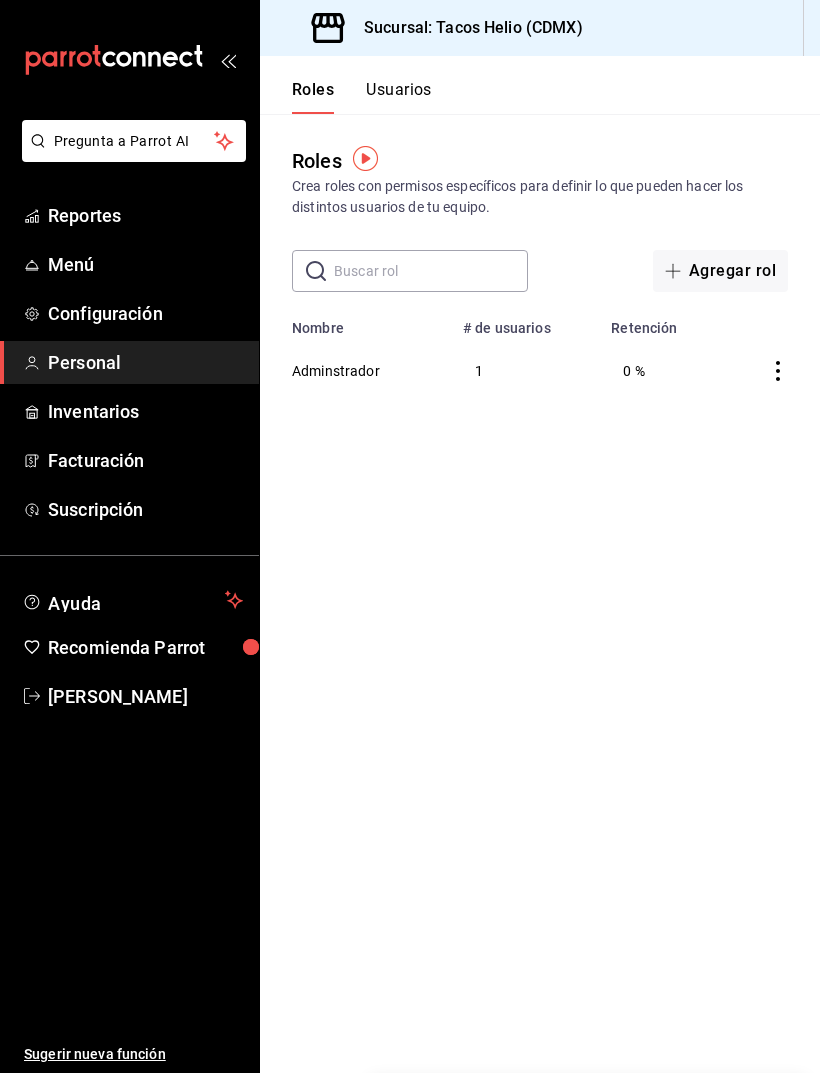 scroll, scrollTop: 0, scrollLeft: 0, axis: both 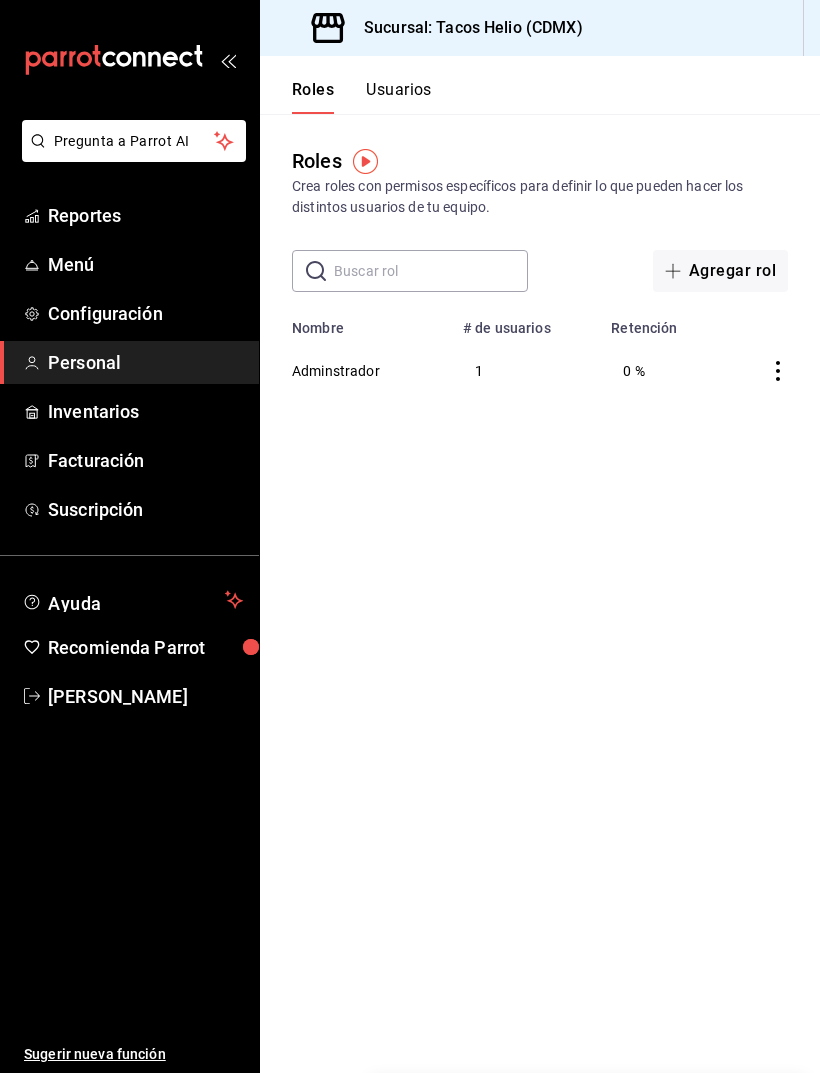 click at bounding box center (365, 161) 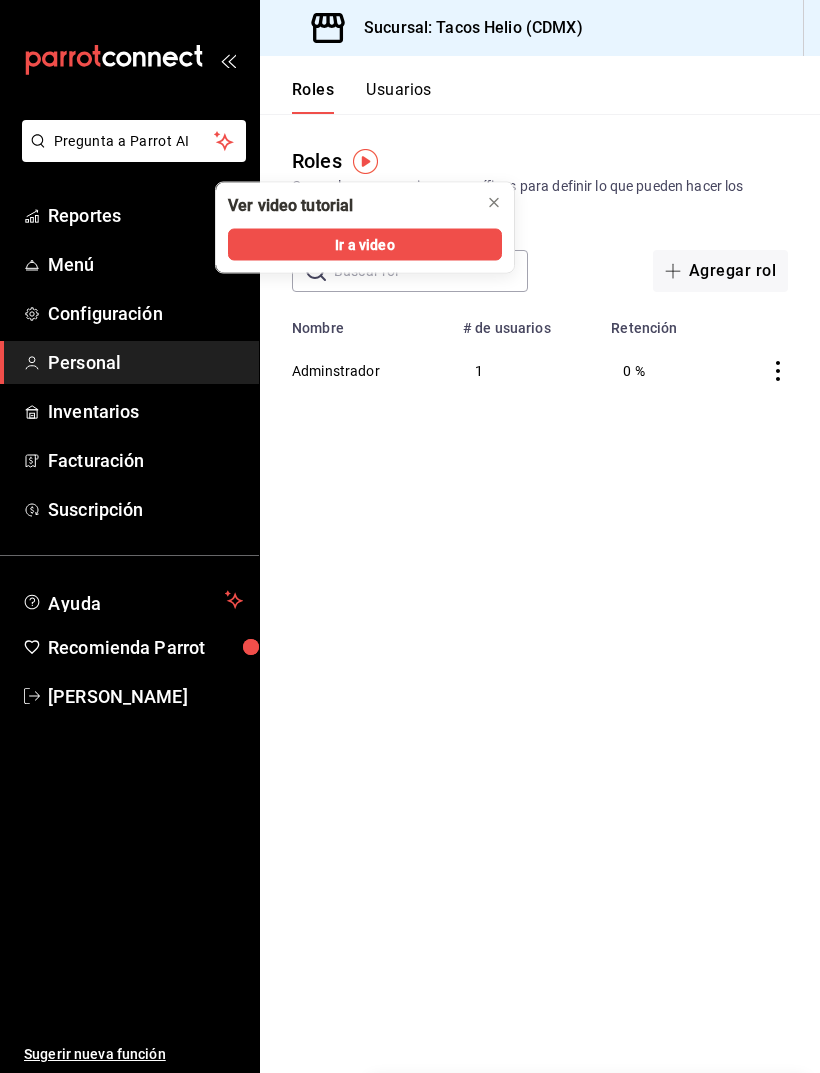 click on "Ir a video" at bounding box center [365, 245] 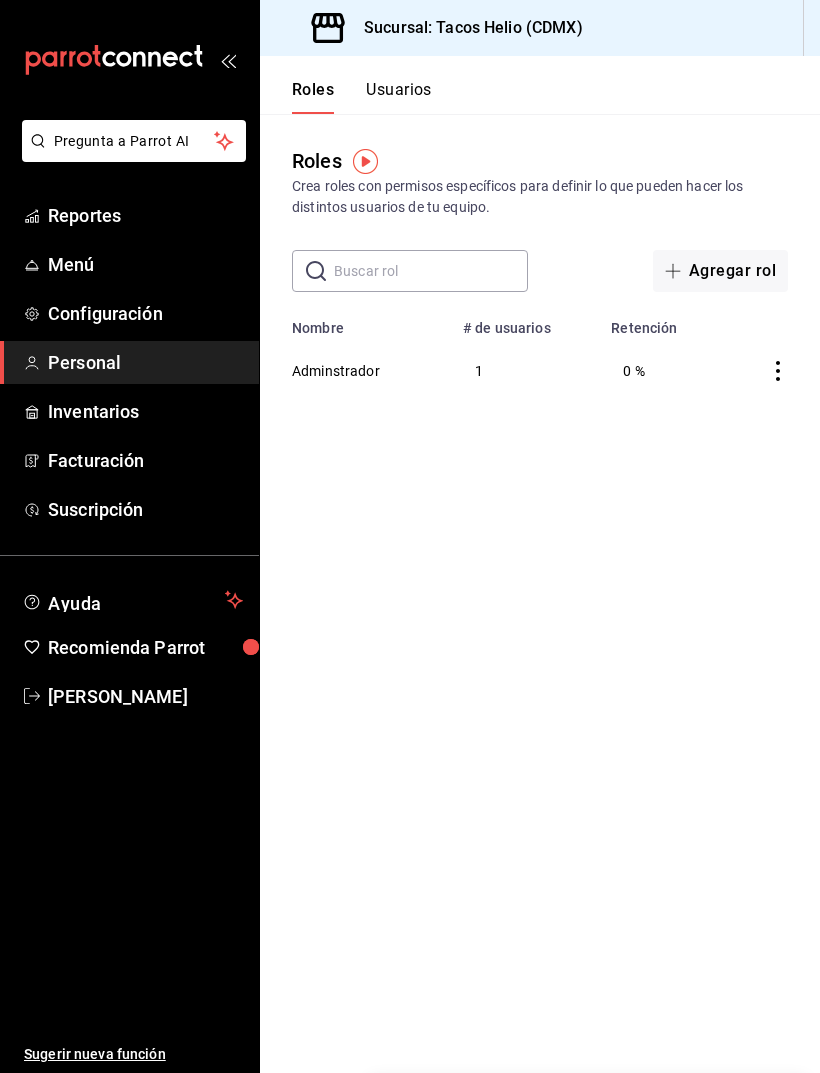 click on "Personal" at bounding box center (145, 362) 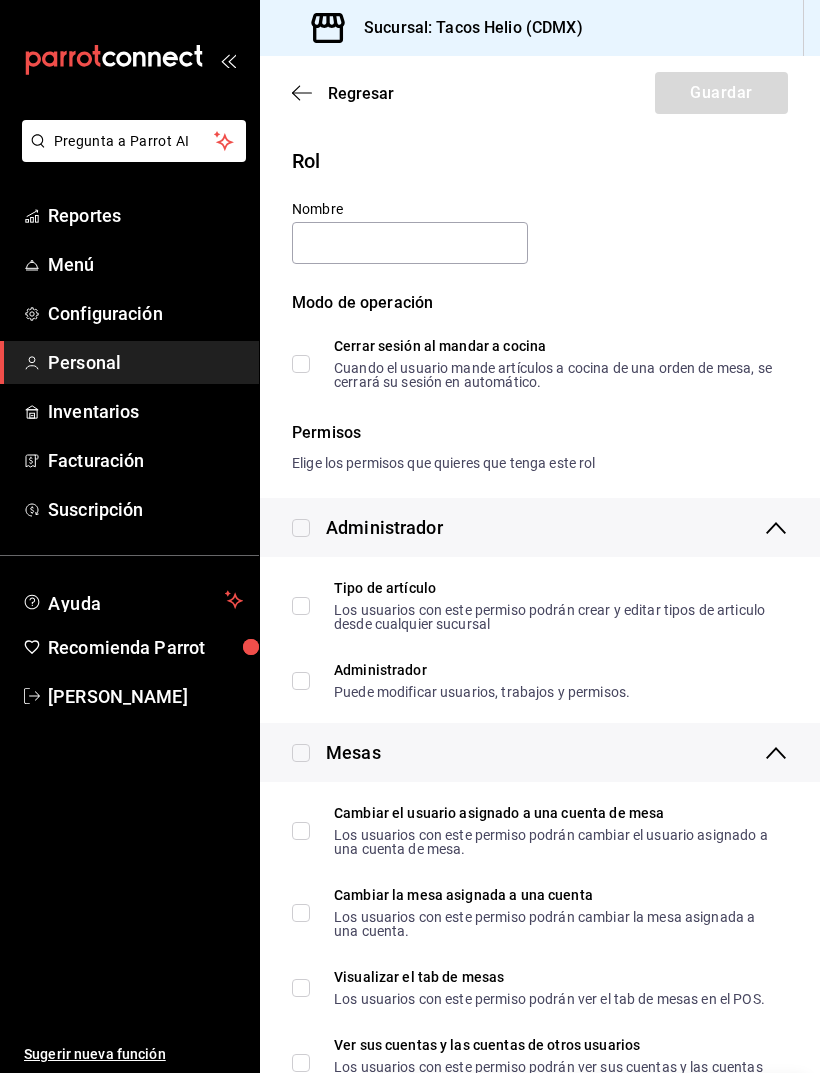 type on "M" 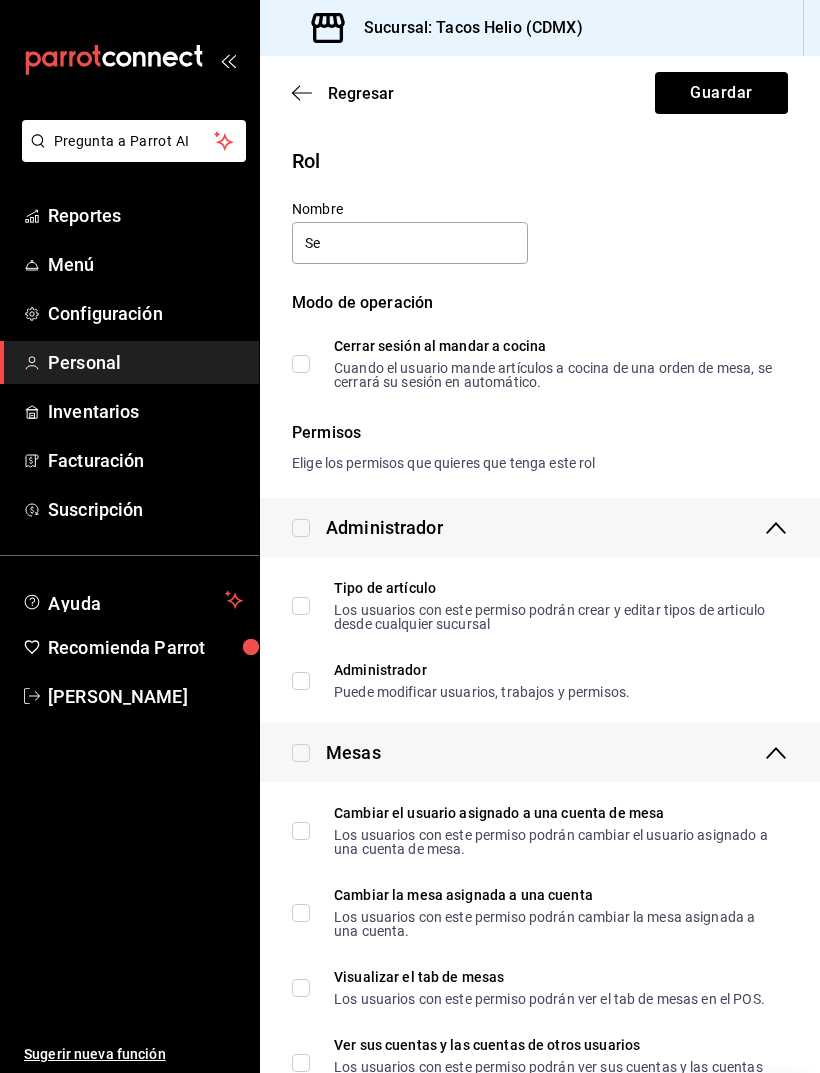 type on "S" 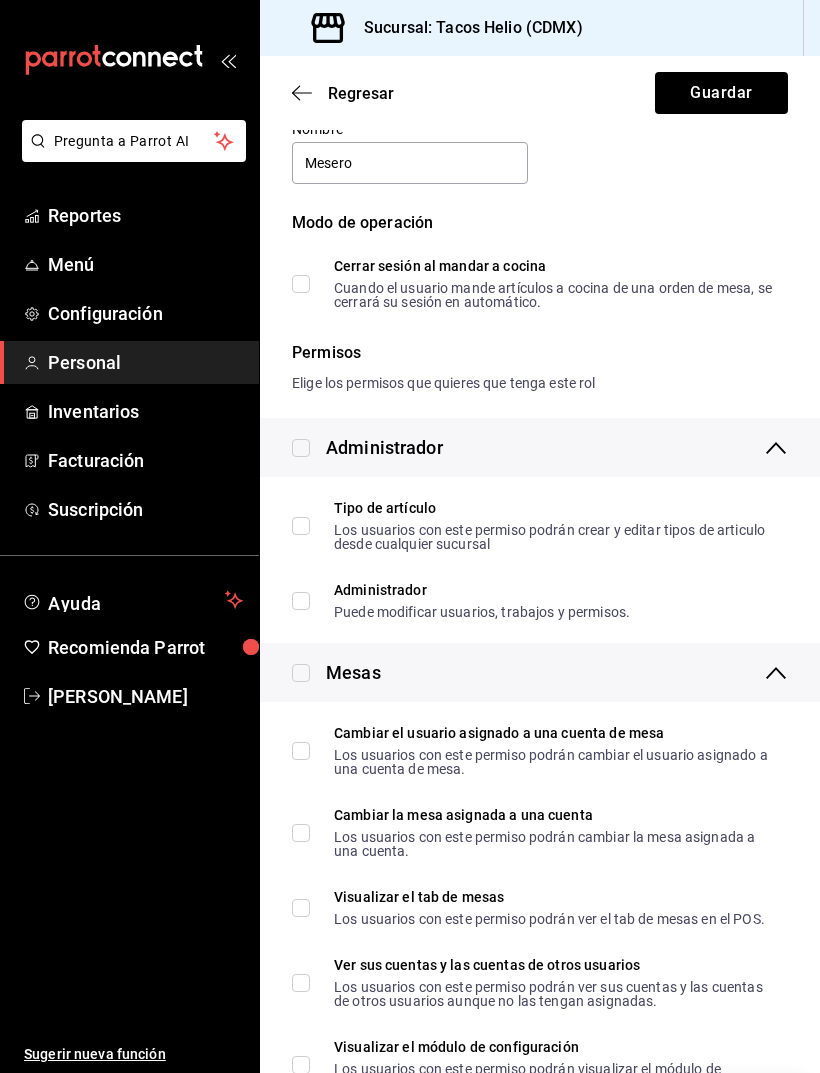 scroll, scrollTop: 79, scrollLeft: 0, axis: vertical 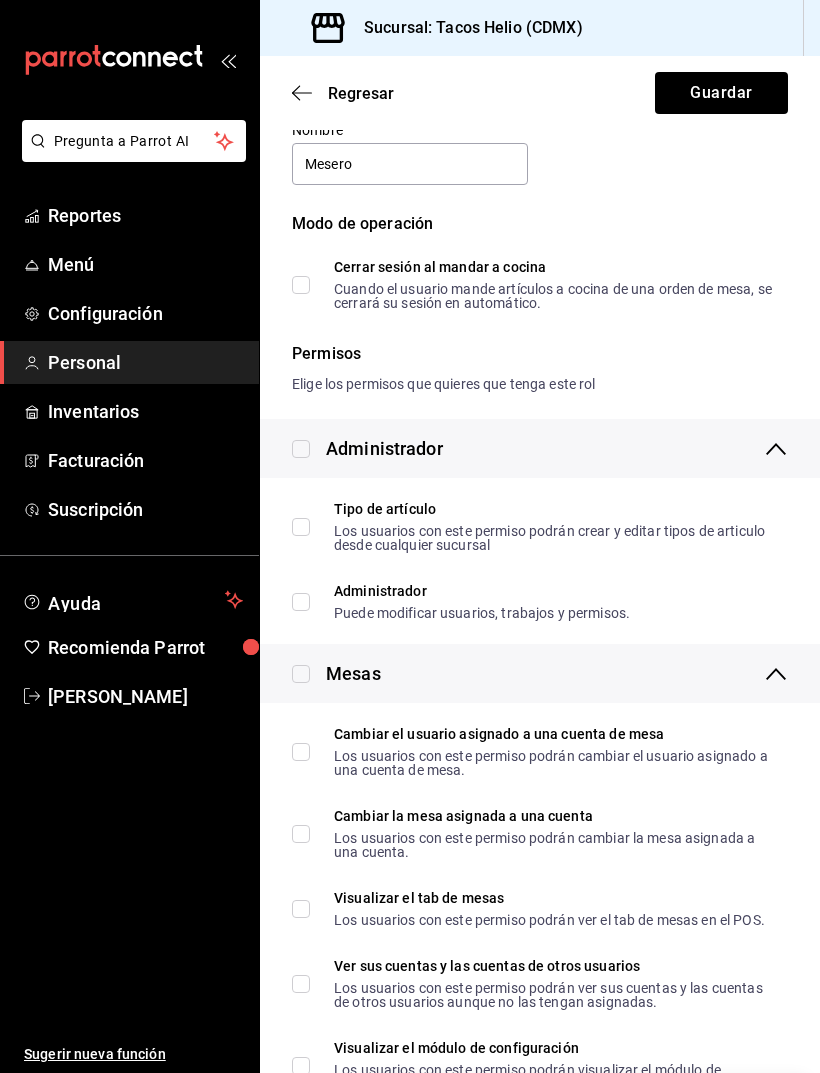 type on "Mesero" 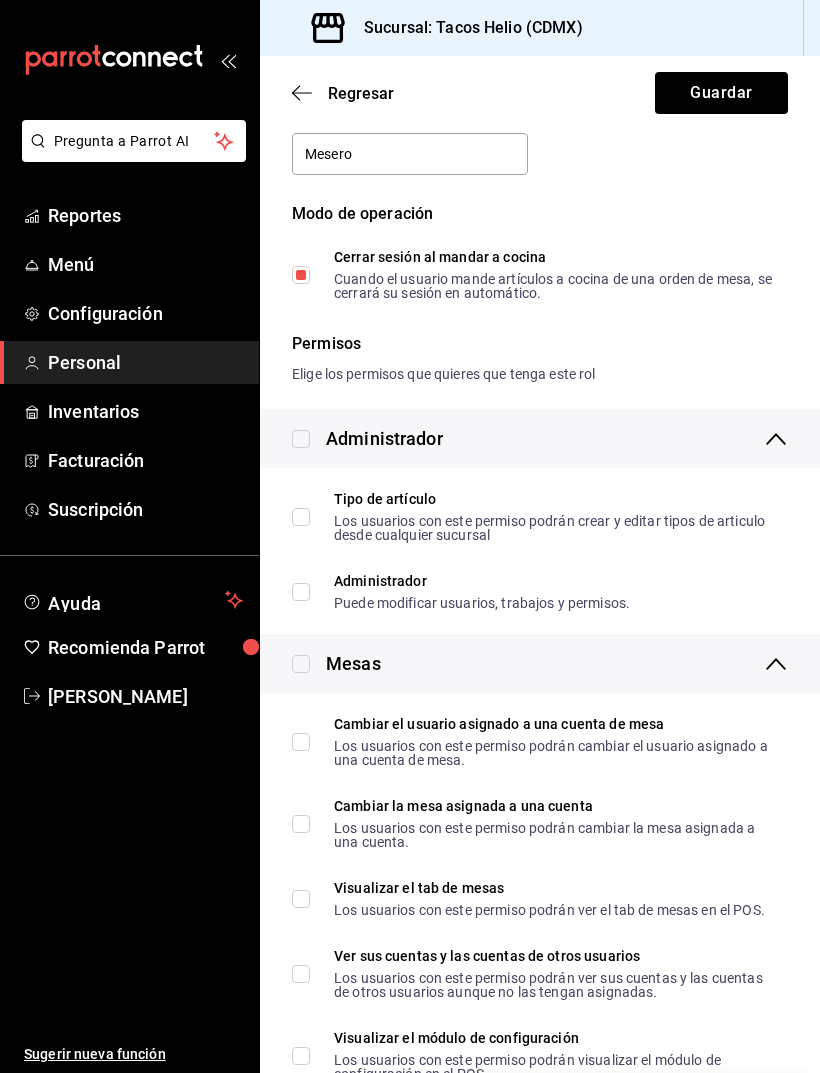 scroll, scrollTop: 86, scrollLeft: 0, axis: vertical 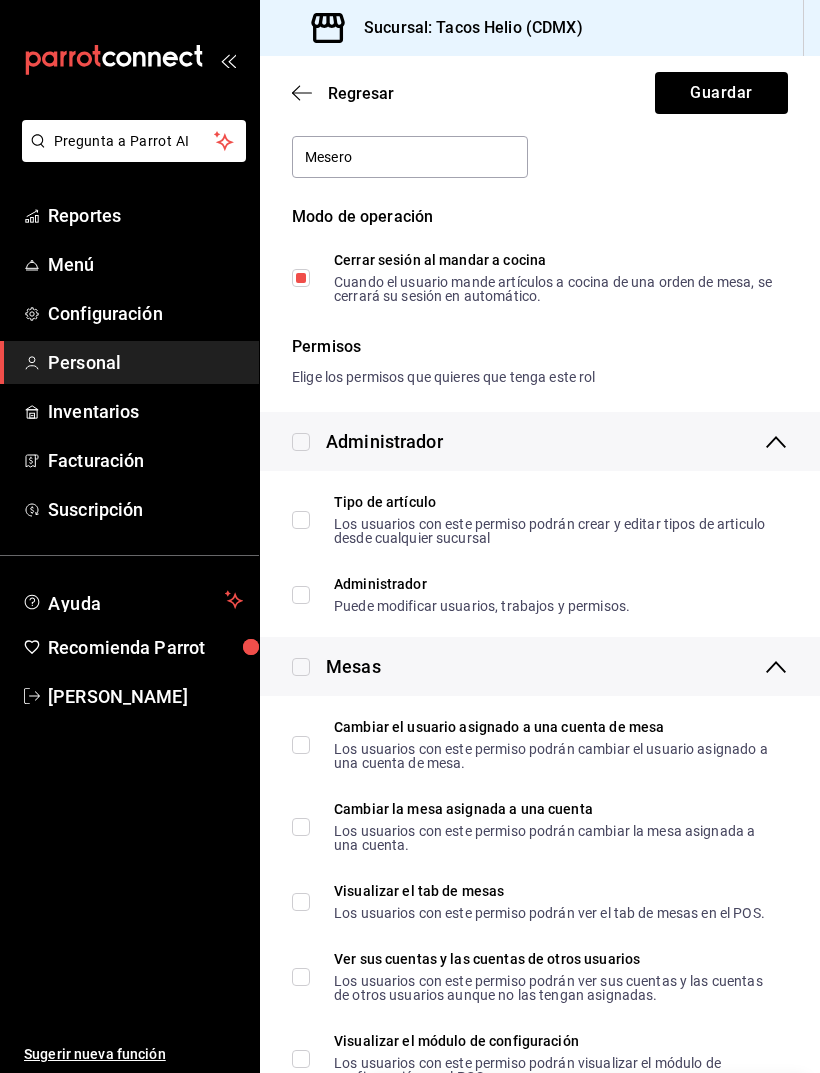 click on "Cerrar sesión al mandar a cocina Cuando el usuario mande artículos a cocina de una orden [PERSON_NAME], se cerrará su sesión en automático." at bounding box center [301, 278] 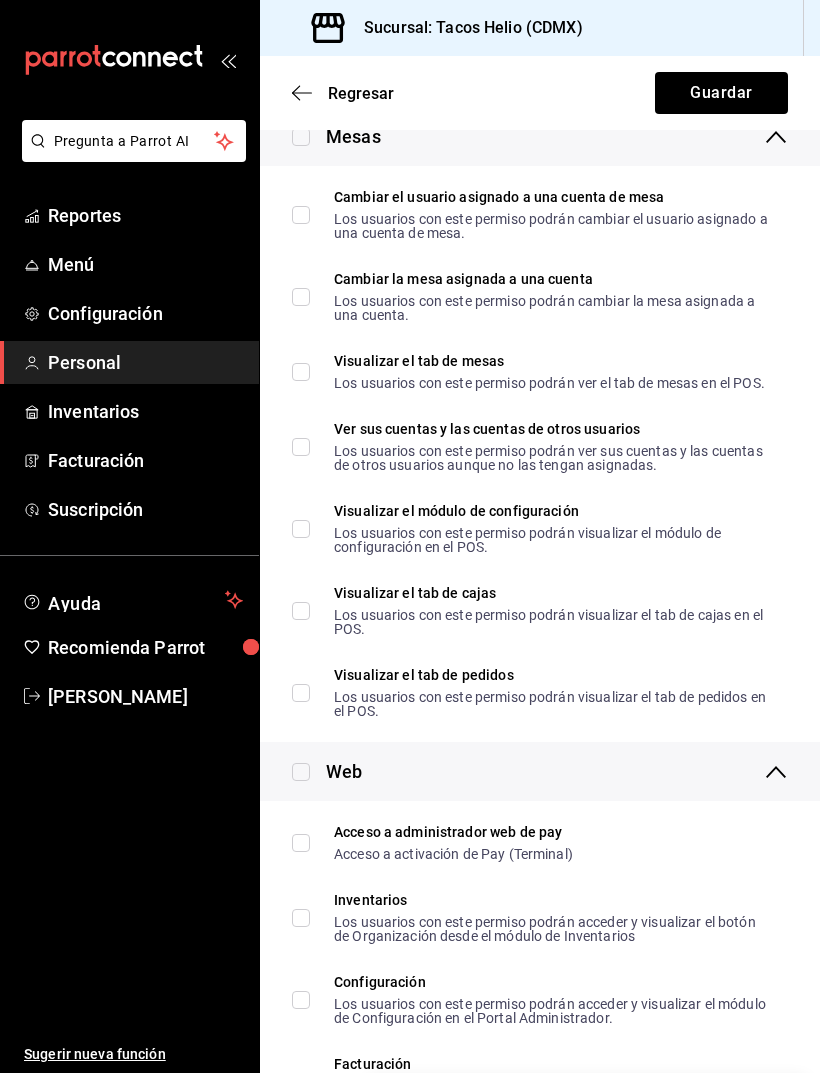 scroll, scrollTop: 618, scrollLeft: 0, axis: vertical 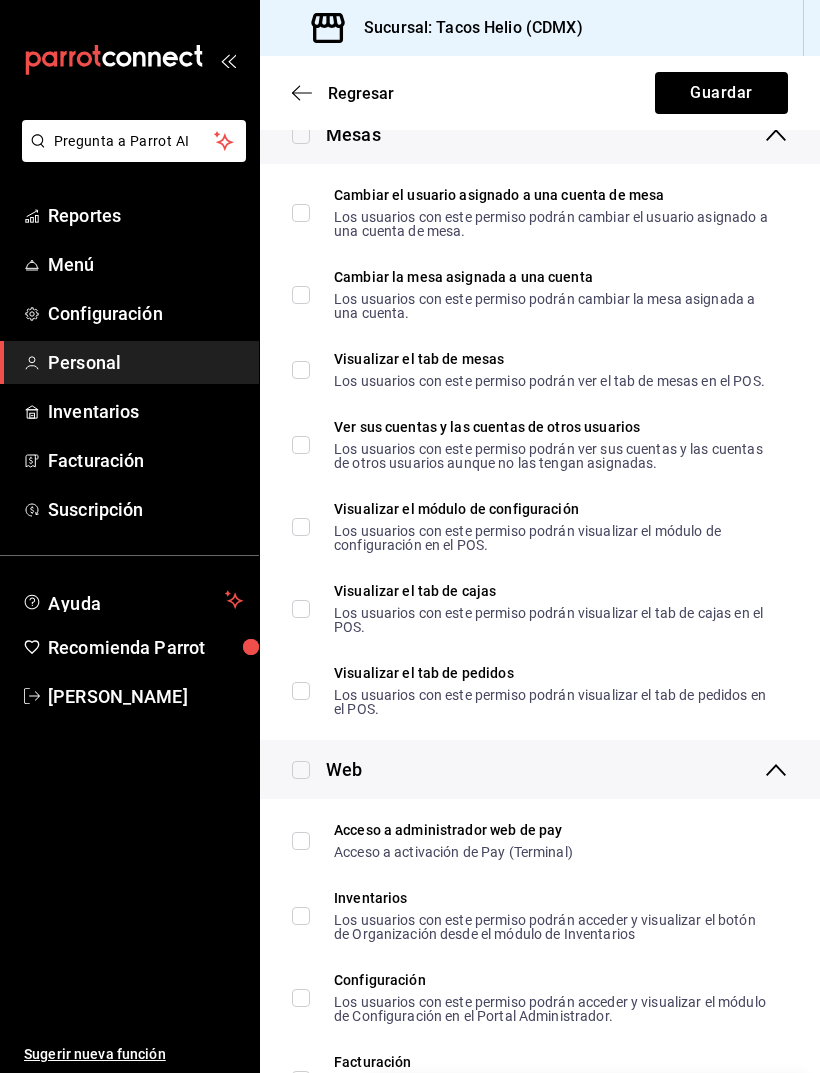 click on "Los usuarios con este permiso podrán ver sus cuentas y las cuentas de otros usuarios aunque no las tengan asignadas." at bounding box center (553, 456) 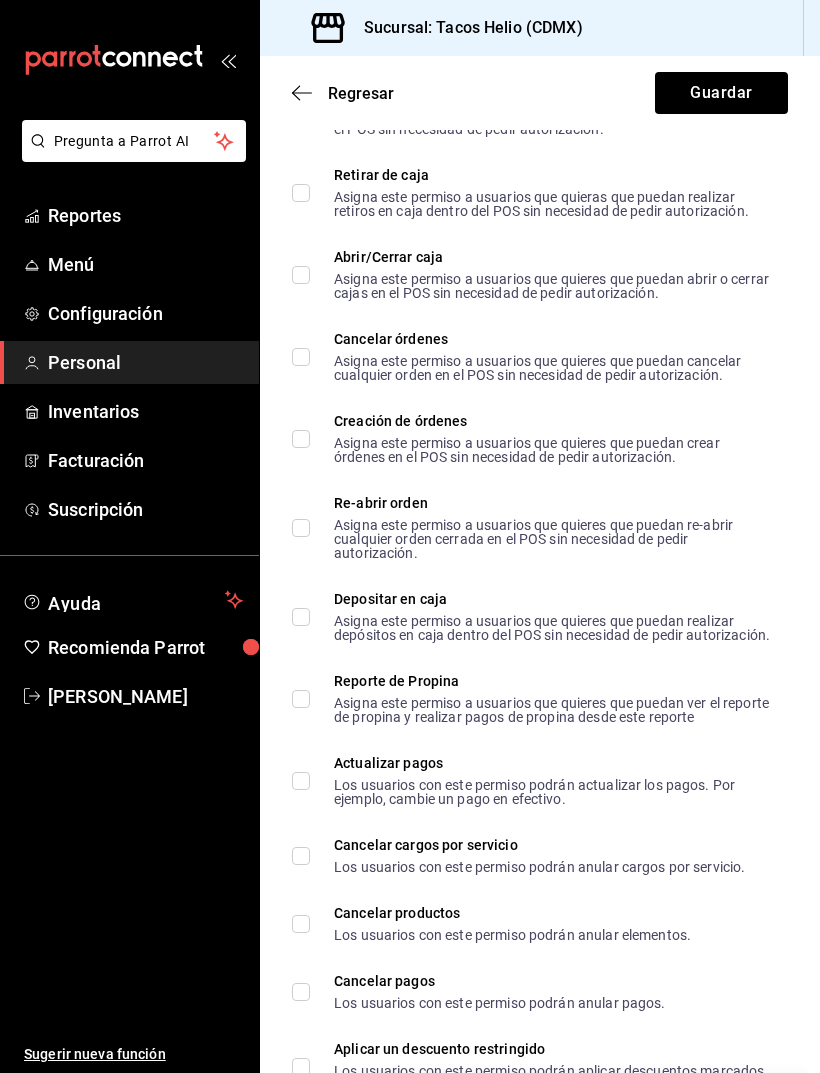 scroll, scrollTop: 2619, scrollLeft: 0, axis: vertical 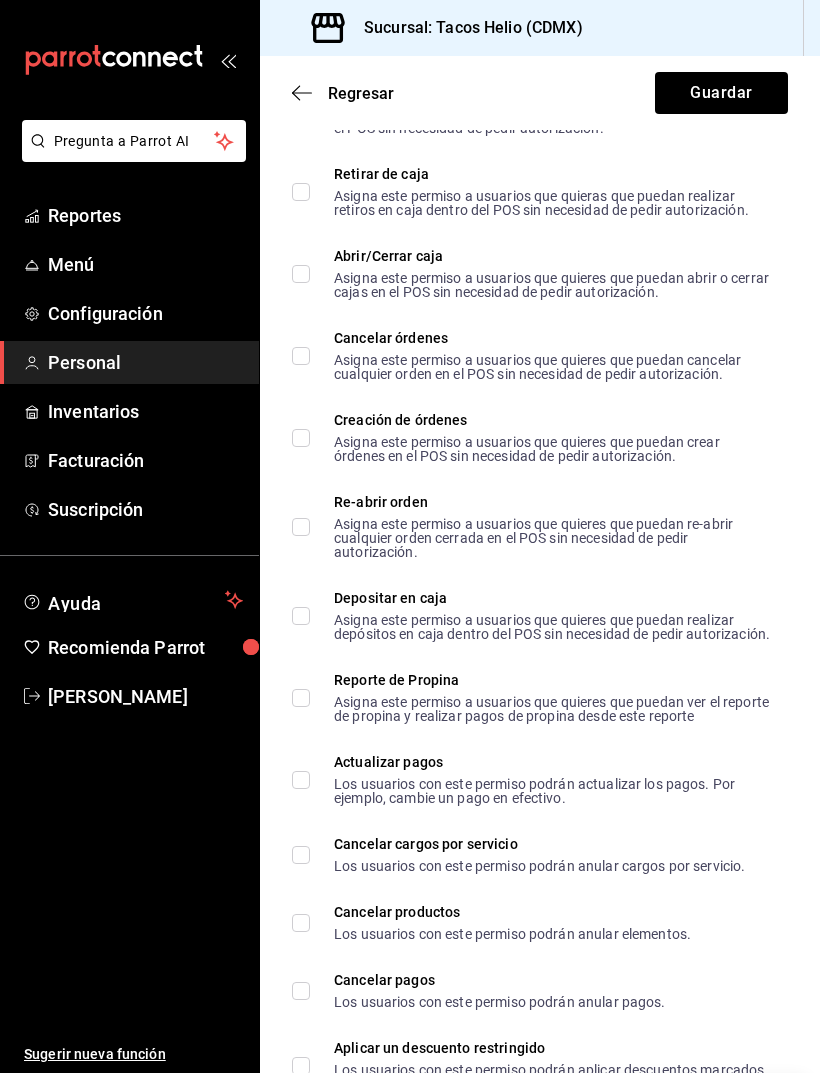 click on "Re-abrir orden Asigna este permiso a usuarios que quieres que puedan re-abrir cualquier orden cerrada en el POS sin necesidad de pedir autorización." at bounding box center [301, 527] 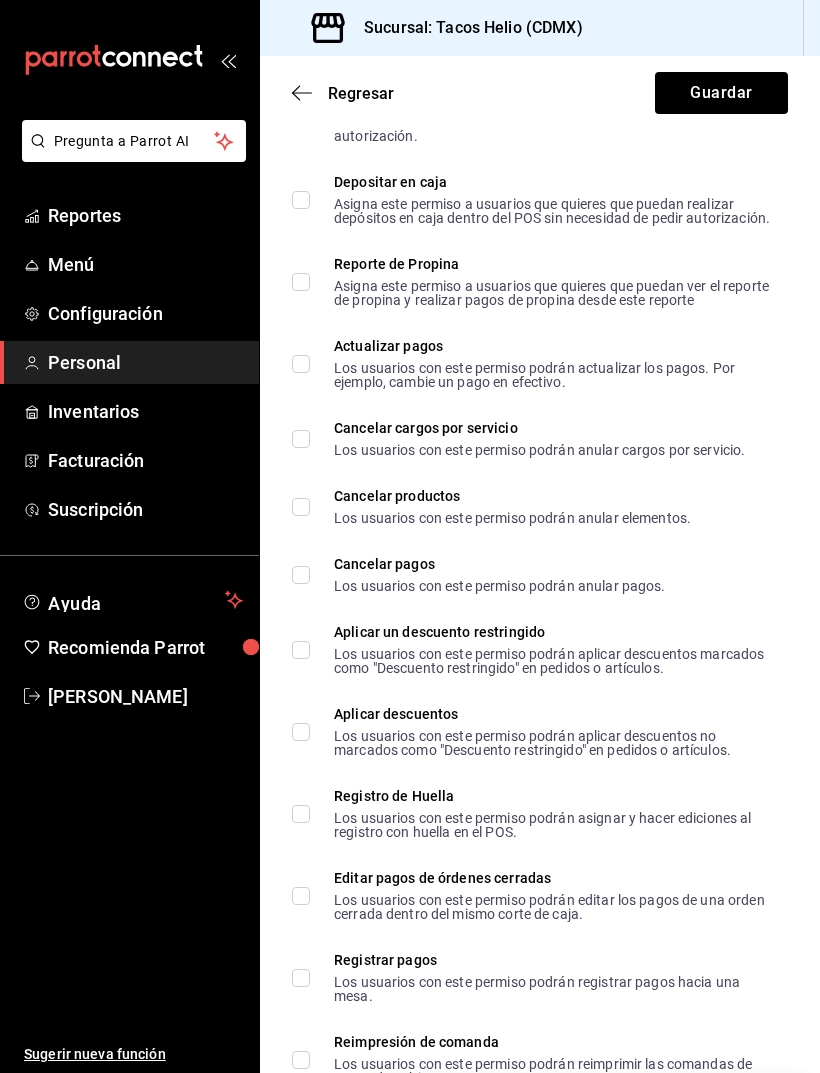 scroll, scrollTop: 3036, scrollLeft: 0, axis: vertical 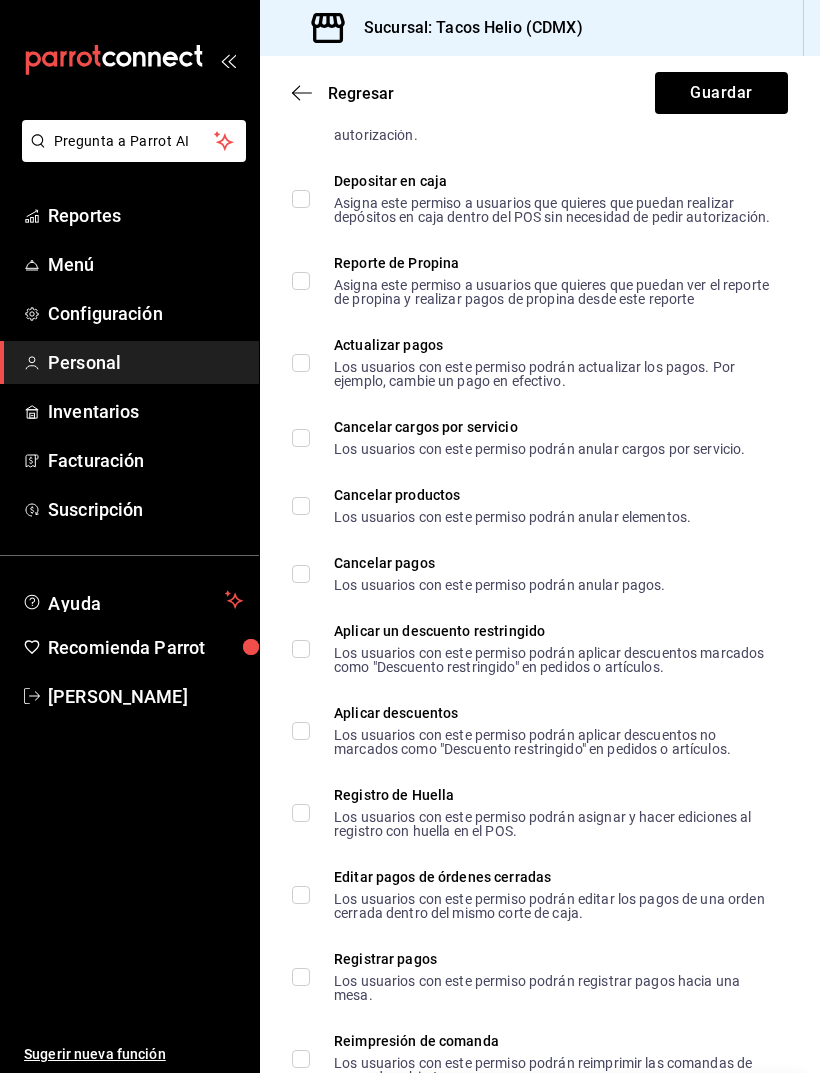 click on "Cancelar productos Los usuarios con este permiso podrán anular elementos." at bounding box center (301, 506) 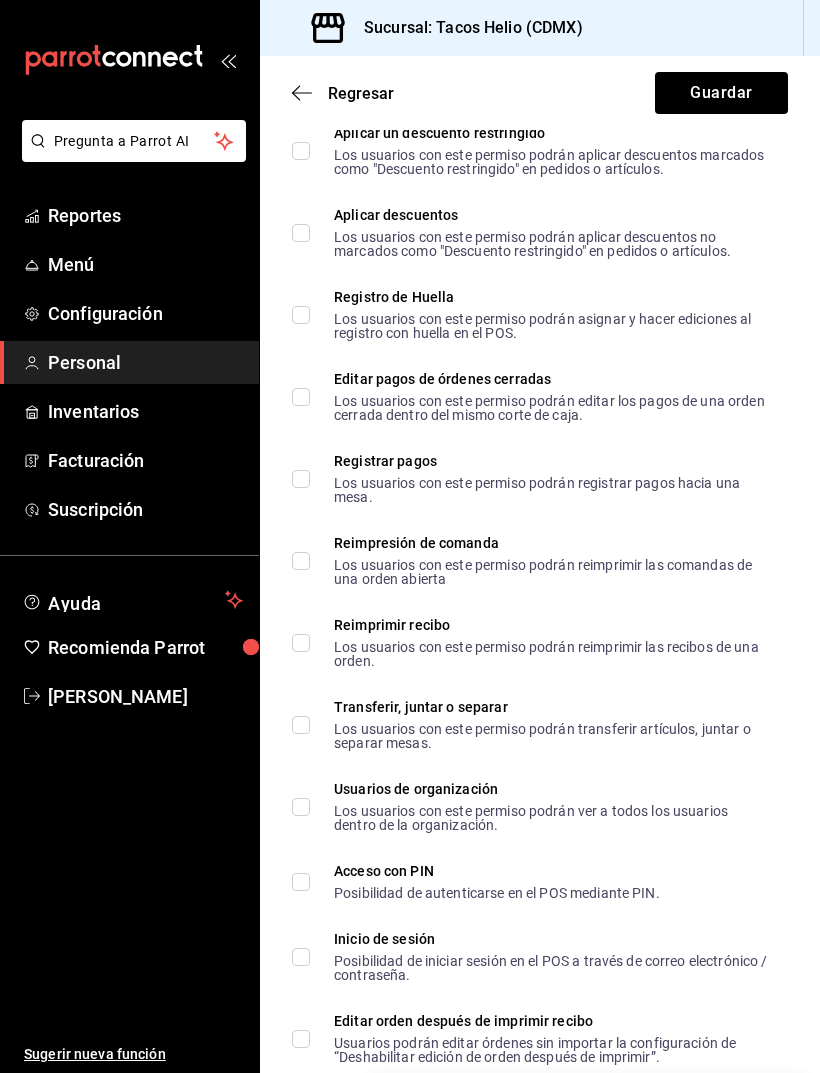 scroll, scrollTop: 3531, scrollLeft: 0, axis: vertical 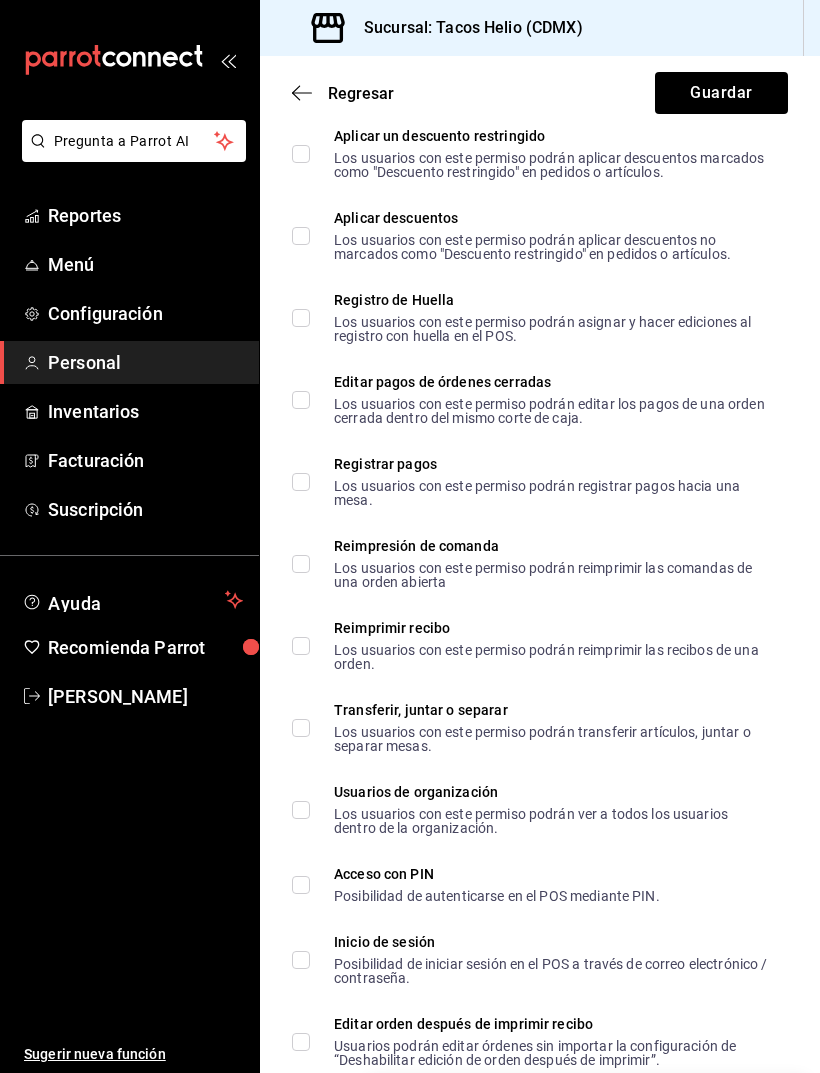 click on "Reimpresión de comanda Los usuarios con este permiso podrán reimprimir las comandas de una orden abierta" at bounding box center [301, 564] 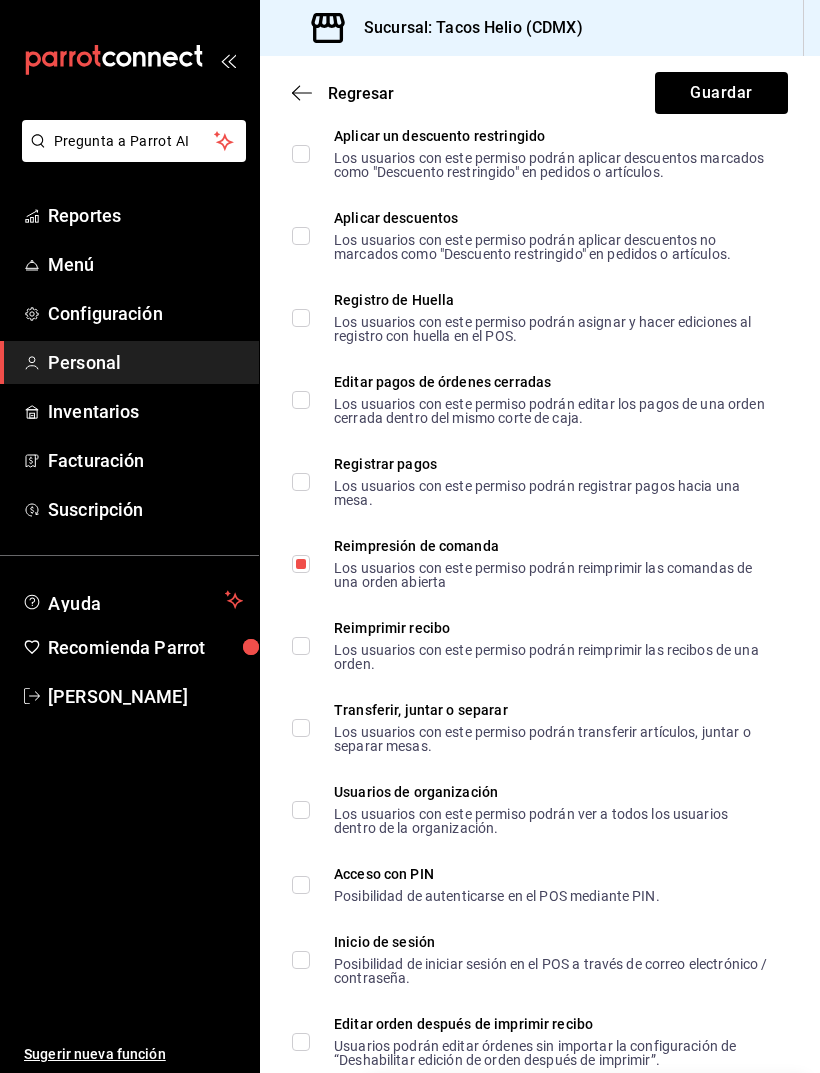 click on "Los usuarios con este permiso podrán reimprimir las recibos de una orden." at bounding box center (553, 657) 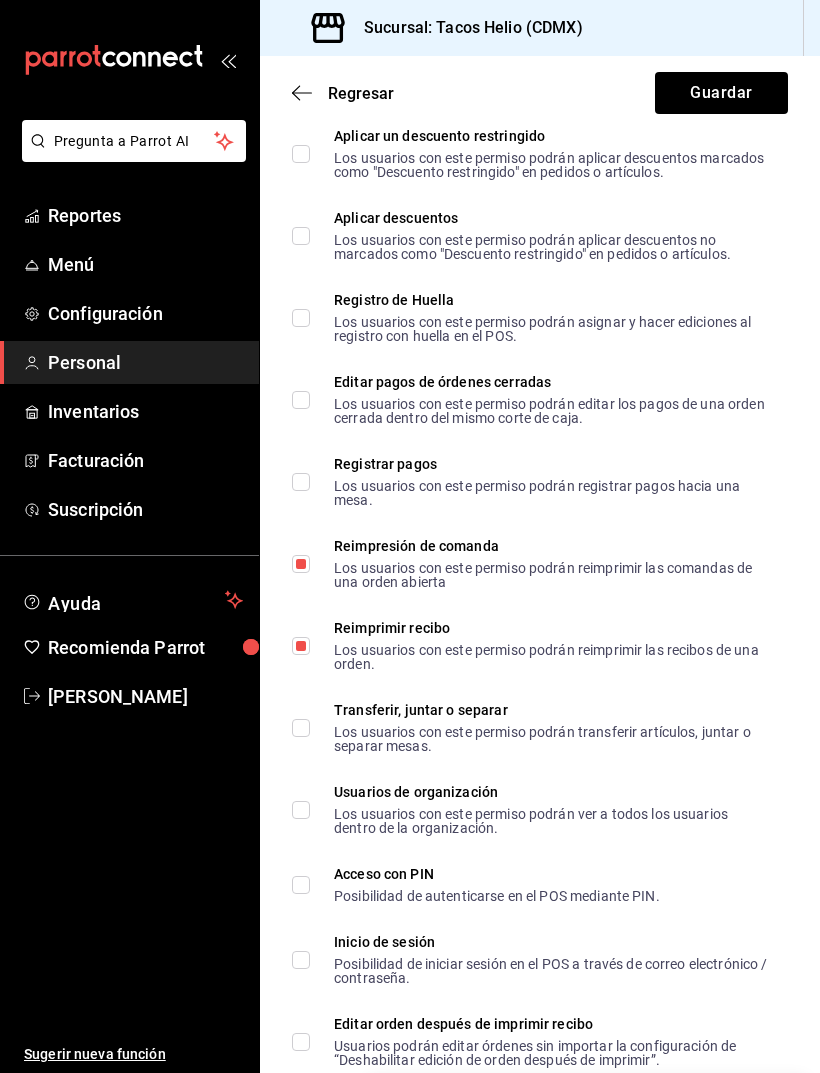 click on "Transferir, juntar o separar Los usuarios con este permiso podrán transferir artículos, juntar o separar mesas." at bounding box center (301, 728) 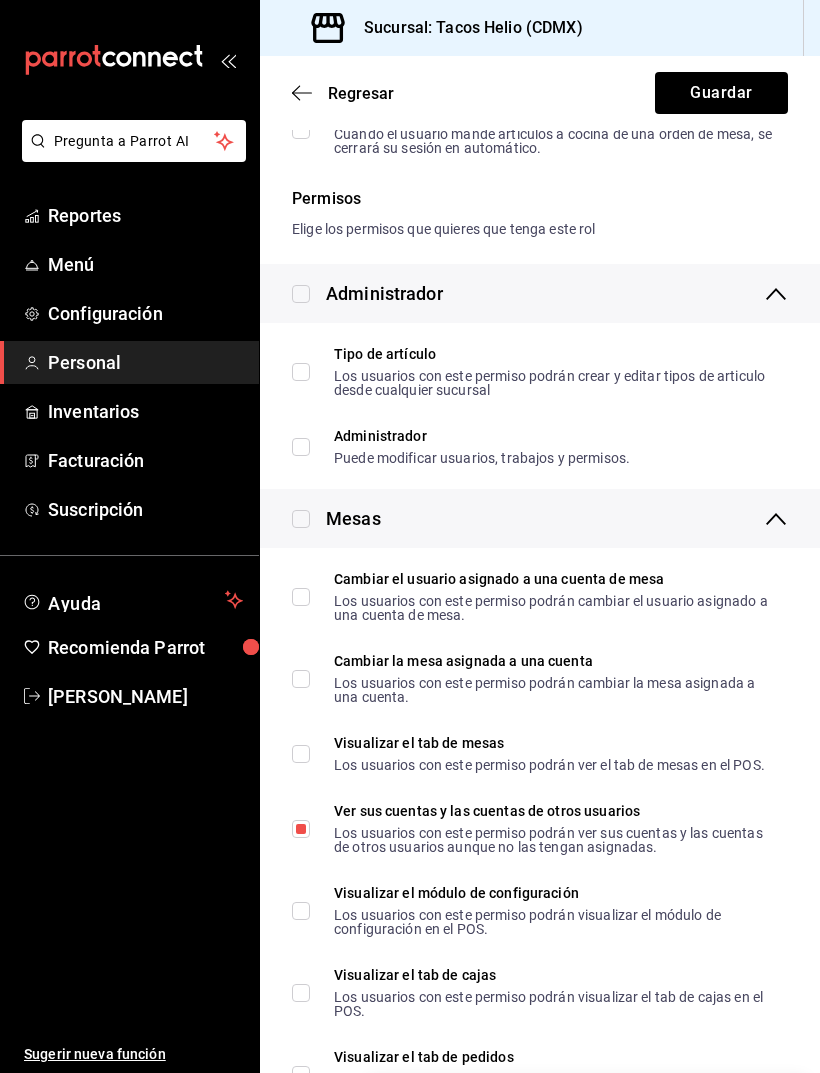 scroll, scrollTop: 206, scrollLeft: 0, axis: vertical 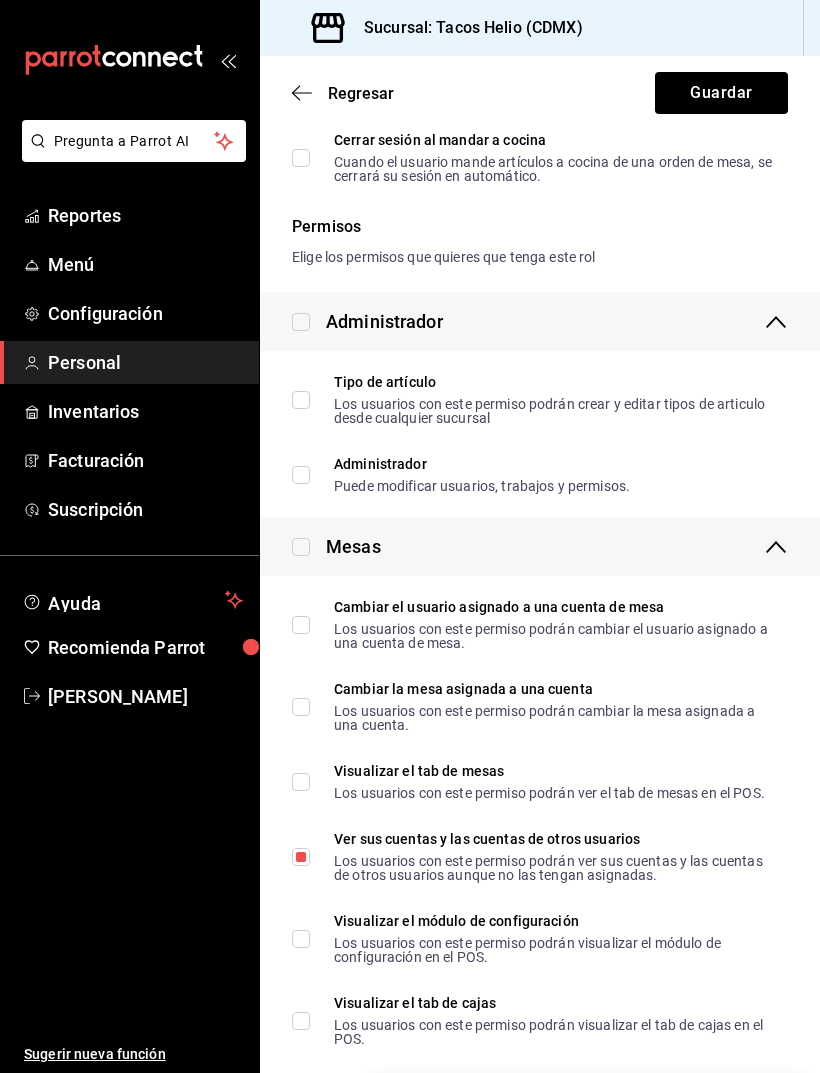 click on "Cambiar el usuario asignado a una cuenta de mesa Los usuarios con este permiso podrán cambiar el usuario asignado a una cuenta de mesa." at bounding box center (301, 625) 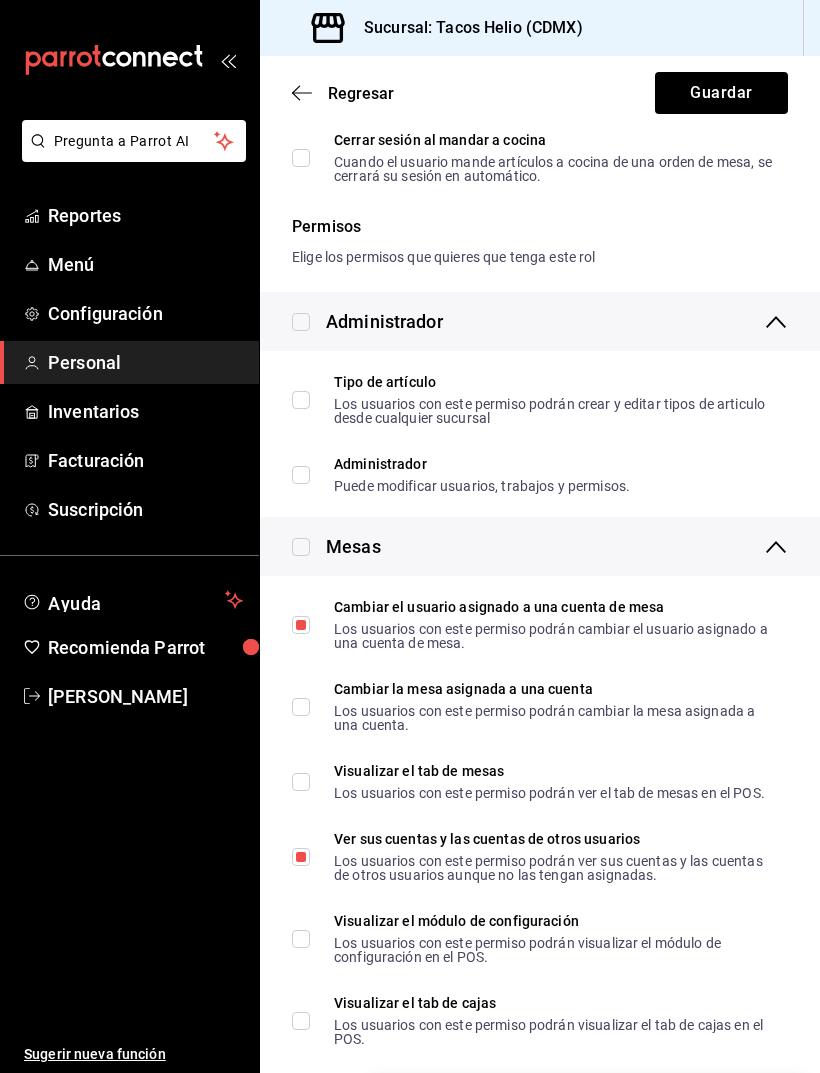 click on "Cambiar la mesa asignada a una cuenta Los usuarios con este permiso podrán cambiar la mesa asignada a una cuenta." at bounding box center [301, 707] 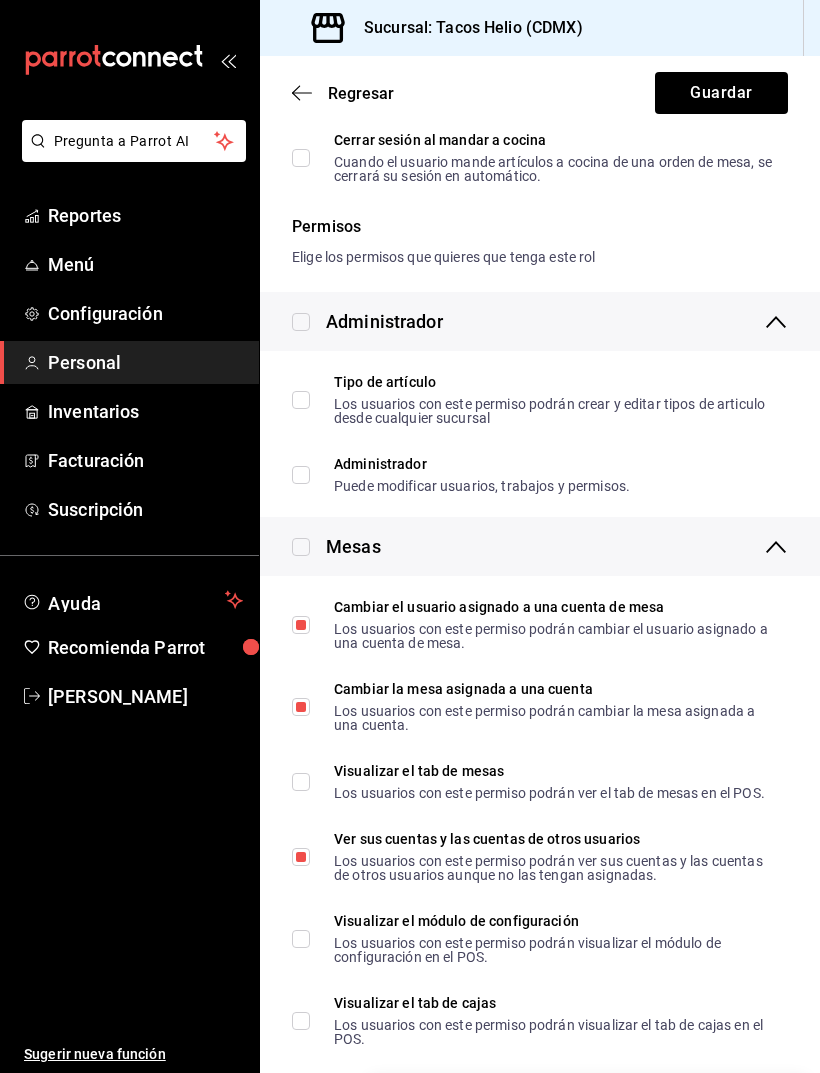 click on "Visualizar el tab de mesas Los usuarios con este permiso podrán ver el tab de mesas en el POS." at bounding box center [301, 782] 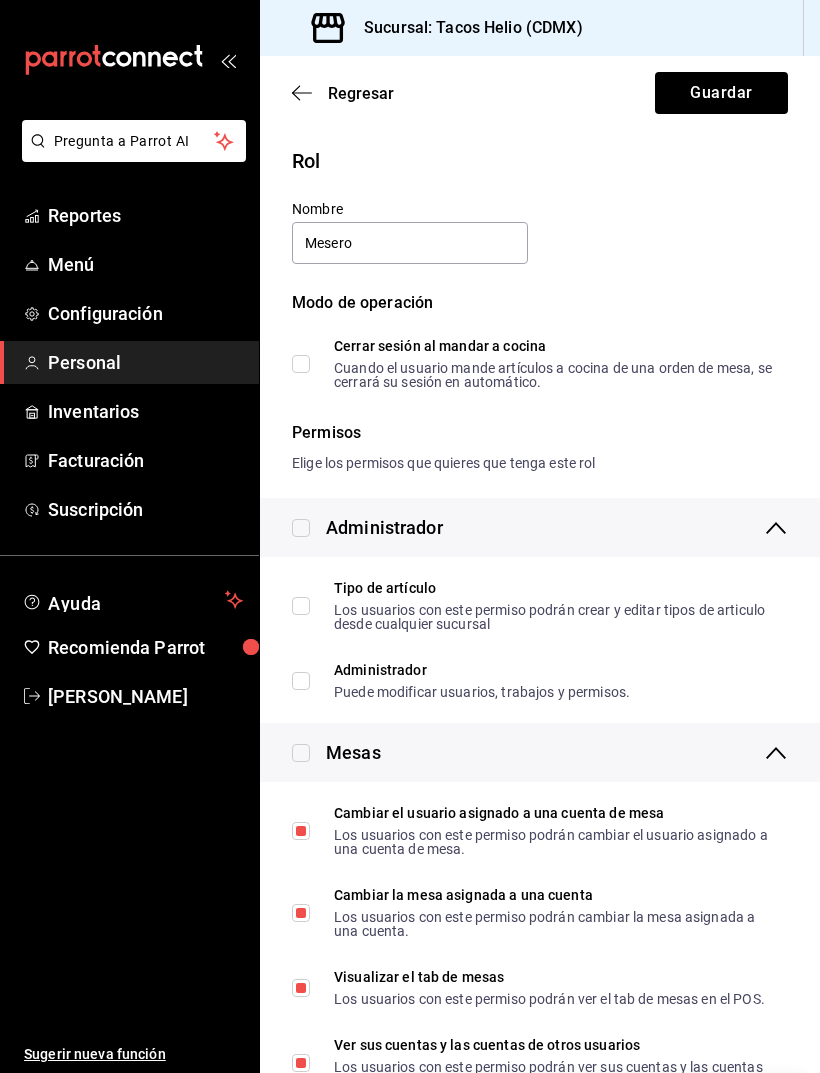 scroll, scrollTop: 0, scrollLeft: 0, axis: both 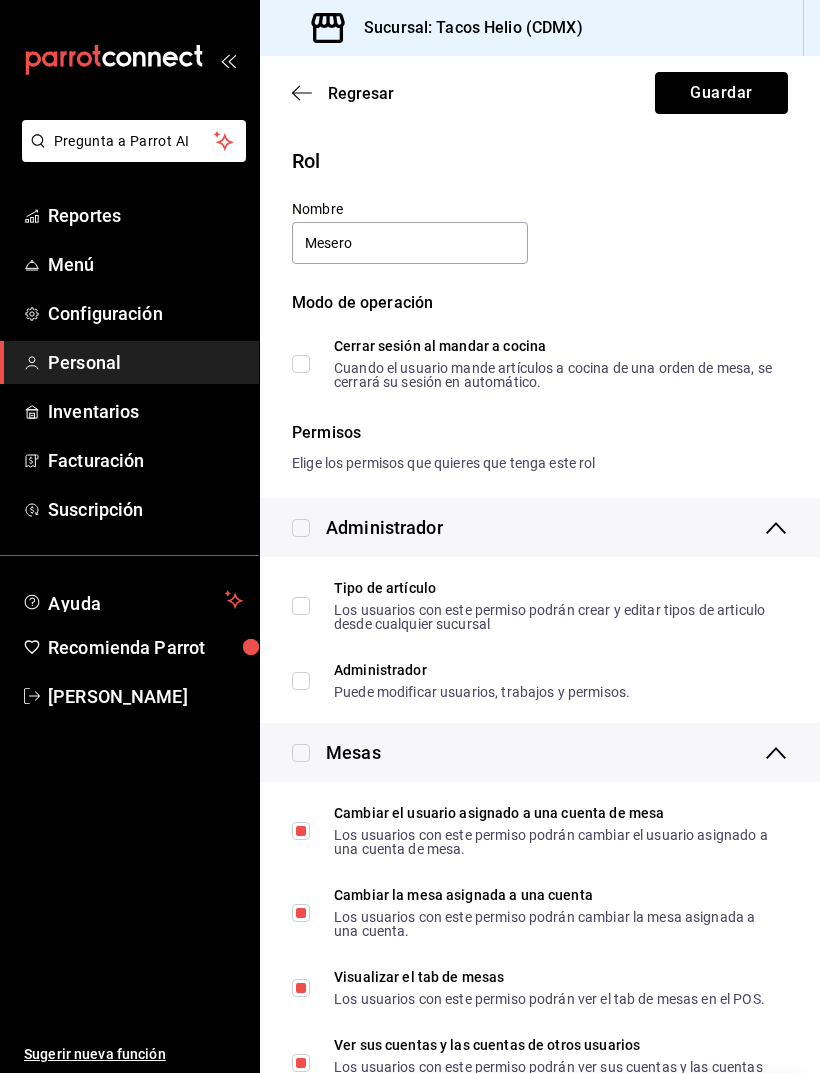 click on "Guardar" at bounding box center (721, 93) 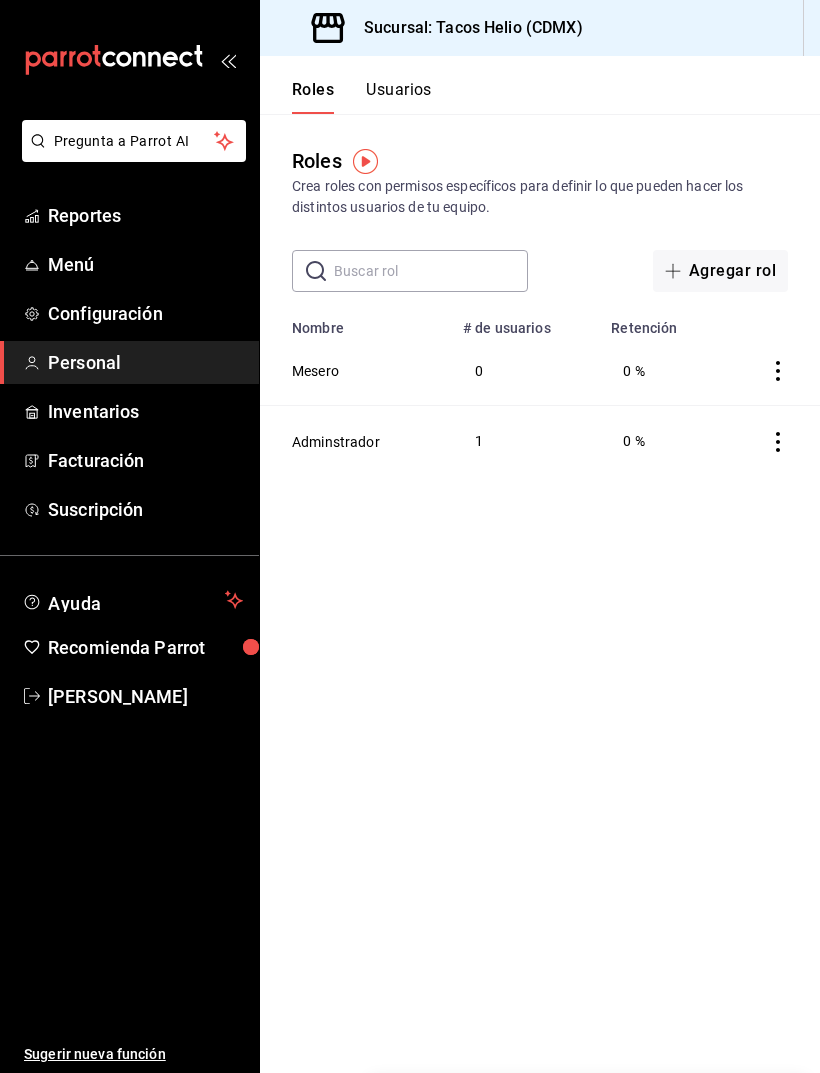 click on "0" at bounding box center (525, 371) 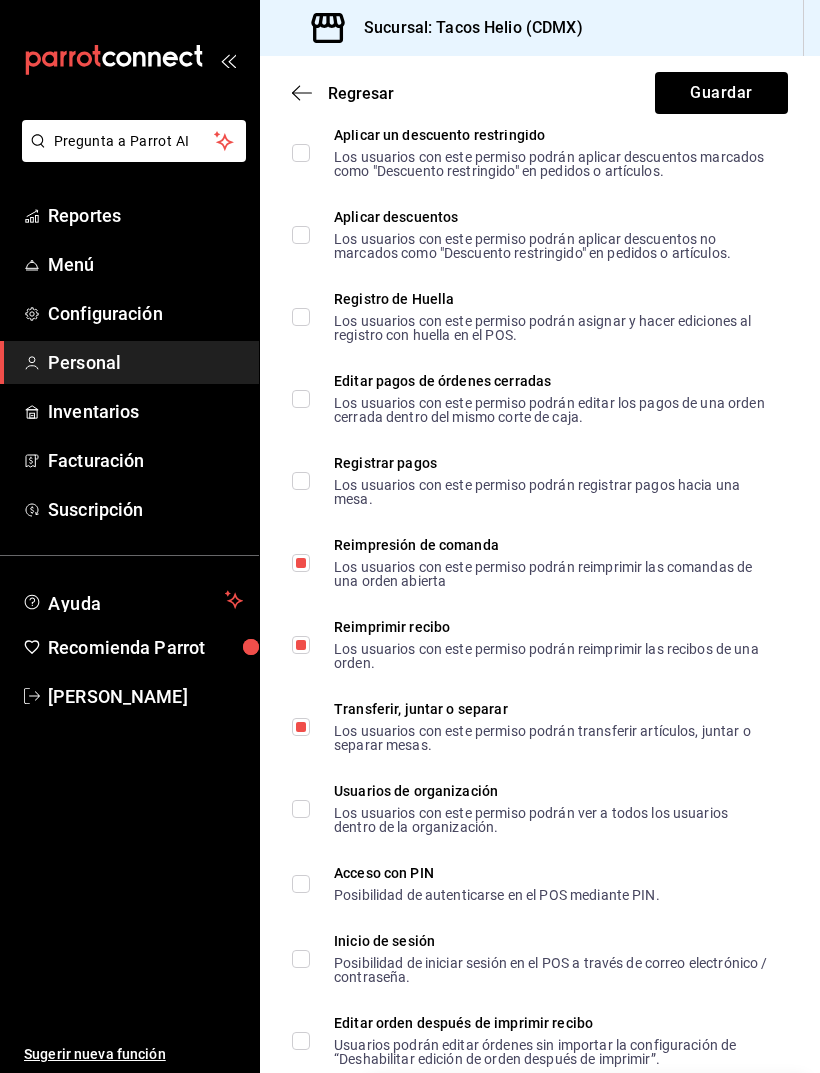 scroll, scrollTop: 3735, scrollLeft: 0, axis: vertical 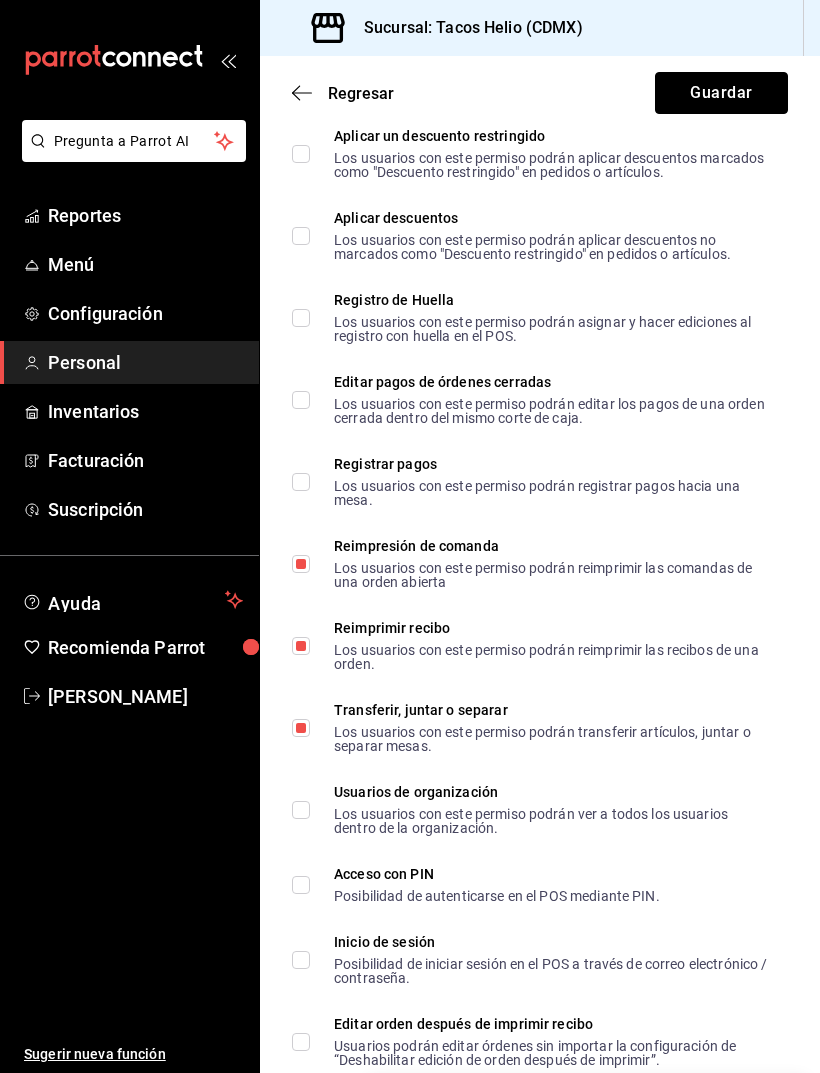 click on "Guardar" at bounding box center (721, 93) 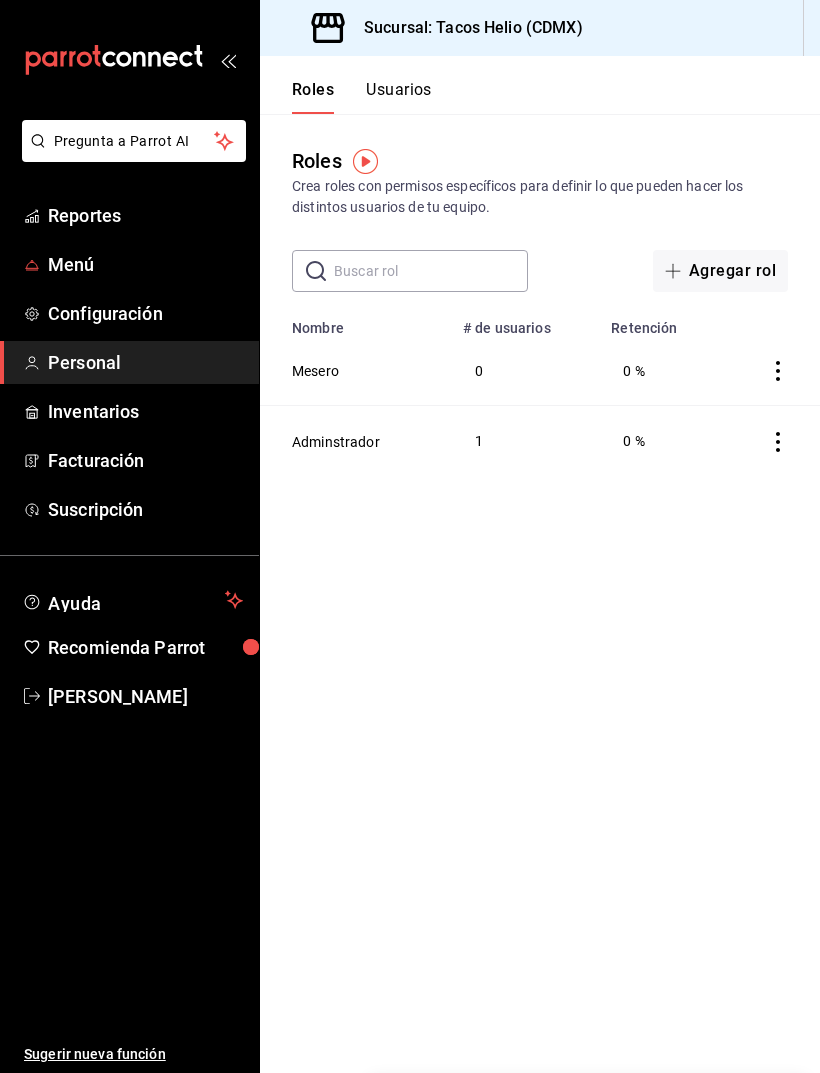 click on "Menú" at bounding box center (145, 264) 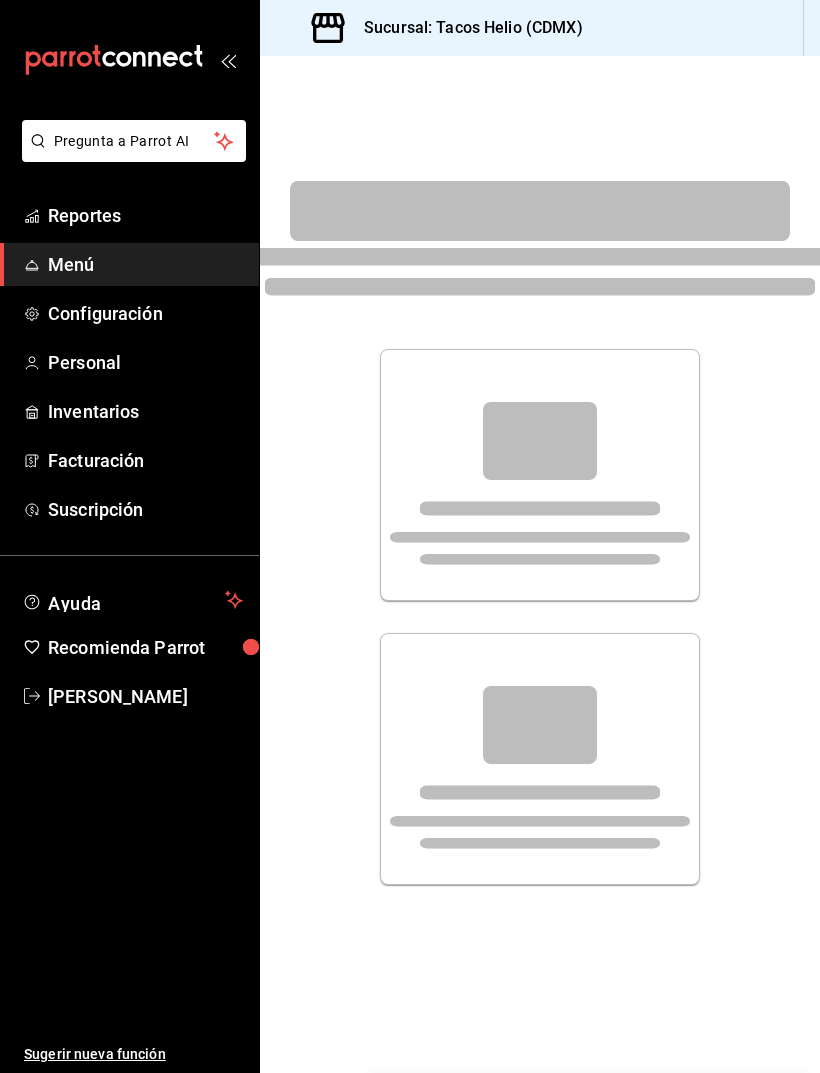 scroll, scrollTop: 64, scrollLeft: 0, axis: vertical 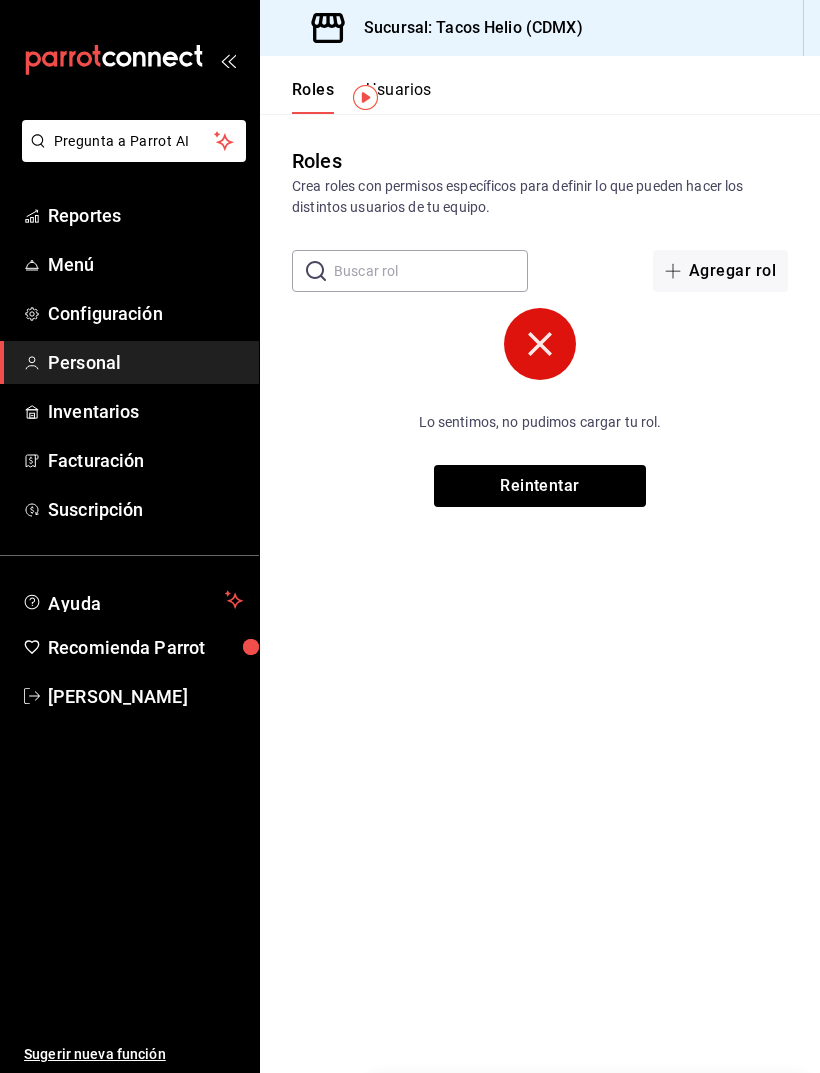 click on "Reportes" at bounding box center [145, 215] 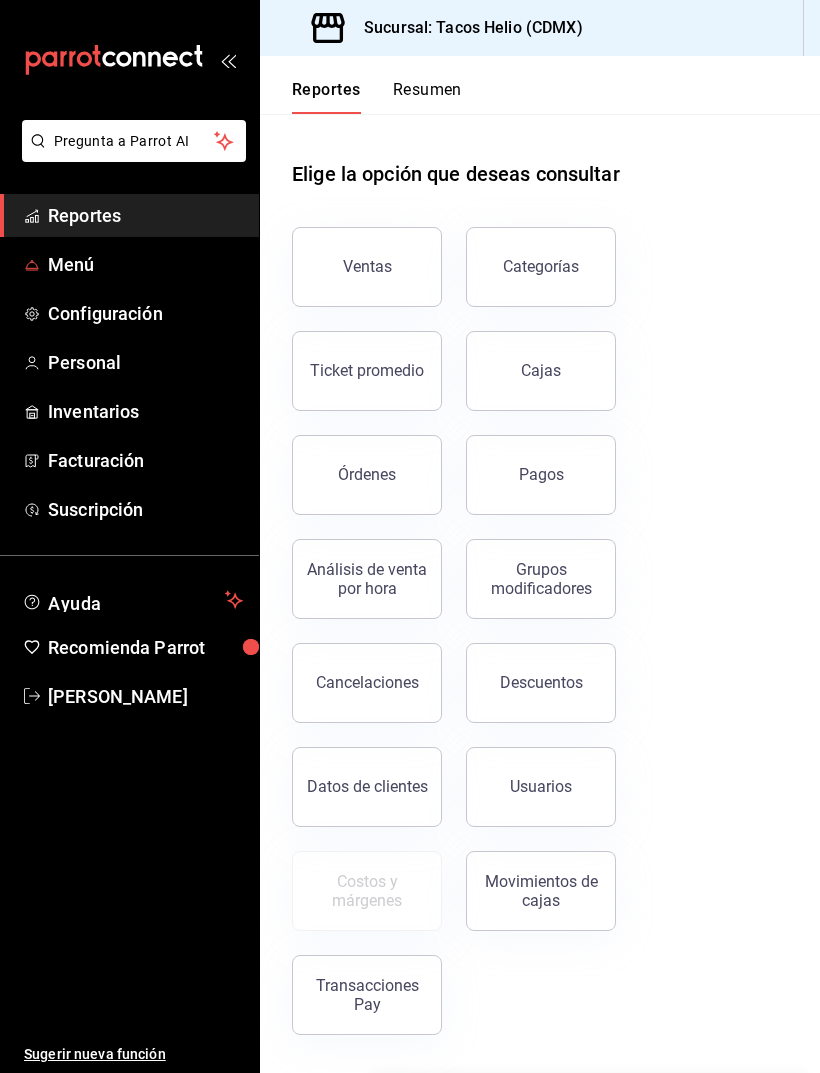 click on "Menú" at bounding box center (145, 264) 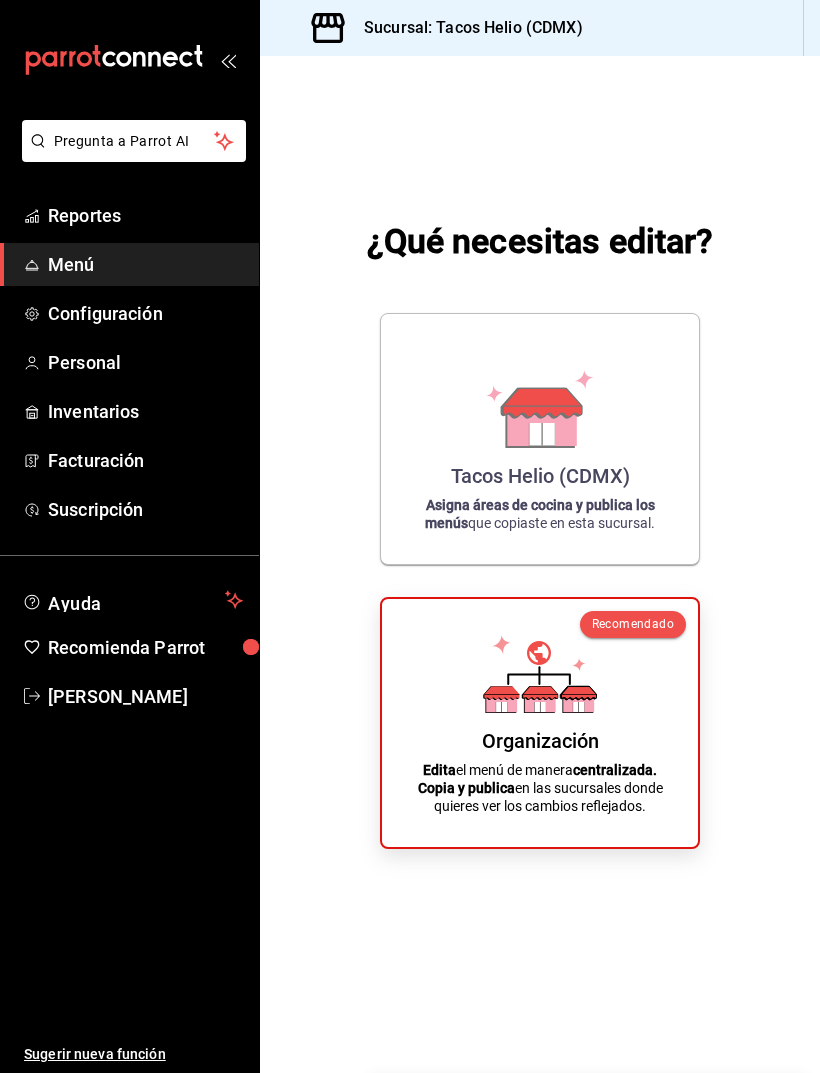 click 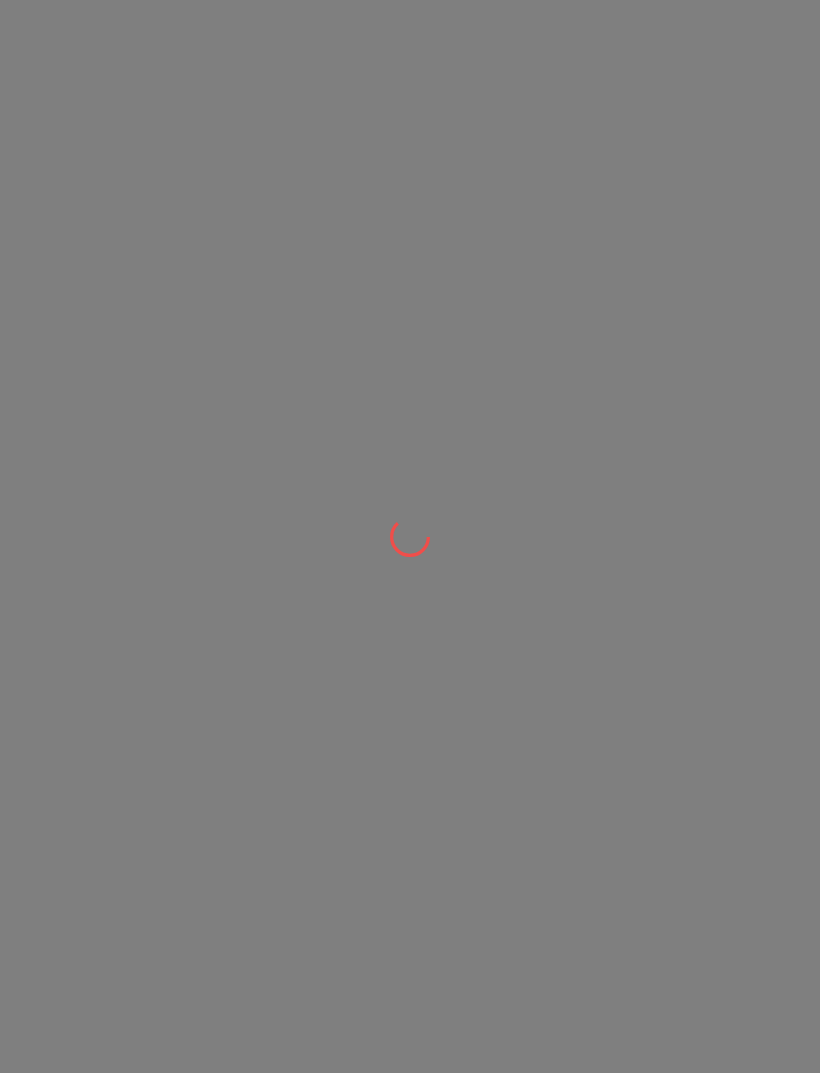 scroll, scrollTop: 0, scrollLeft: 0, axis: both 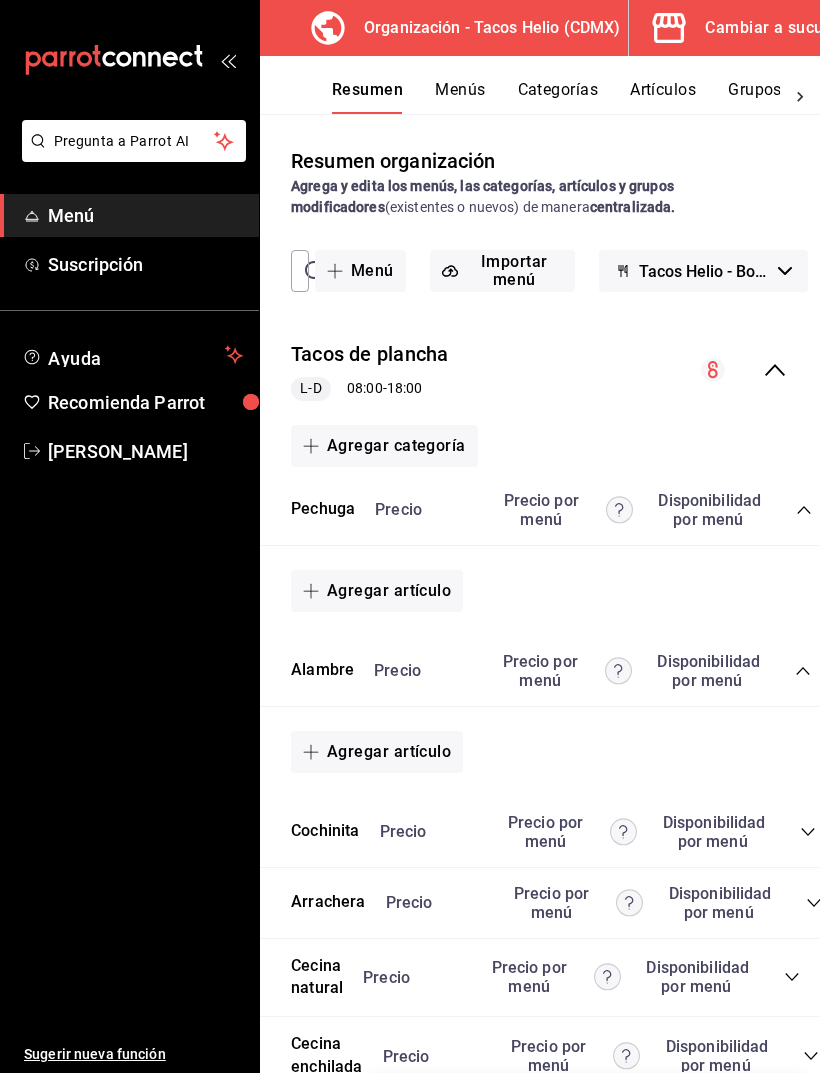 click on "Importar menú" at bounding box center [502, 271] 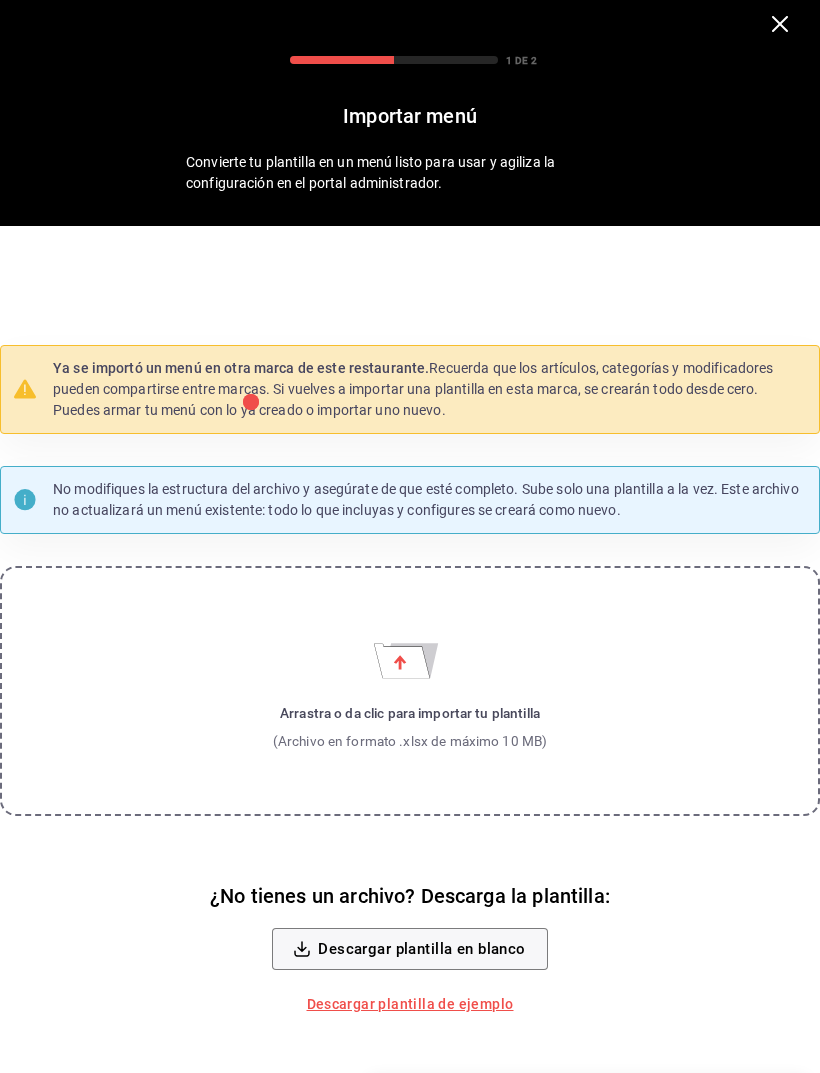 scroll, scrollTop: 0, scrollLeft: 0, axis: both 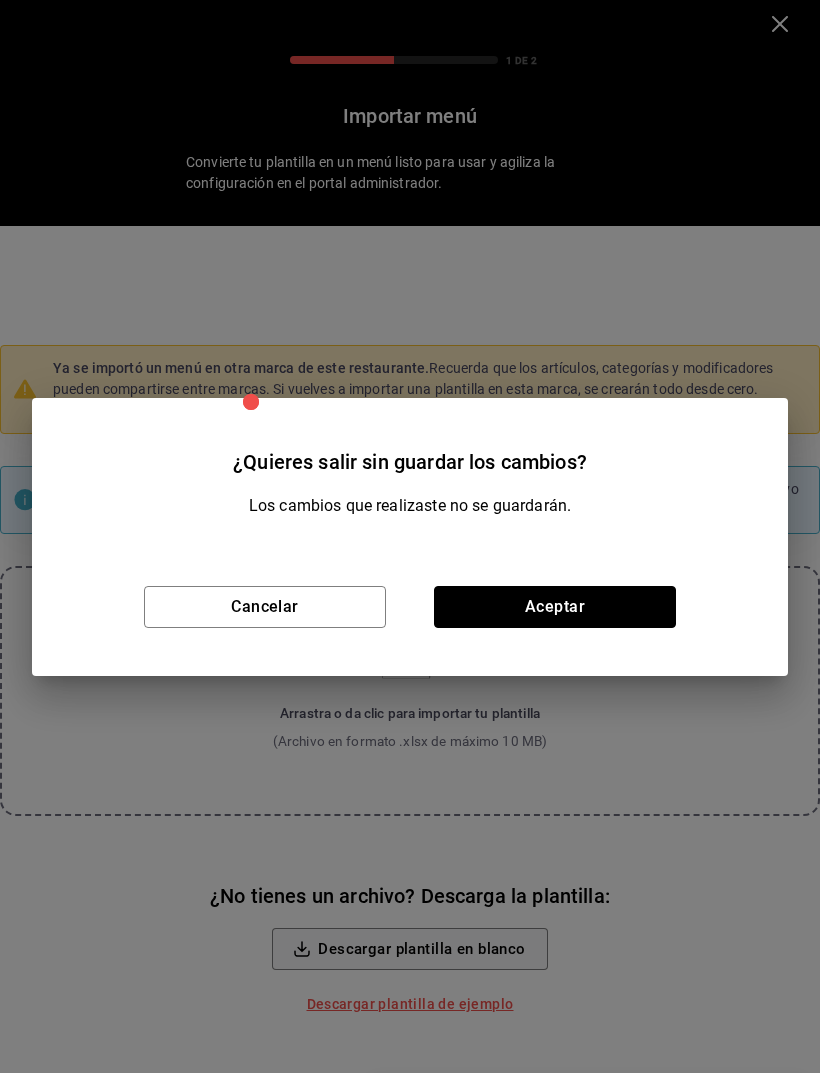 click on "Aceptar" at bounding box center (555, 607) 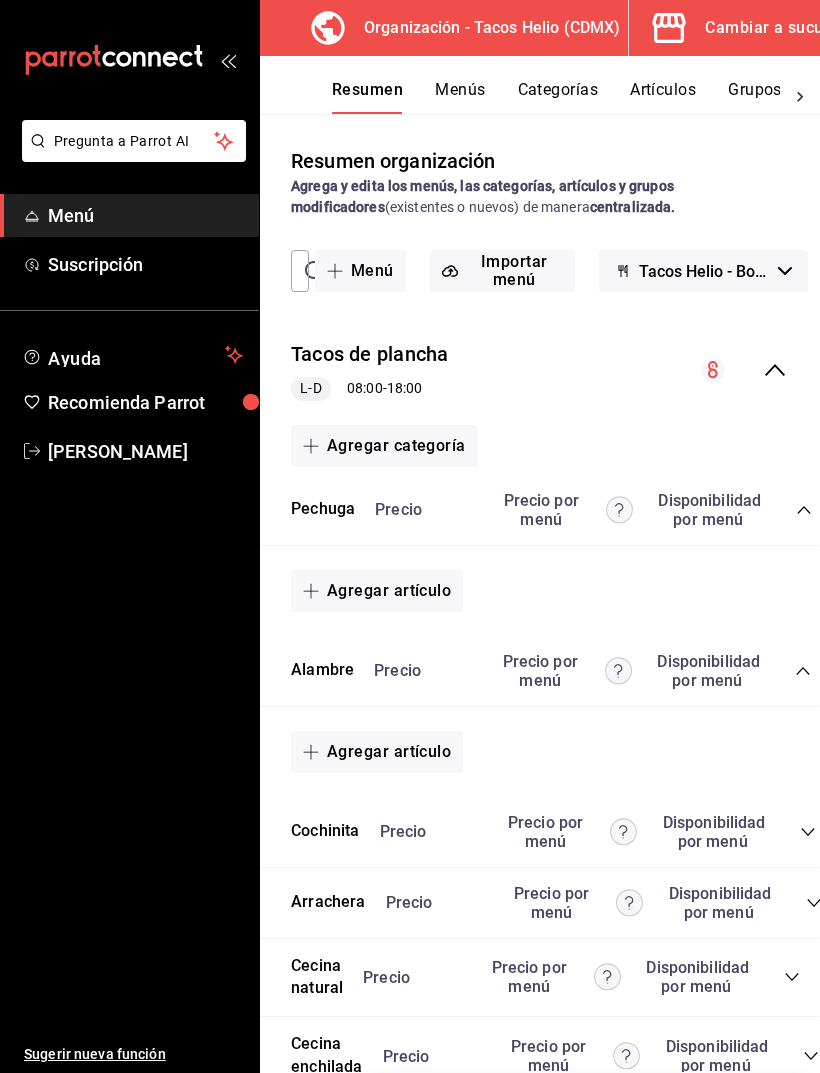click on "Menú" at bounding box center [129, 215] 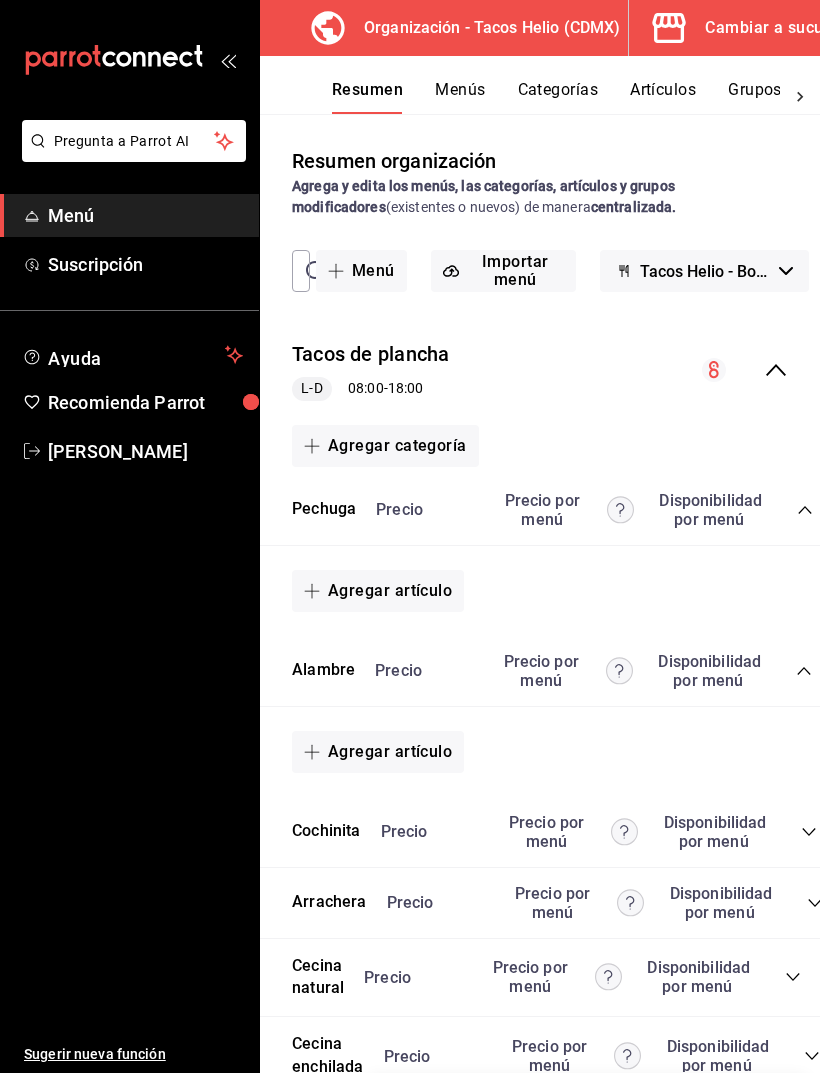 click on "Cambiar a sucursal" at bounding box center (778, 28) 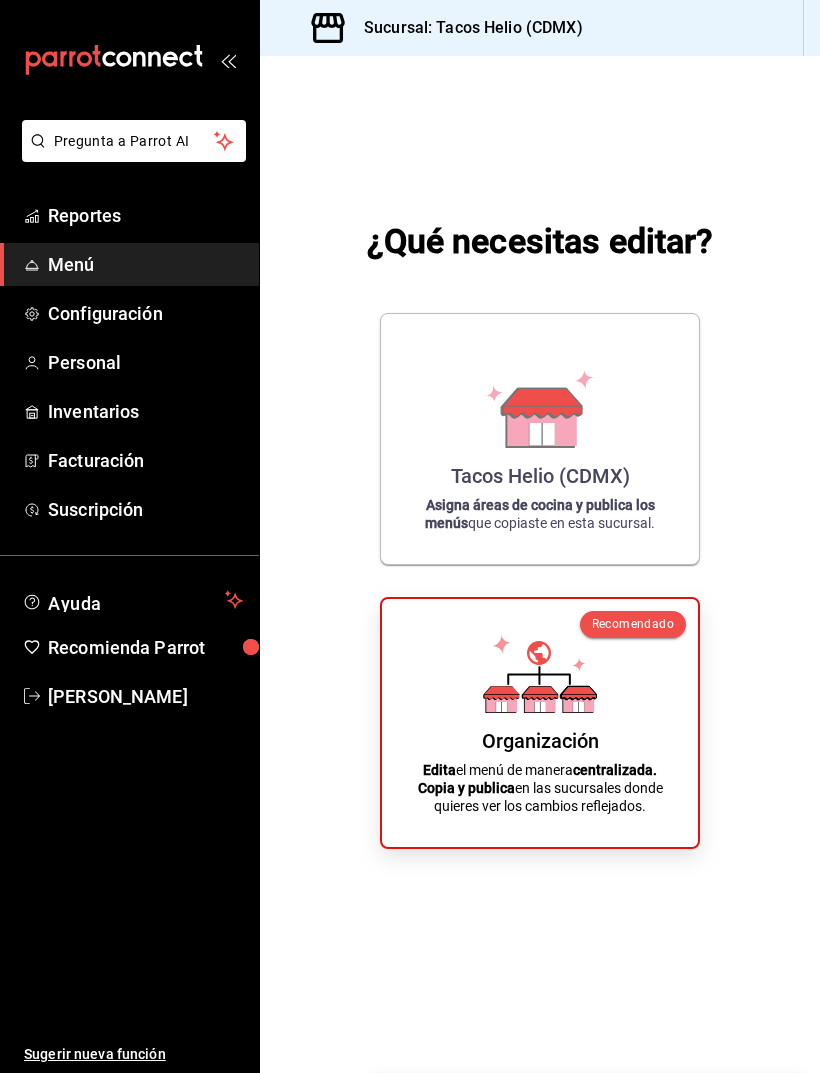 scroll, scrollTop: 0, scrollLeft: 0, axis: both 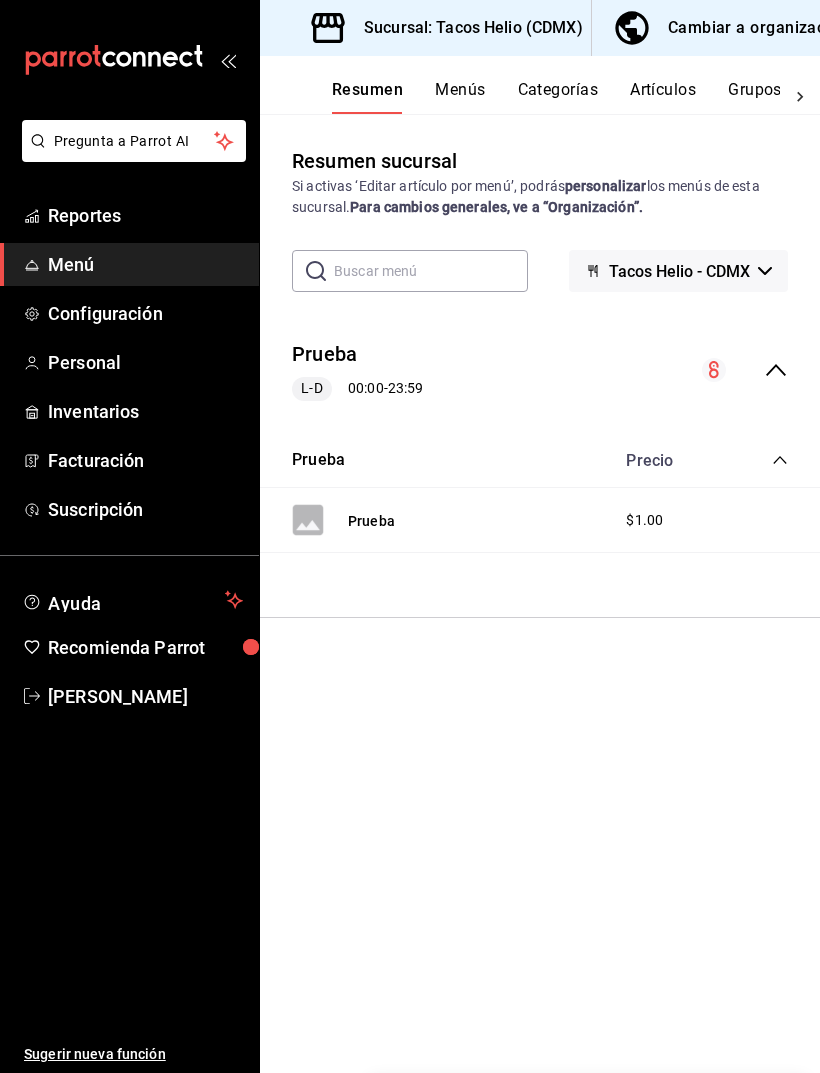 click on "Tacos Helio - CDMX" at bounding box center [679, 271] 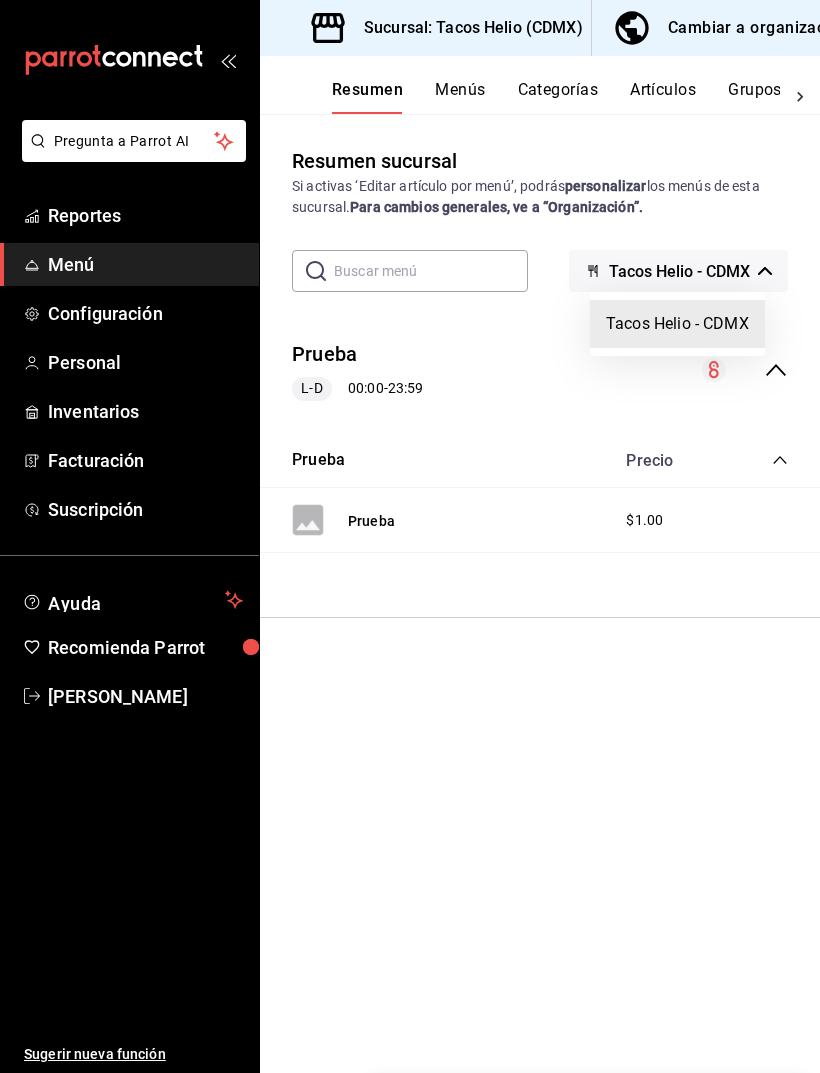 click on "Tacos Helio - CDMX" at bounding box center (677, 324) 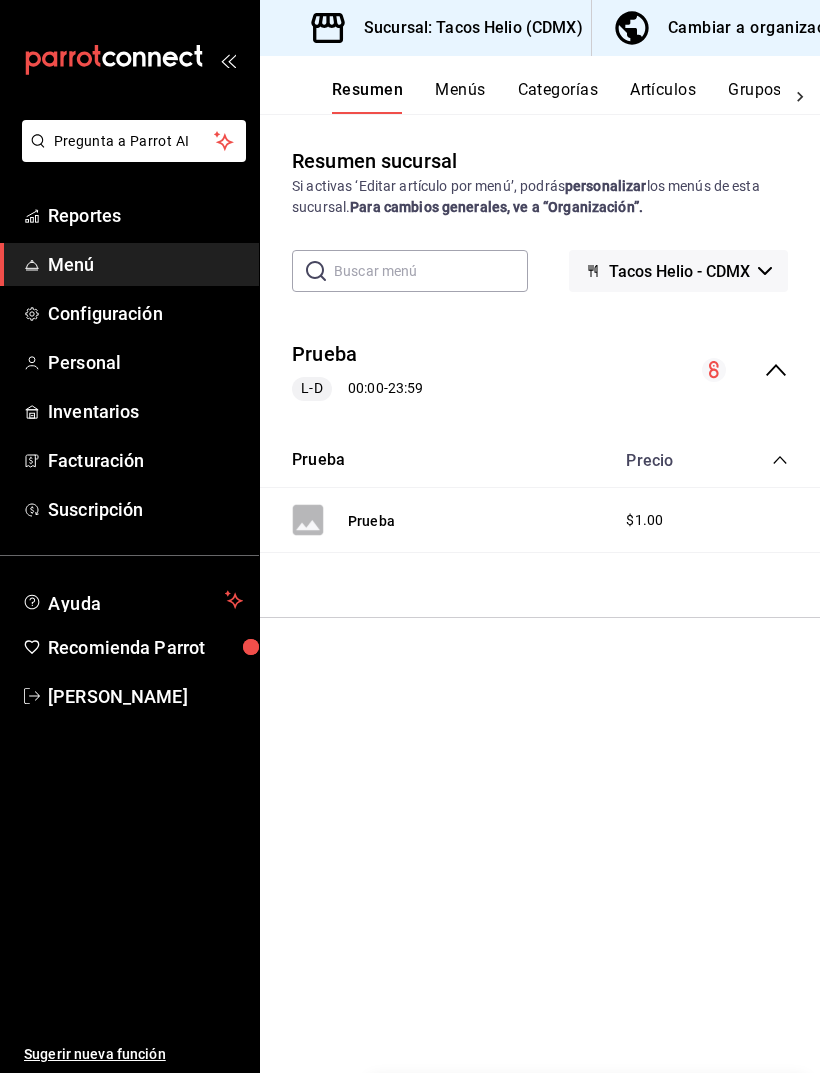 click on "Cambiar a organización" at bounding box center (758, 28) 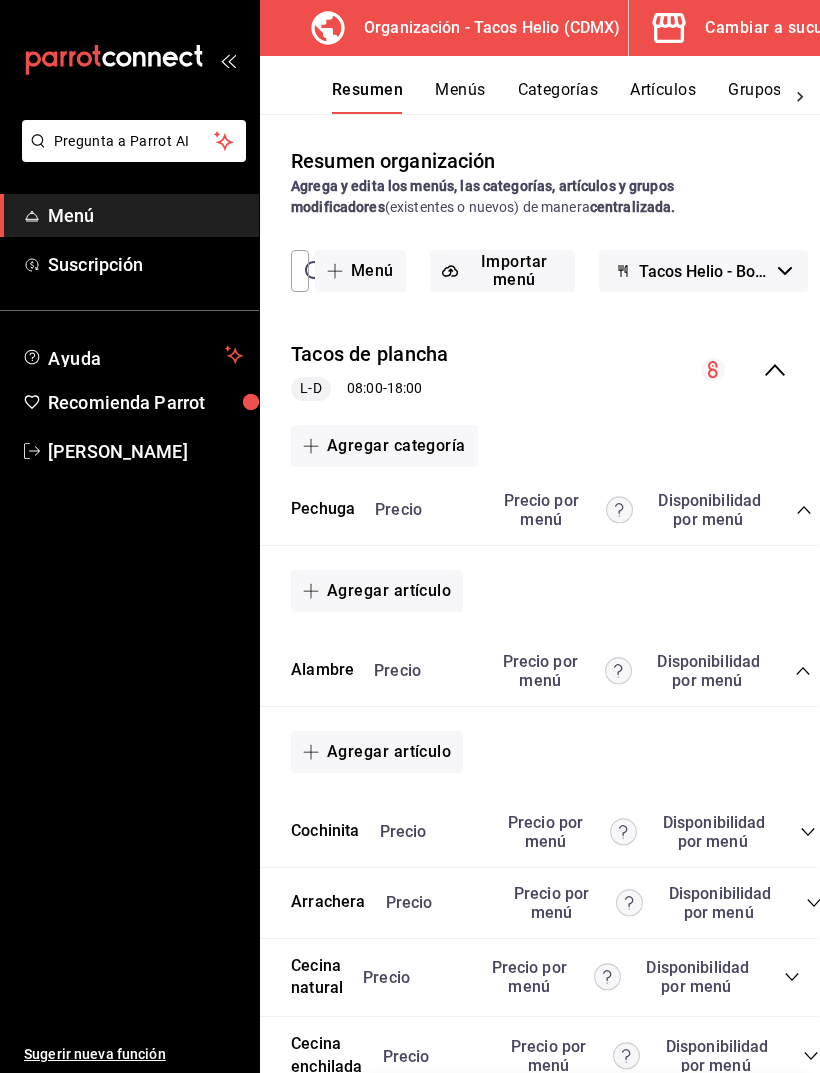 scroll, scrollTop: 0, scrollLeft: 1, axis: horizontal 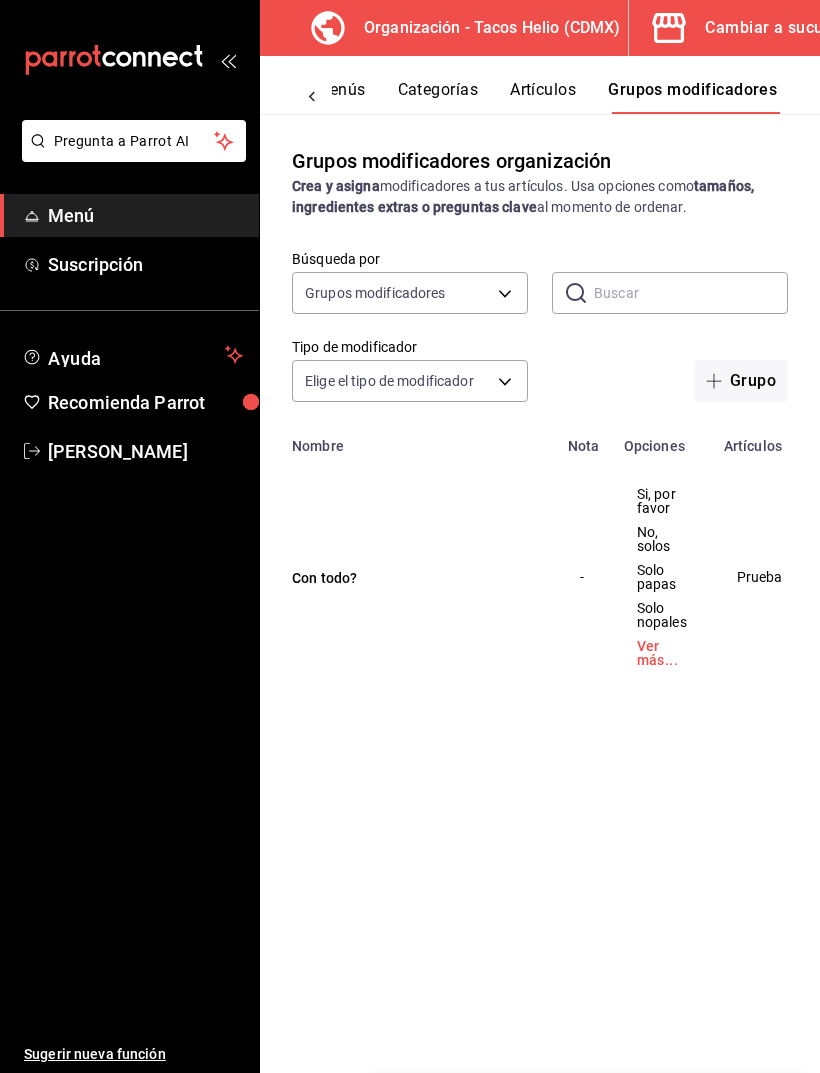 click 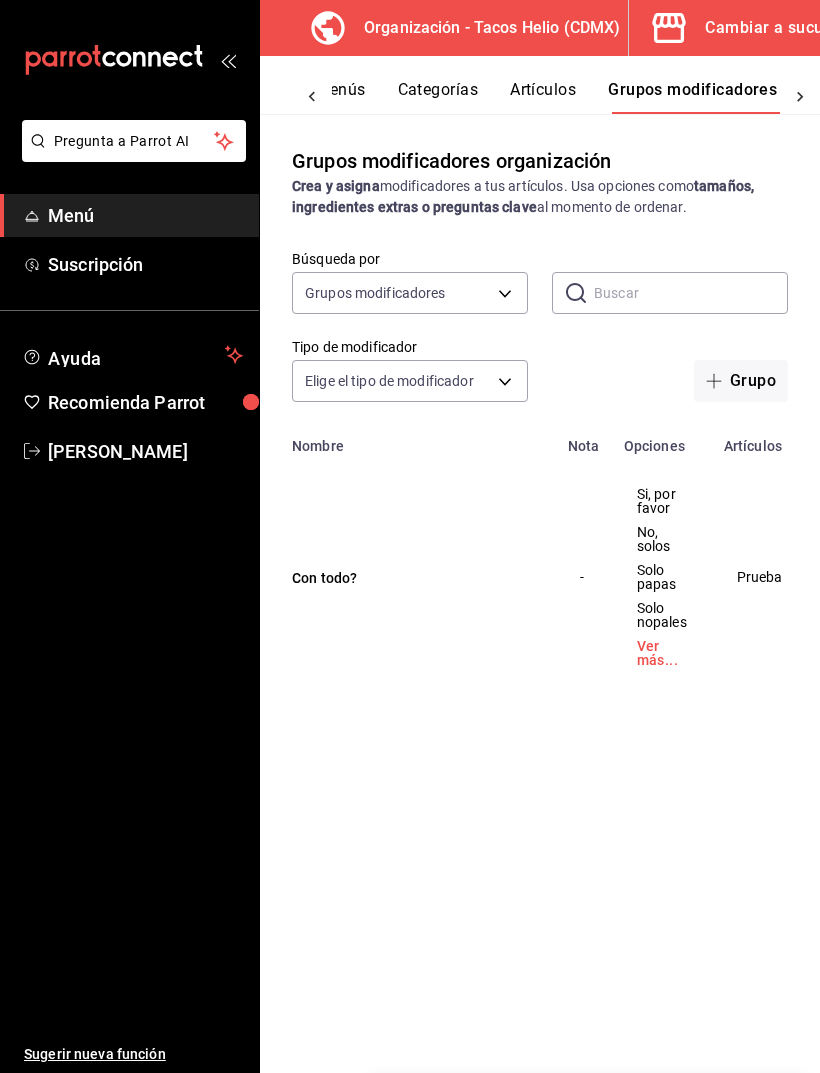 scroll, scrollTop: 0, scrollLeft: 0, axis: both 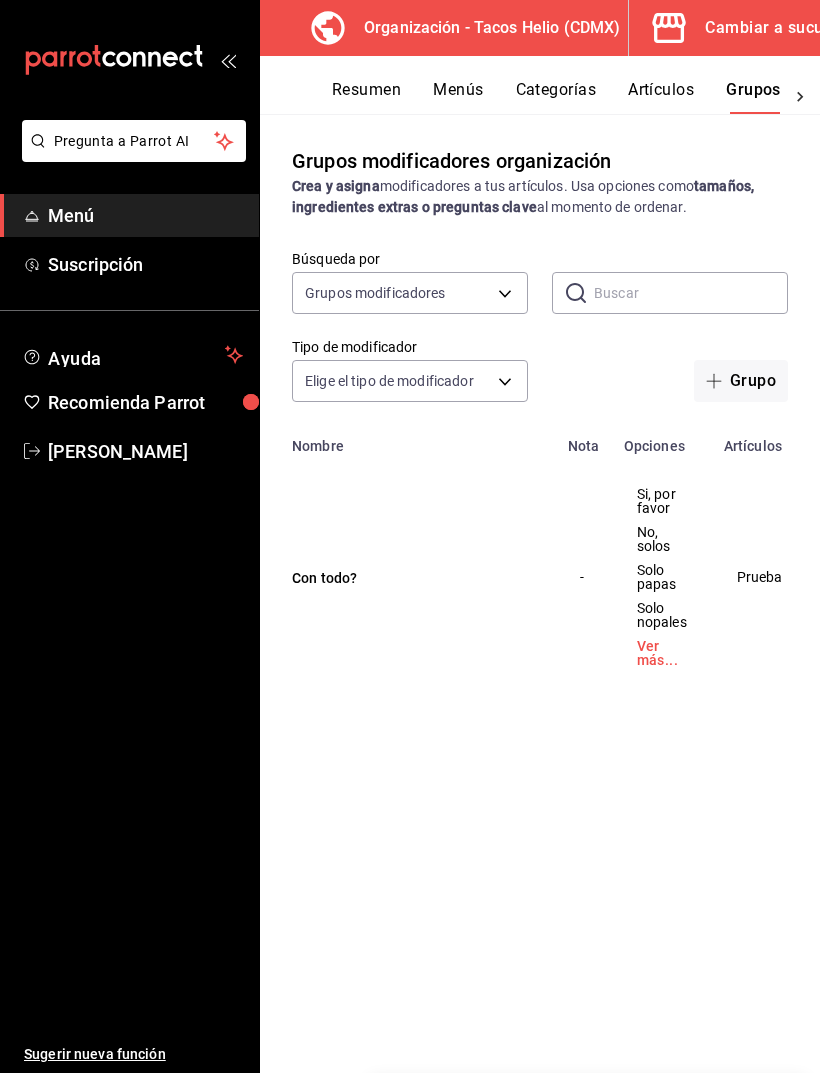 click on "Resumen" at bounding box center [366, 97] 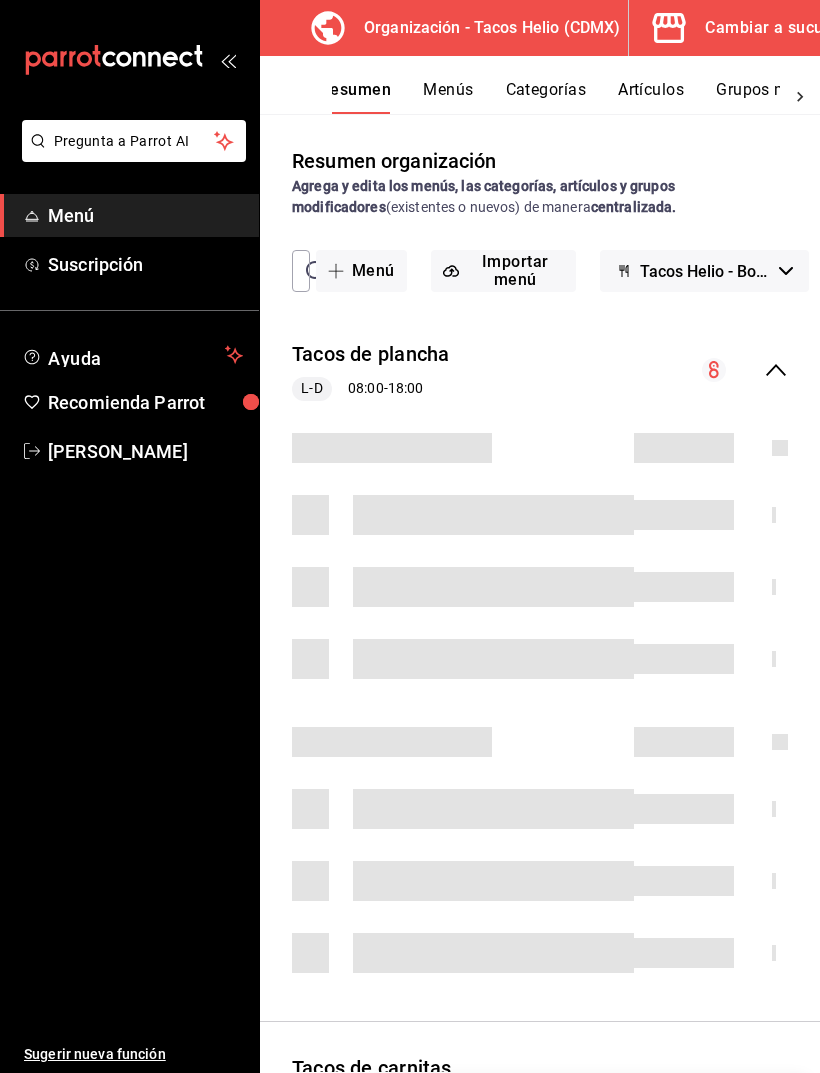 scroll, scrollTop: 0, scrollLeft: 0, axis: both 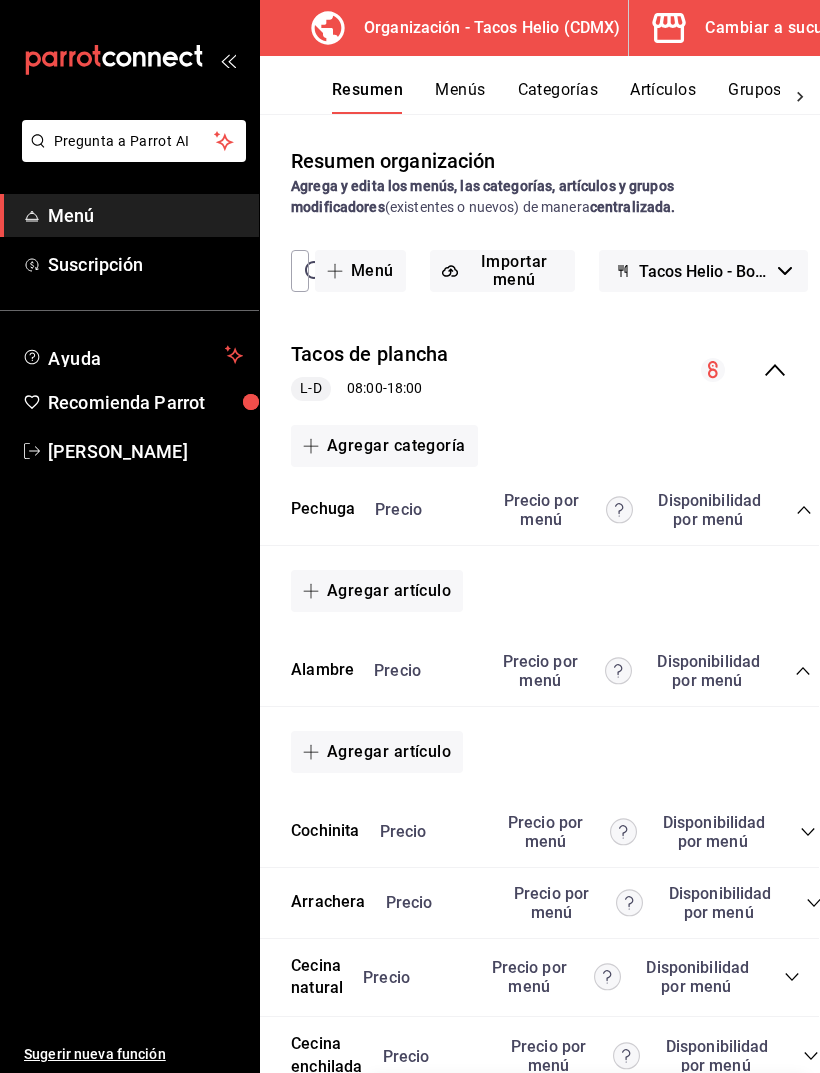 click on "Organización - Tacos Helio (CDMX)" at bounding box center (452, 28) 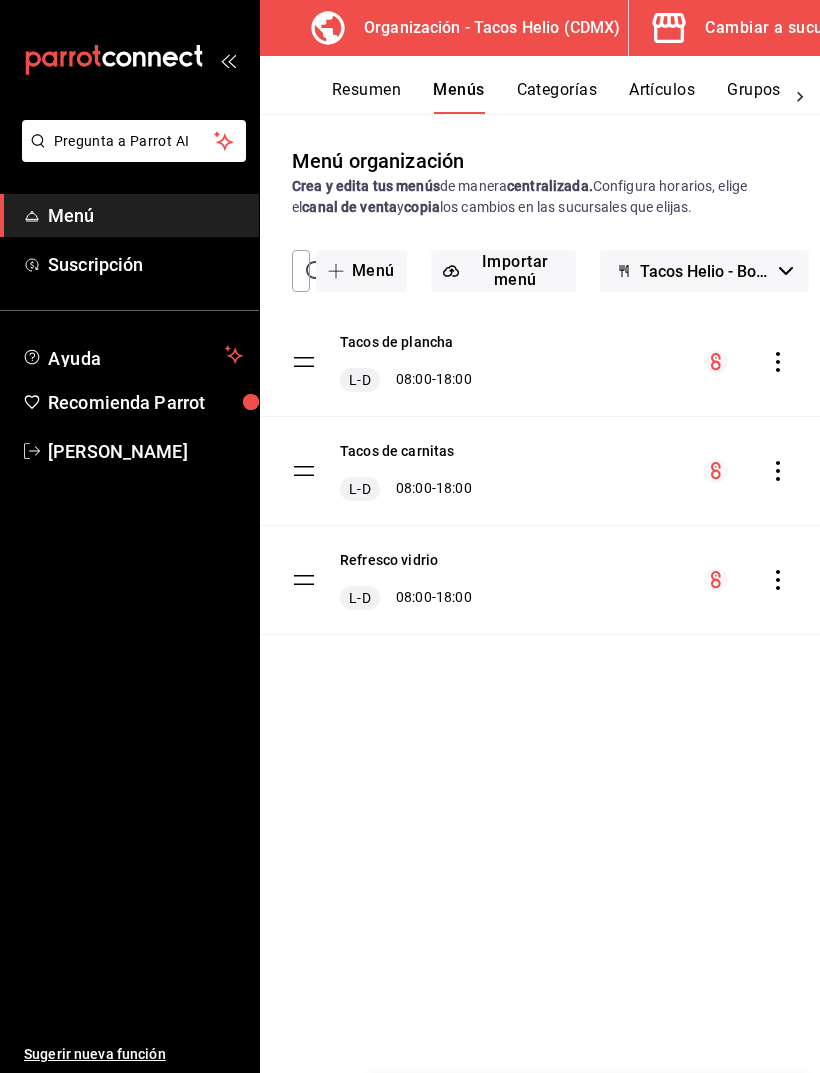 click on "Cambiar a sucursal" at bounding box center (778, 28) 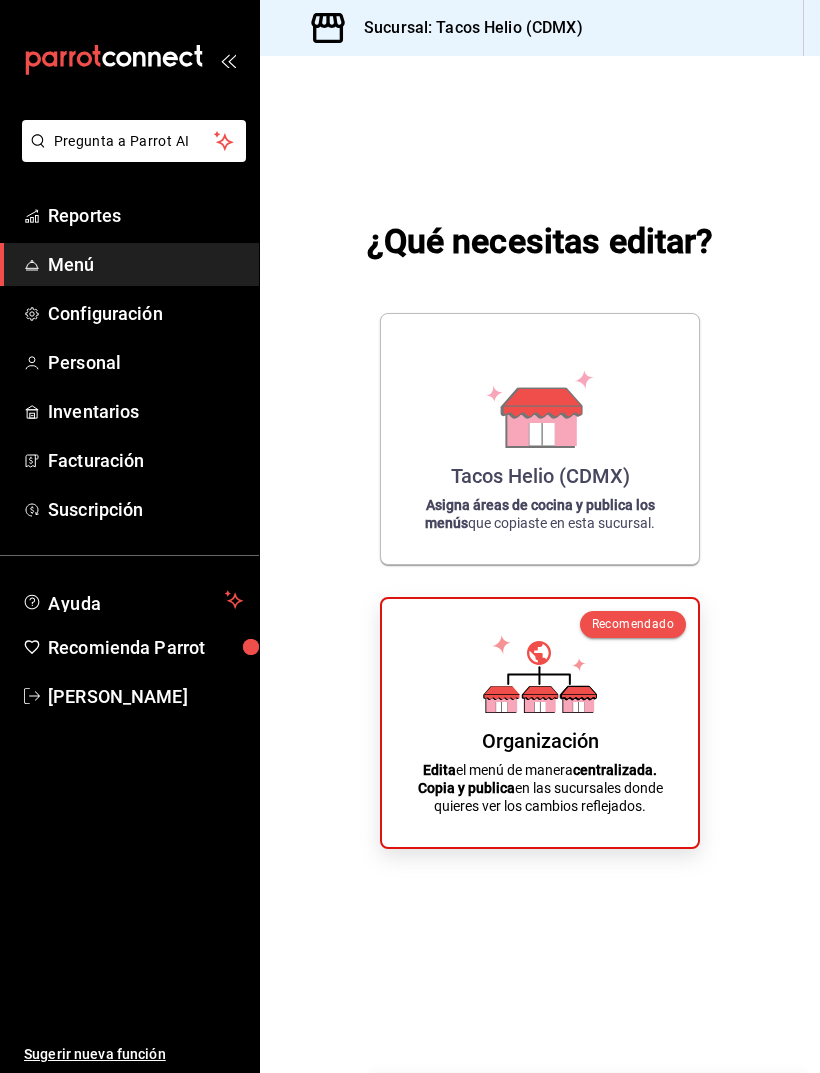 click on "Organización" at bounding box center [540, 741] 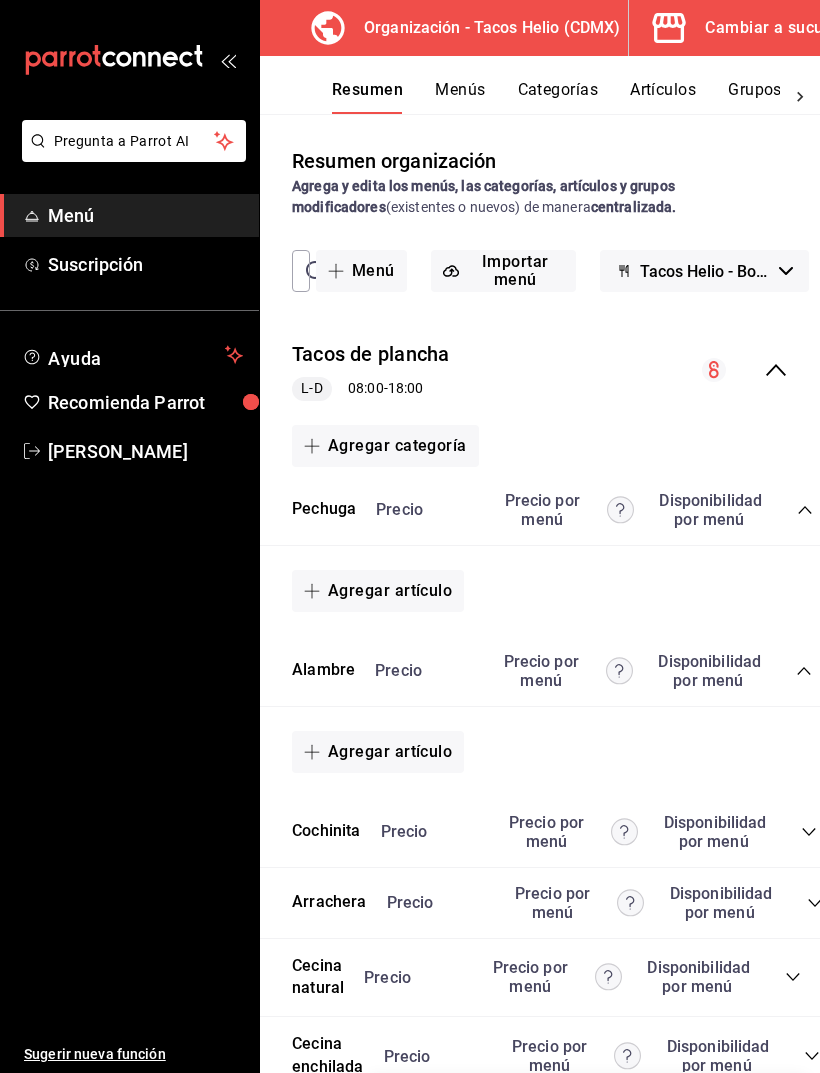 click on "Menús" at bounding box center (460, 97) 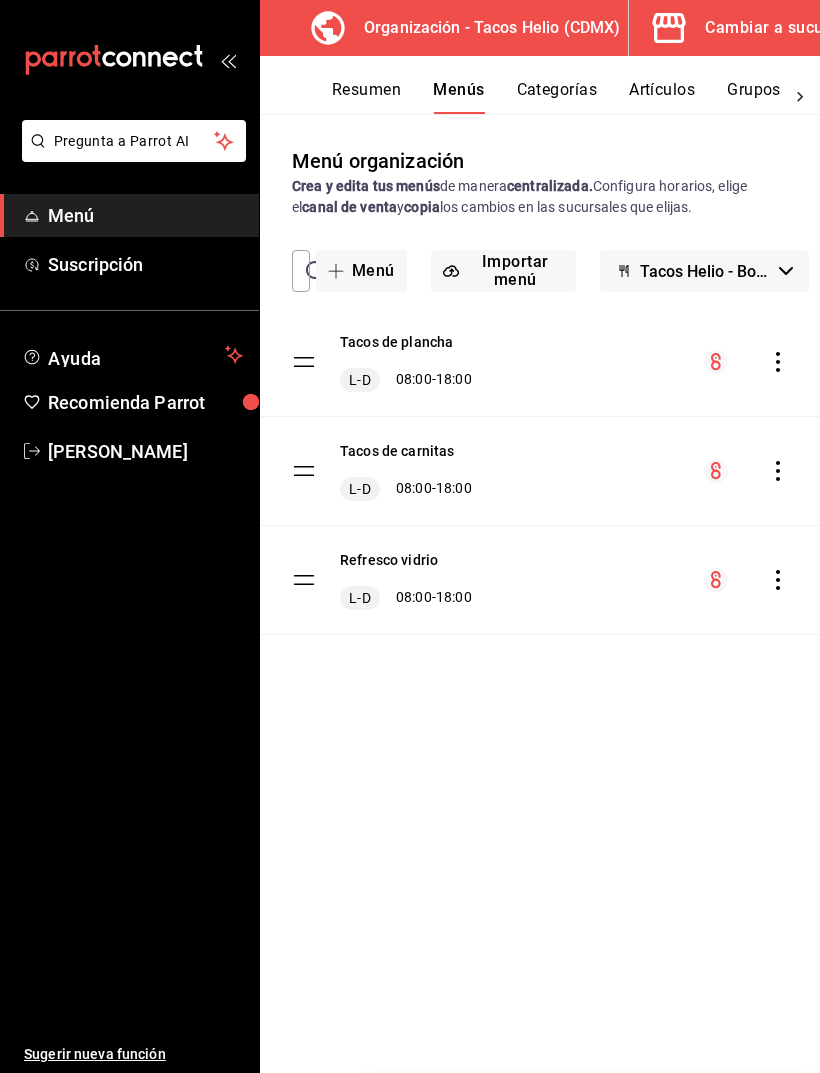 click 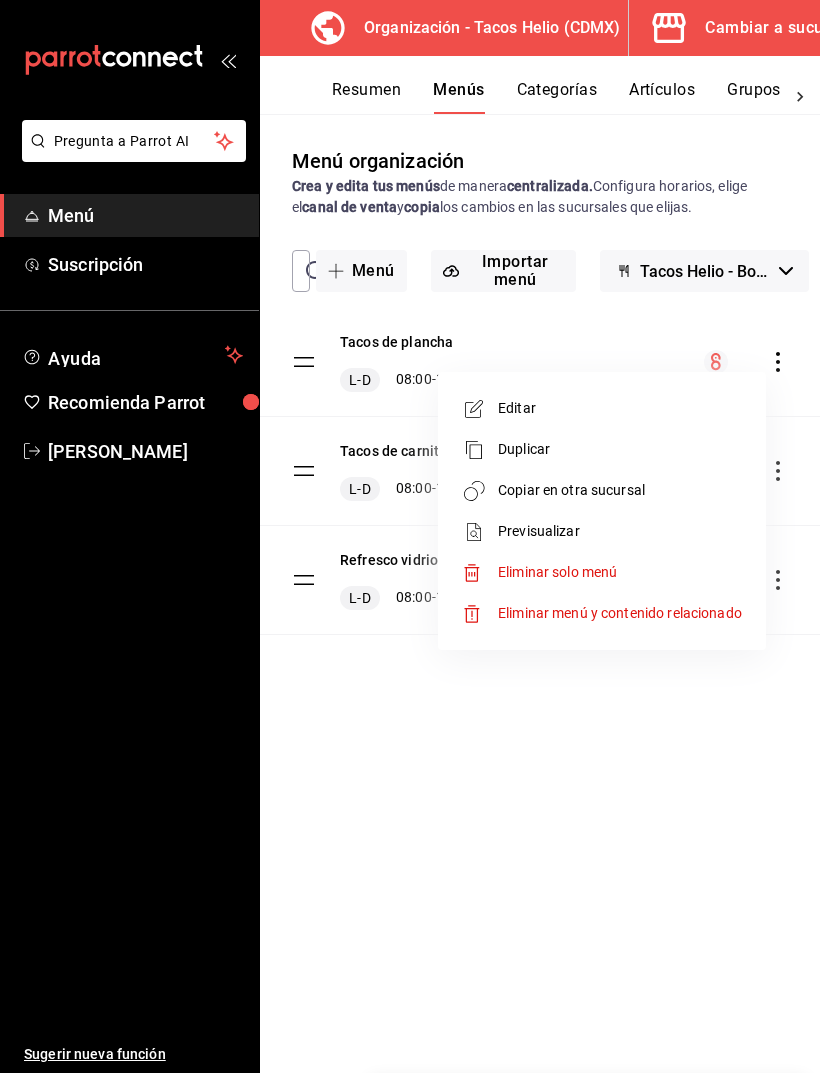 click on "Copiar en otra sucursal" at bounding box center (620, 490) 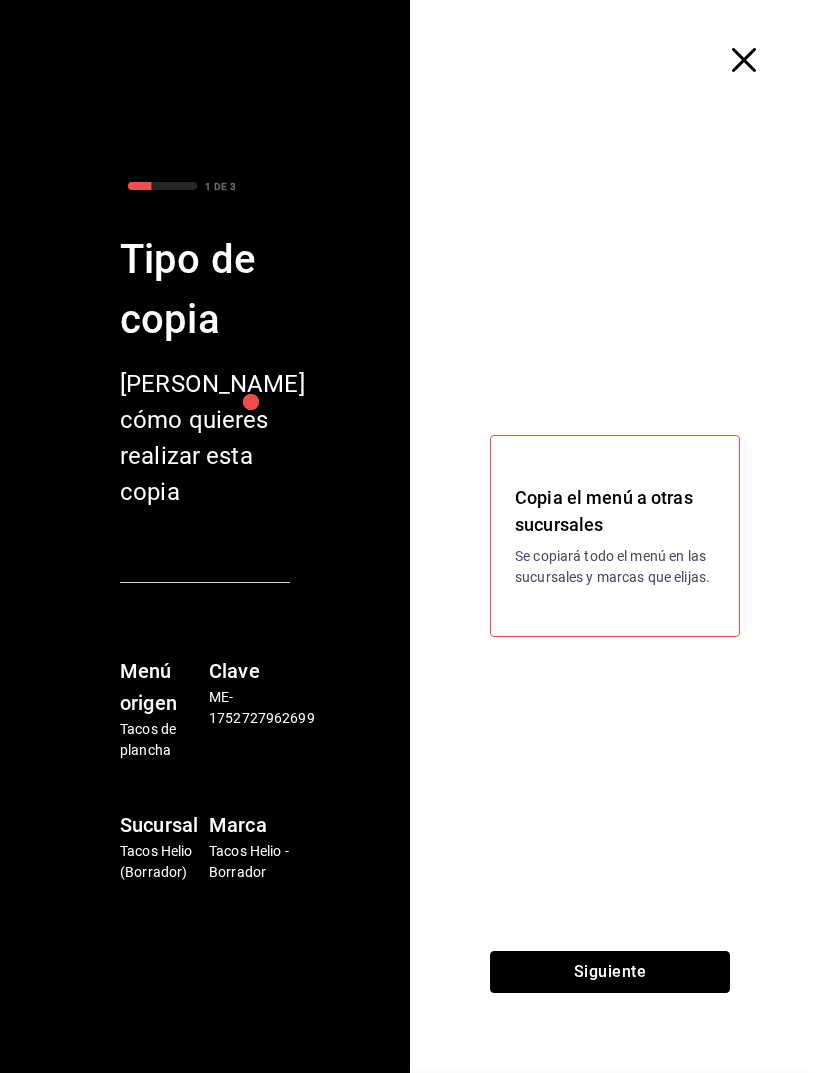 click on "Siguiente" at bounding box center (610, 972) 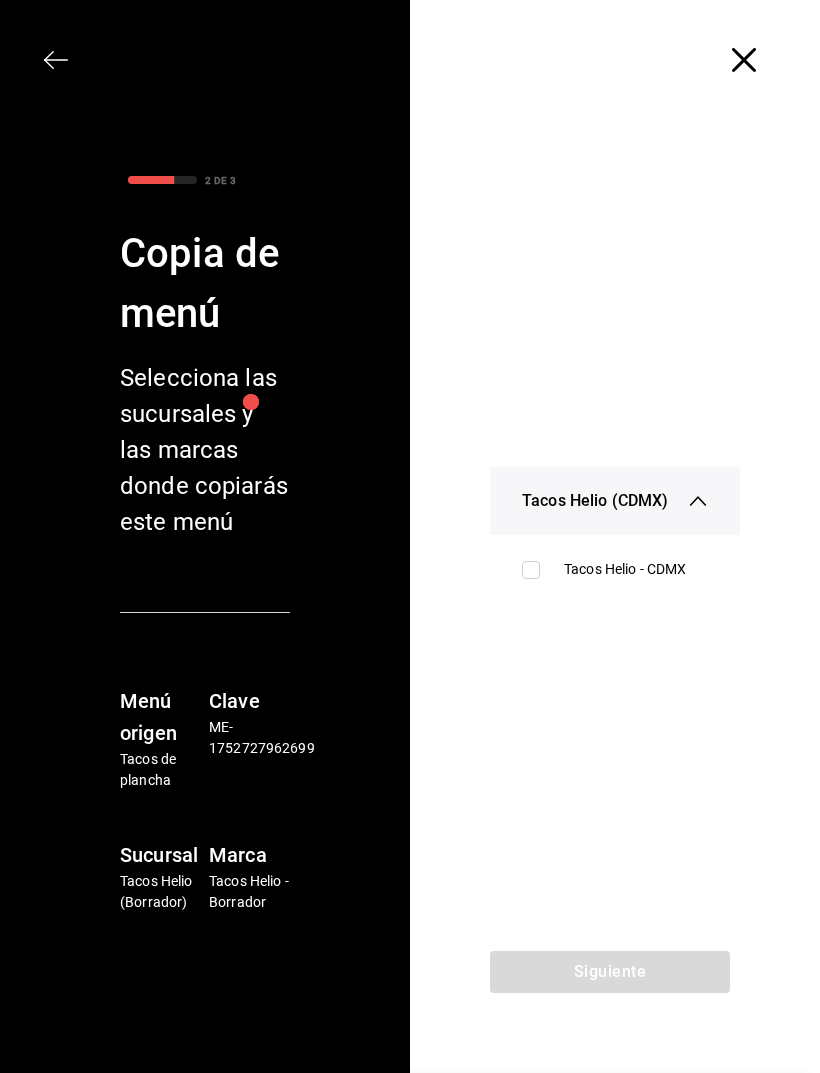 click at bounding box center [531, 570] 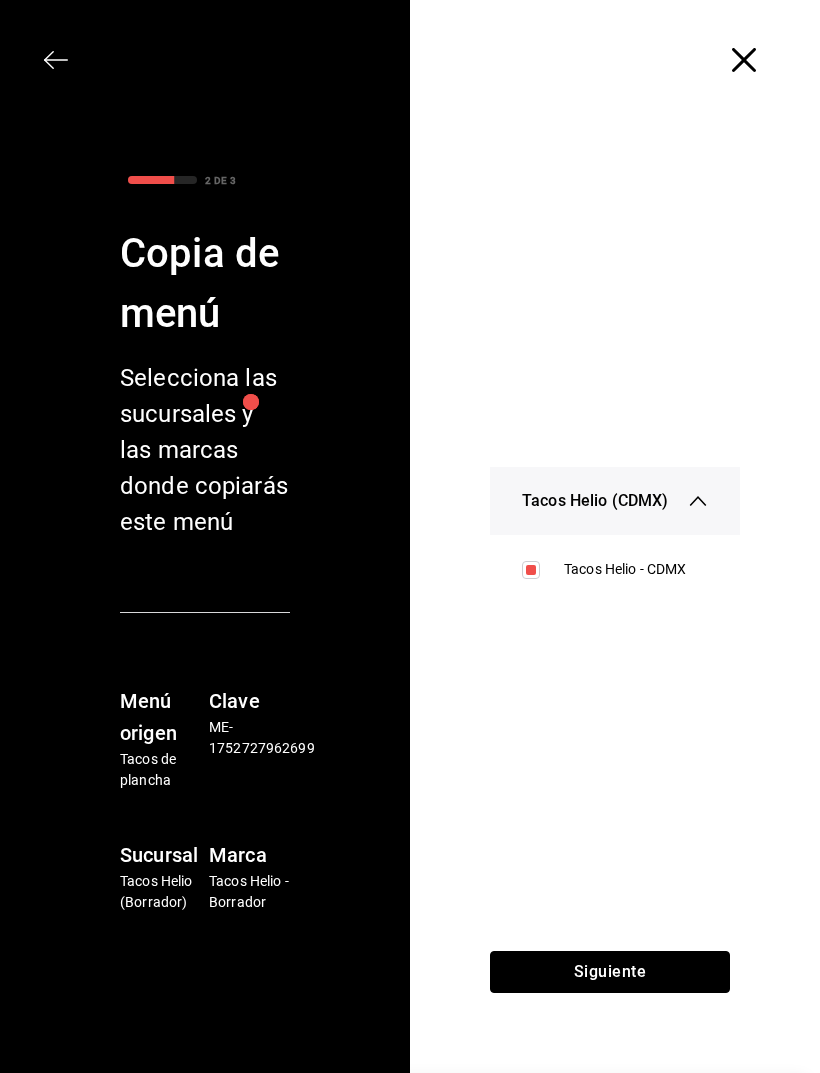 click on "Siguiente" at bounding box center (610, 972) 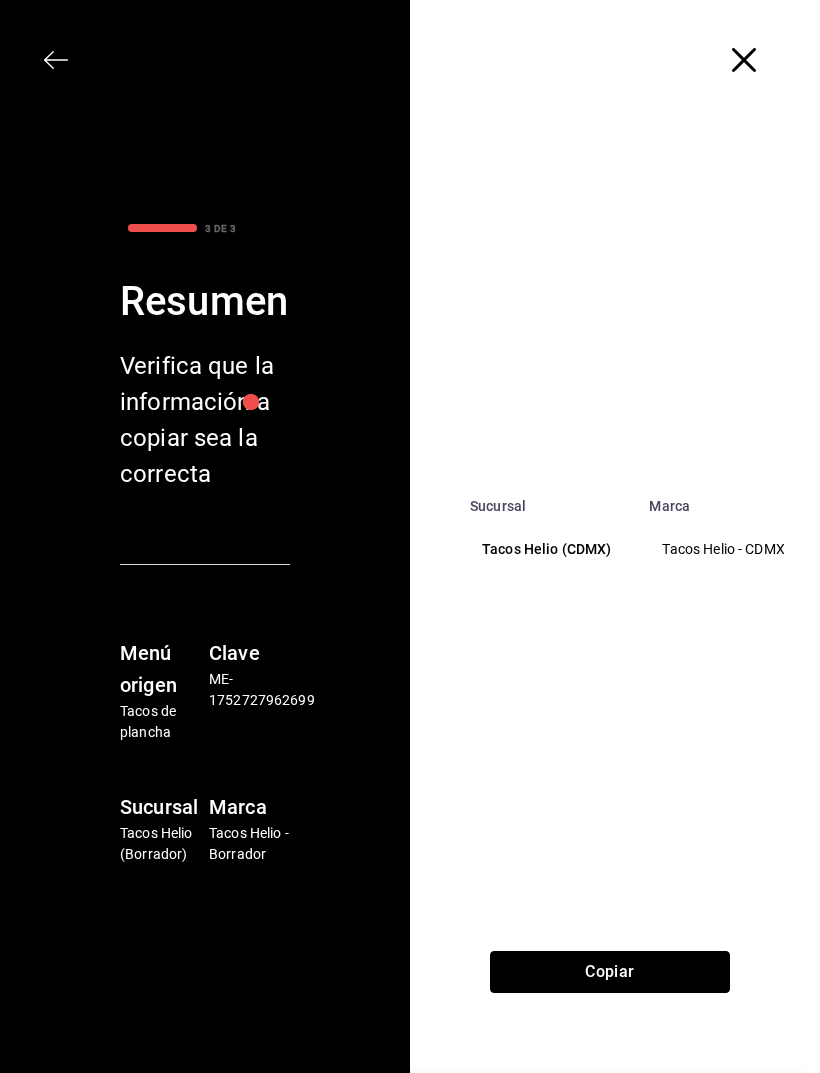 click on "Copiar" at bounding box center [610, 972] 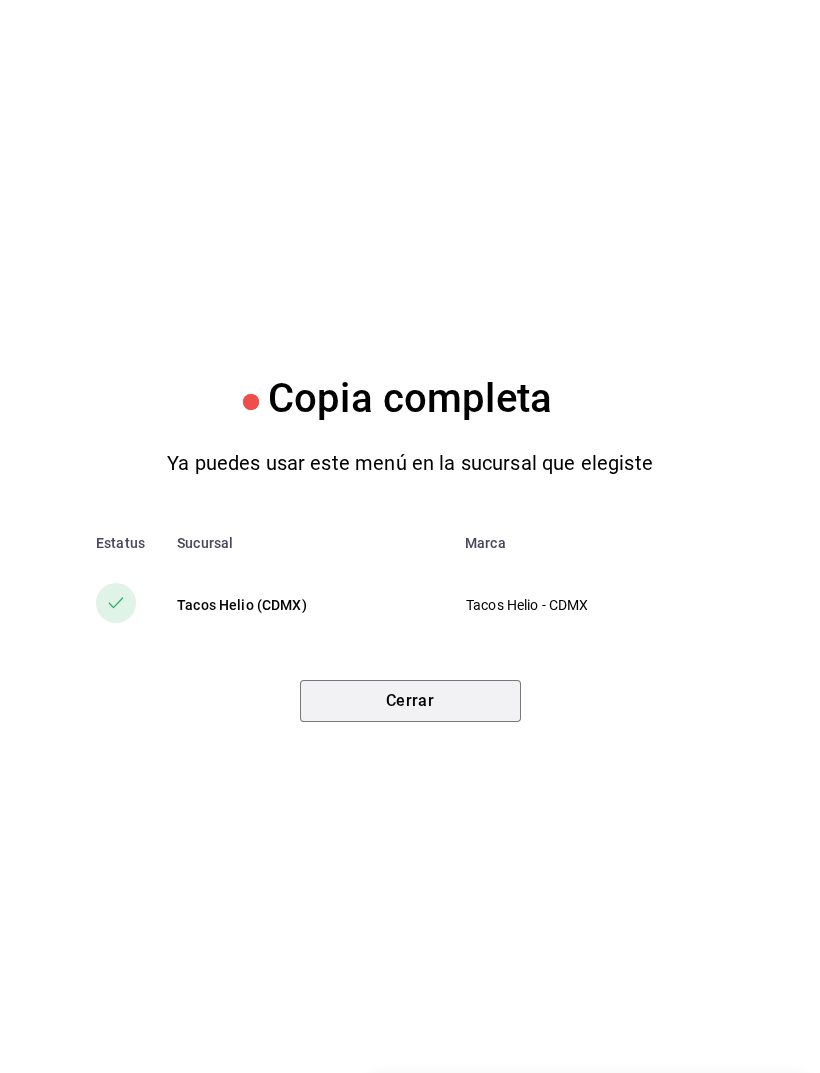 click on "Cerrar" at bounding box center [410, 701] 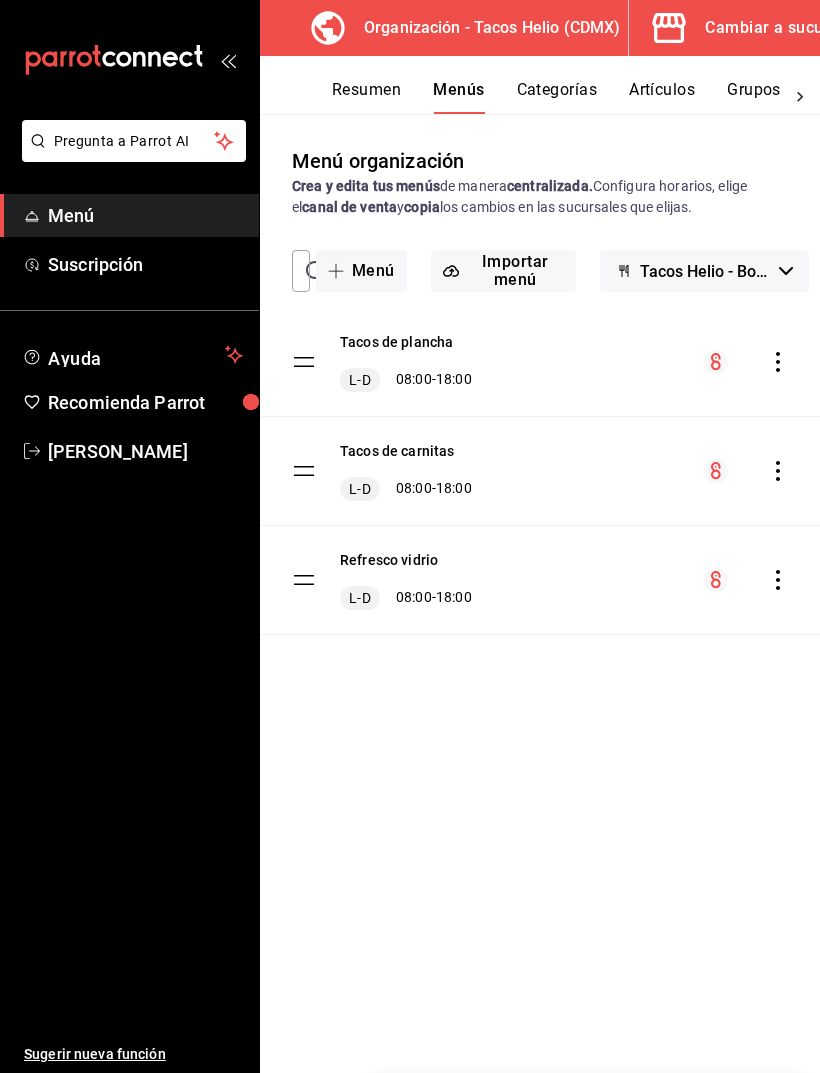 click at bounding box center (673, 28) 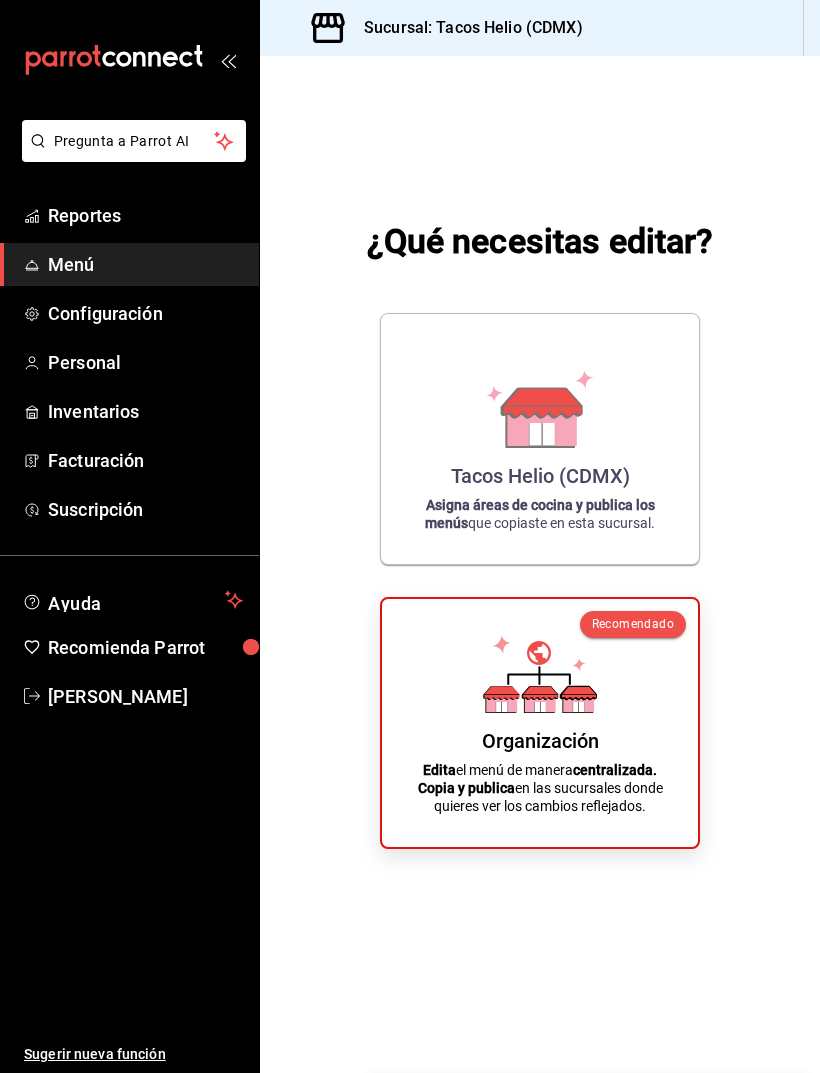 click on "Tacos Helio (CDMX) Asigna áreas de cocina y publica los menús  que copiaste en esta sucursal." at bounding box center [540, 439] 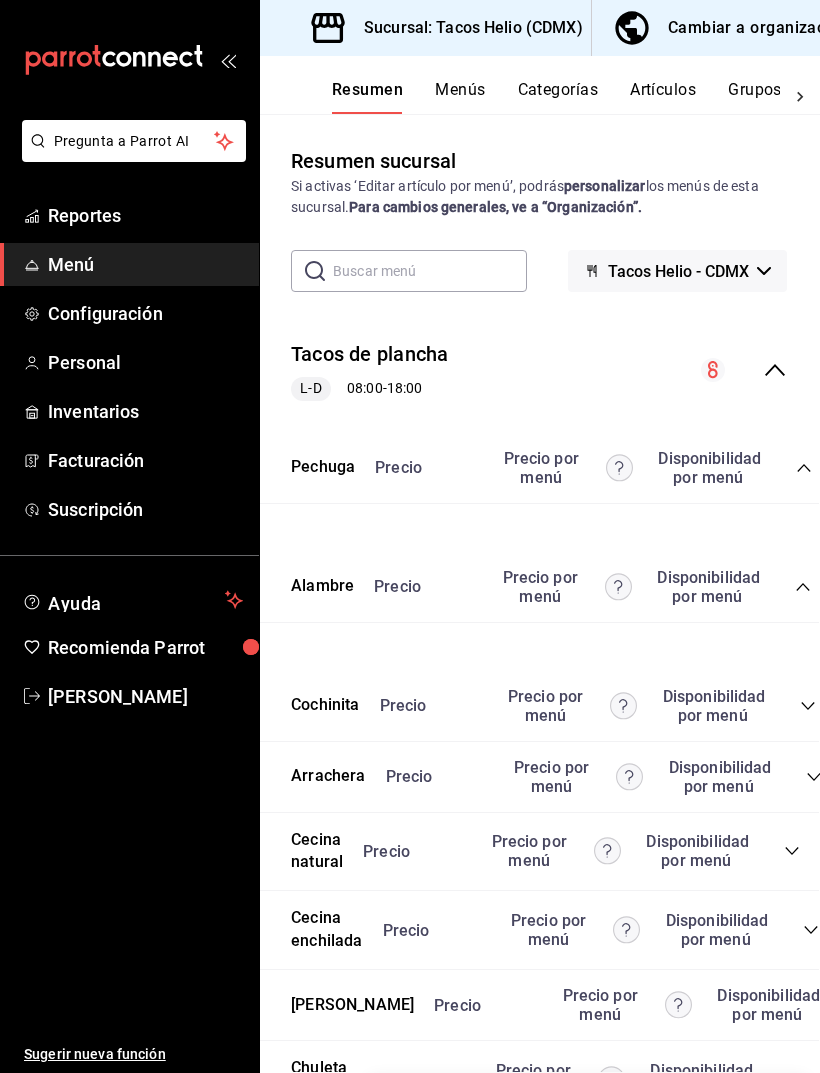 scroll, scrollTop: 0, scrollLeft: 1, axis: horizontal 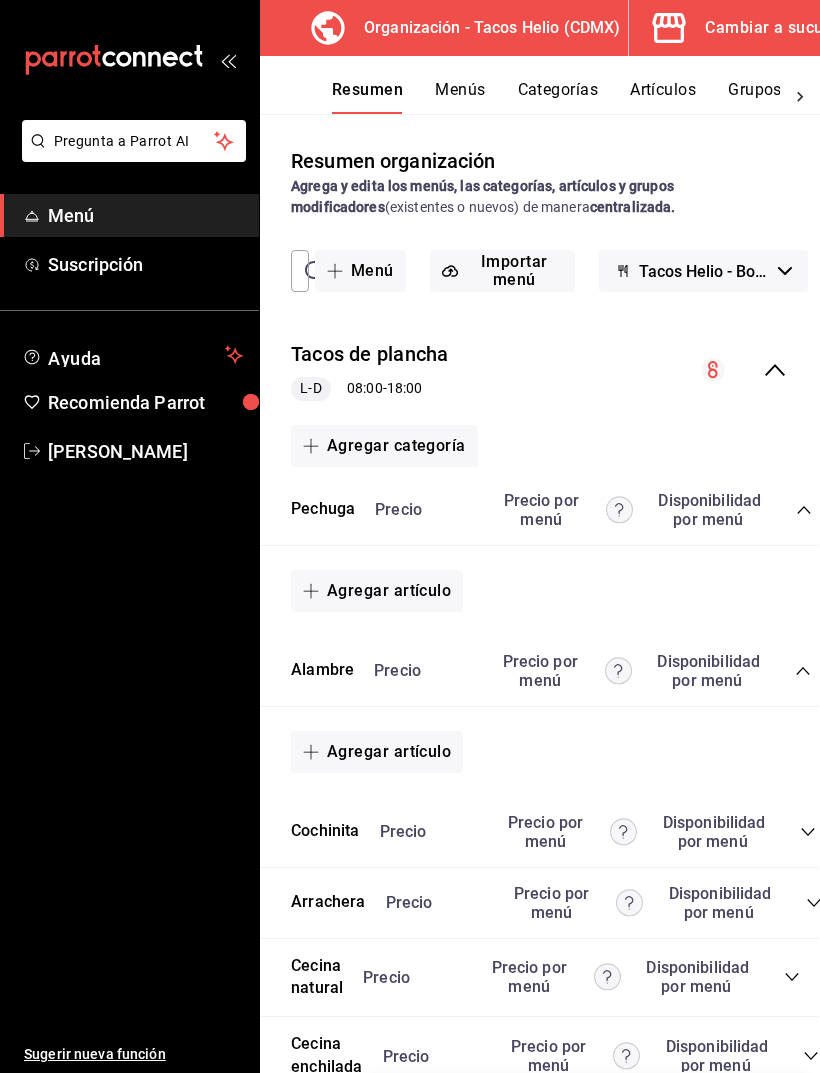 click on "Cambiar a sucursal" at bounding box center [778, 28] 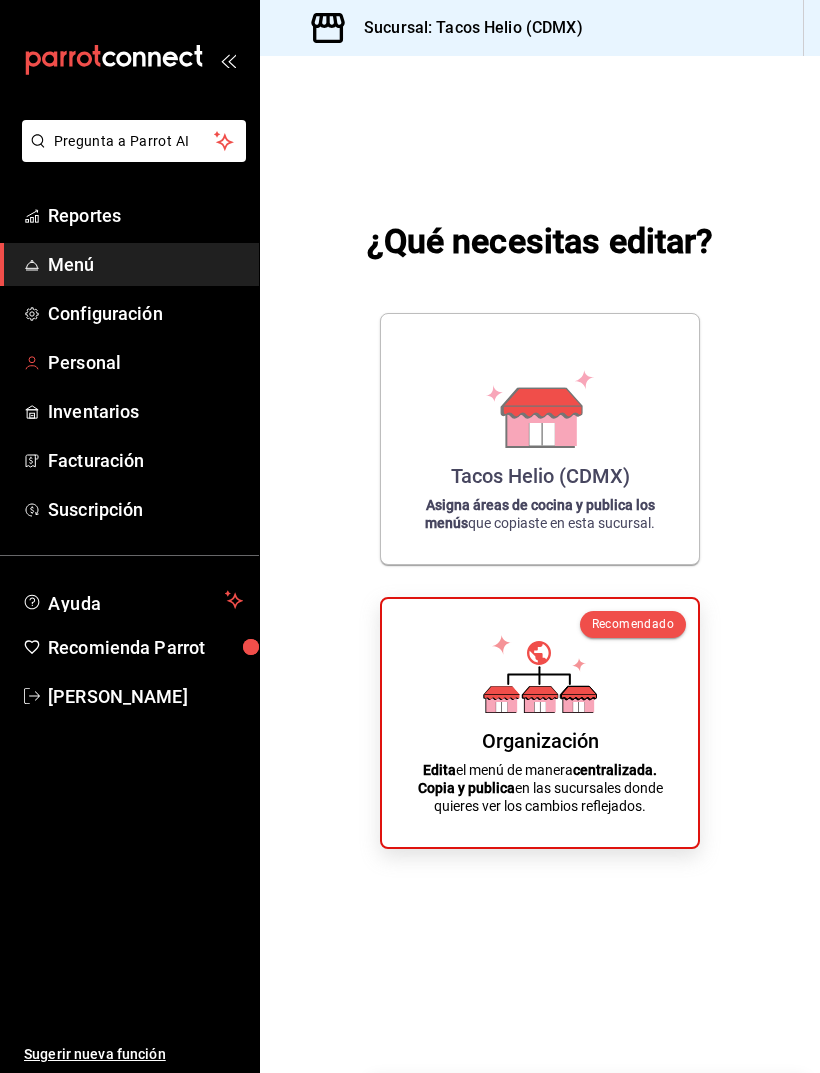 click on "Personal" at bounding box center [145, 362] 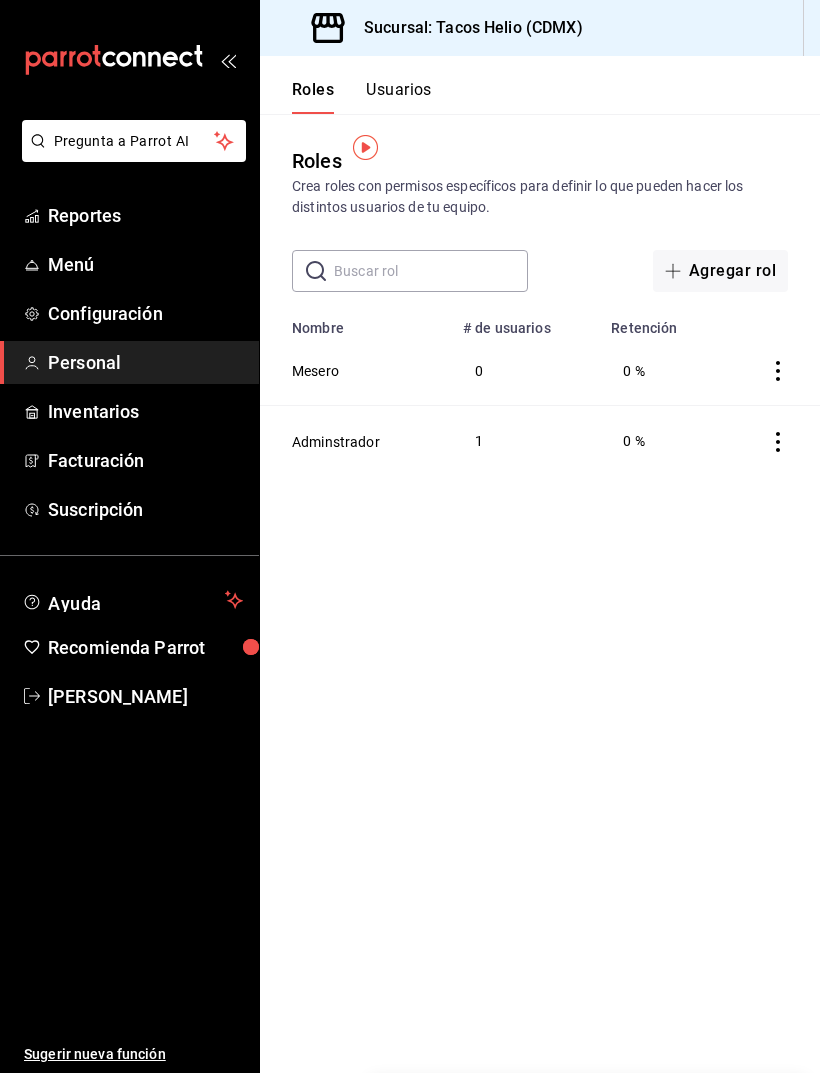 scroll, scrollTop: 36, scrollLeft: 0, axis: vertical 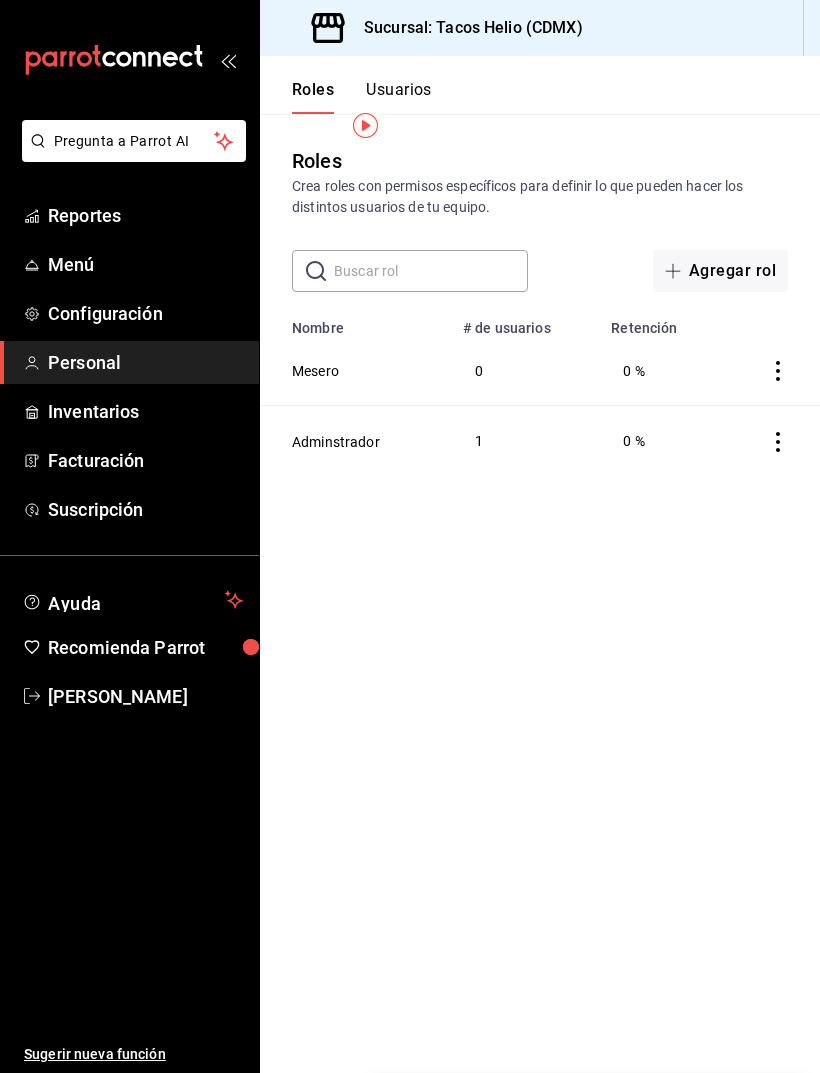 click on "Inventarios" at bounding box center [145, 411] 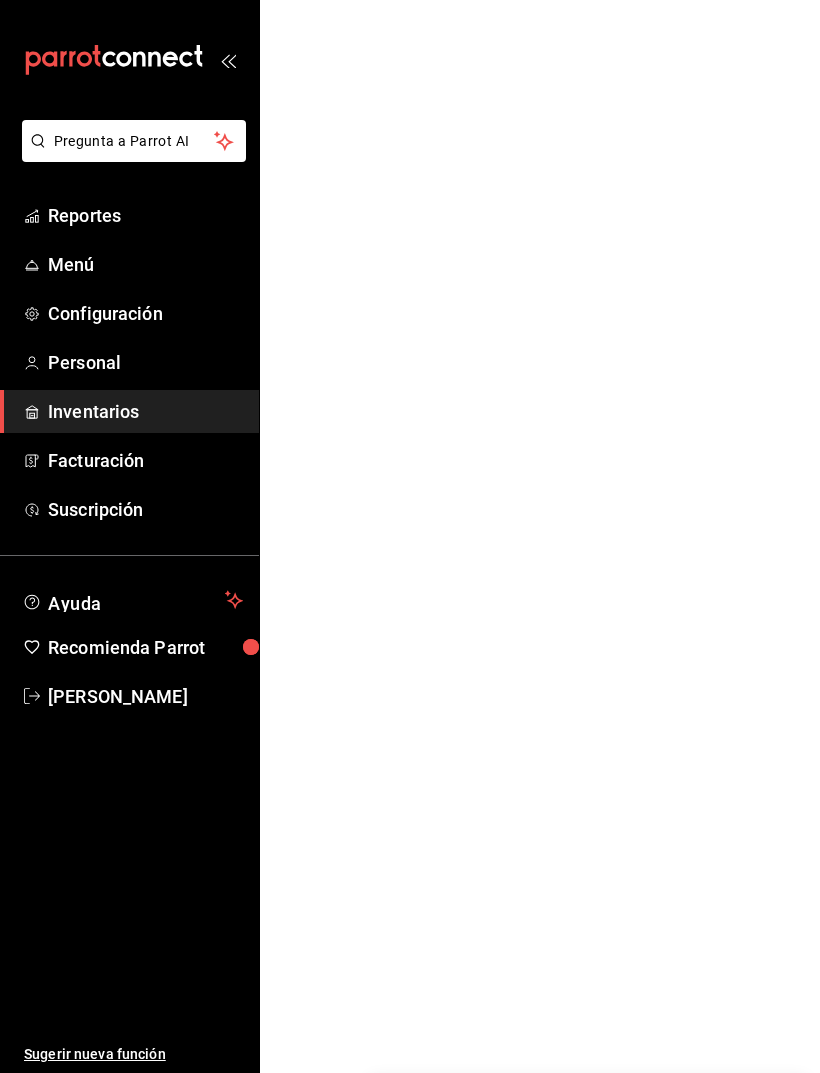 scroll, scrollTop: 0, scrollLeft: 0, axis: both 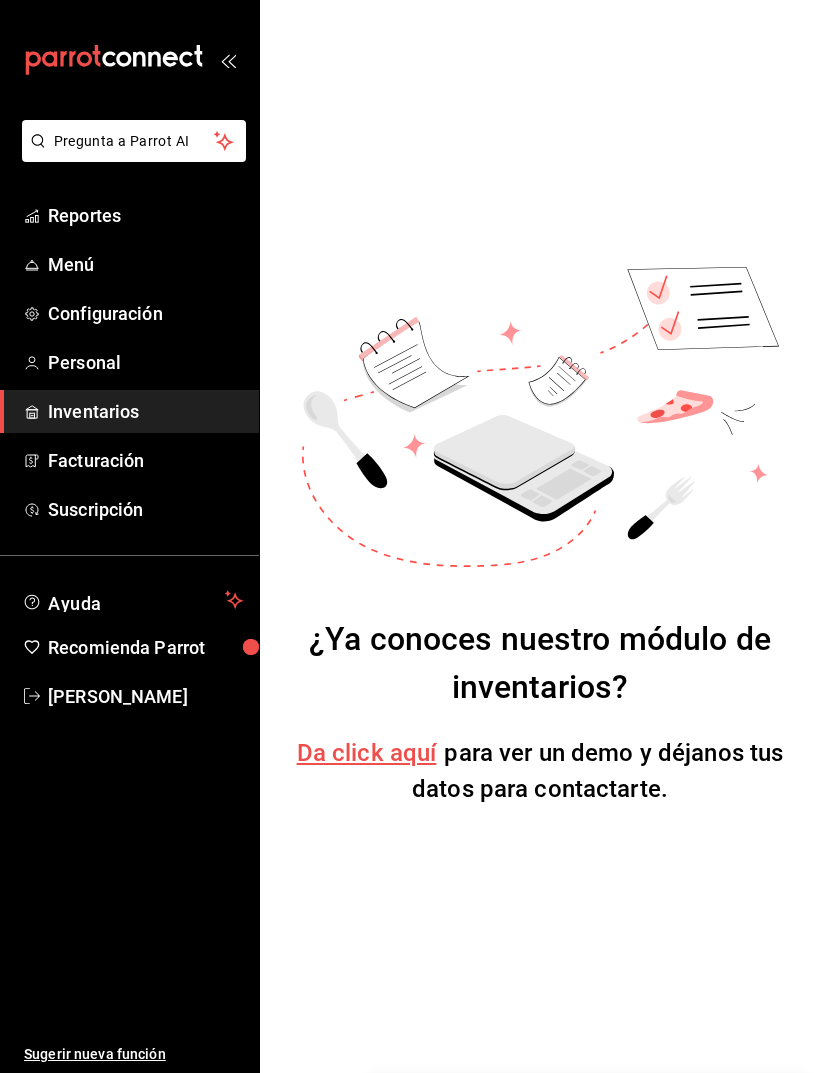 click on "Reportes" at bounding box center [145, 215] 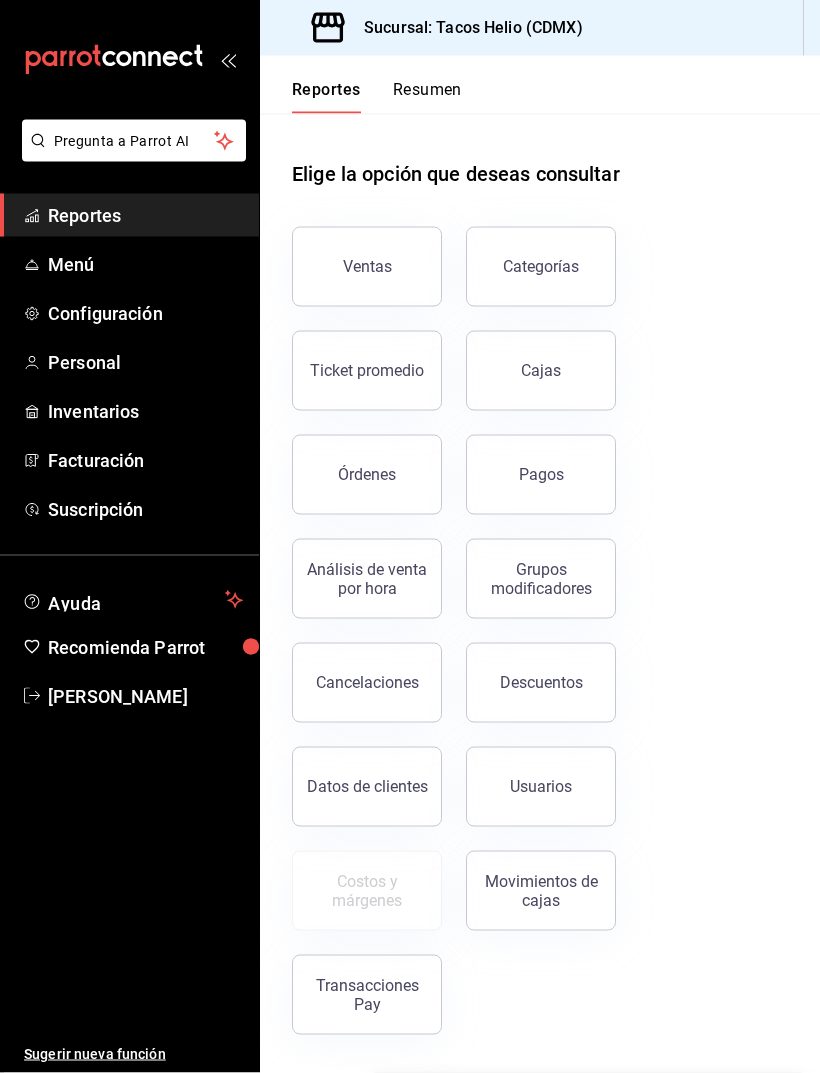 scroll, scrollTop: 64, scrollLeft: 0, axis: vertical 